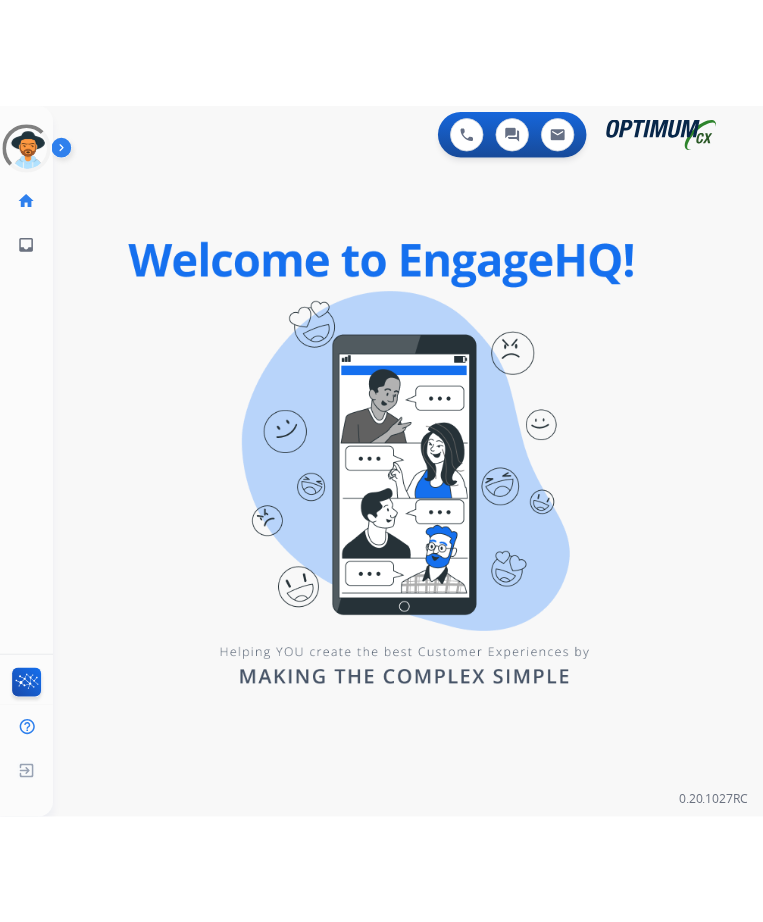 scroll, scrollTop: 0, scrollLeft: 0, axis: both 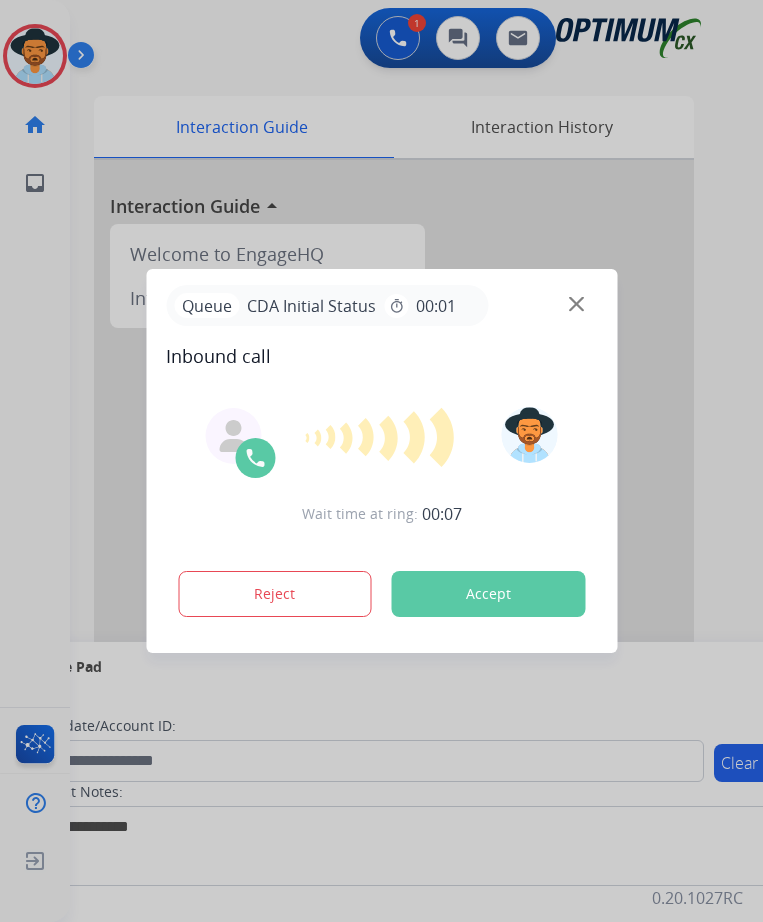 click at bounding box center (381, 461) 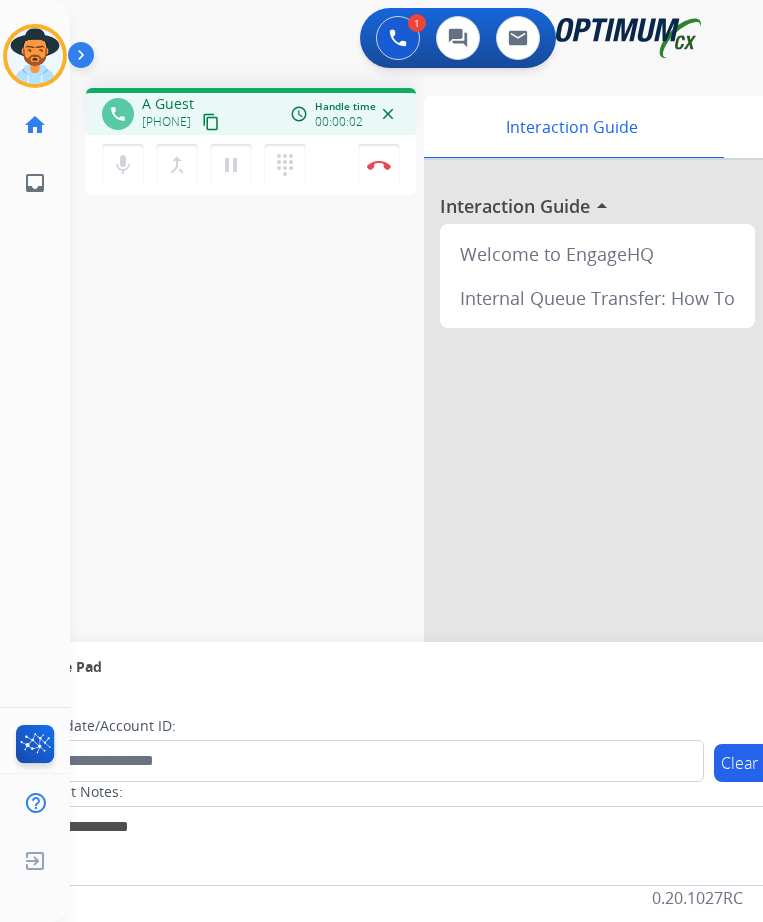 click on "[PHONE]" at bounding box center (166, 122) 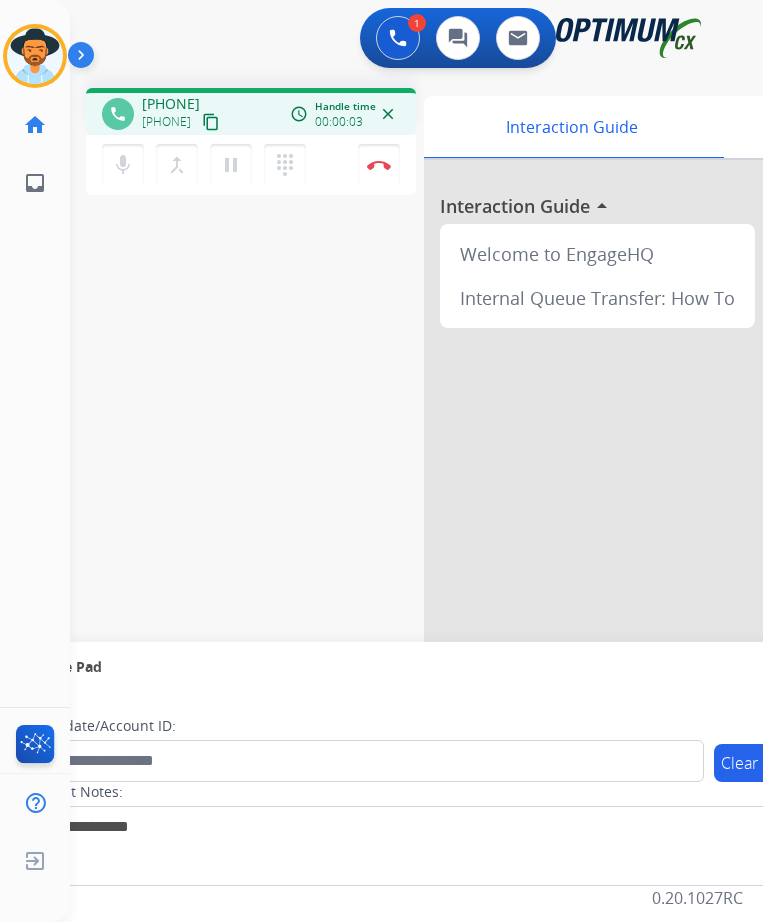 click on "[PHONE]" at bounding box center (166, 122) 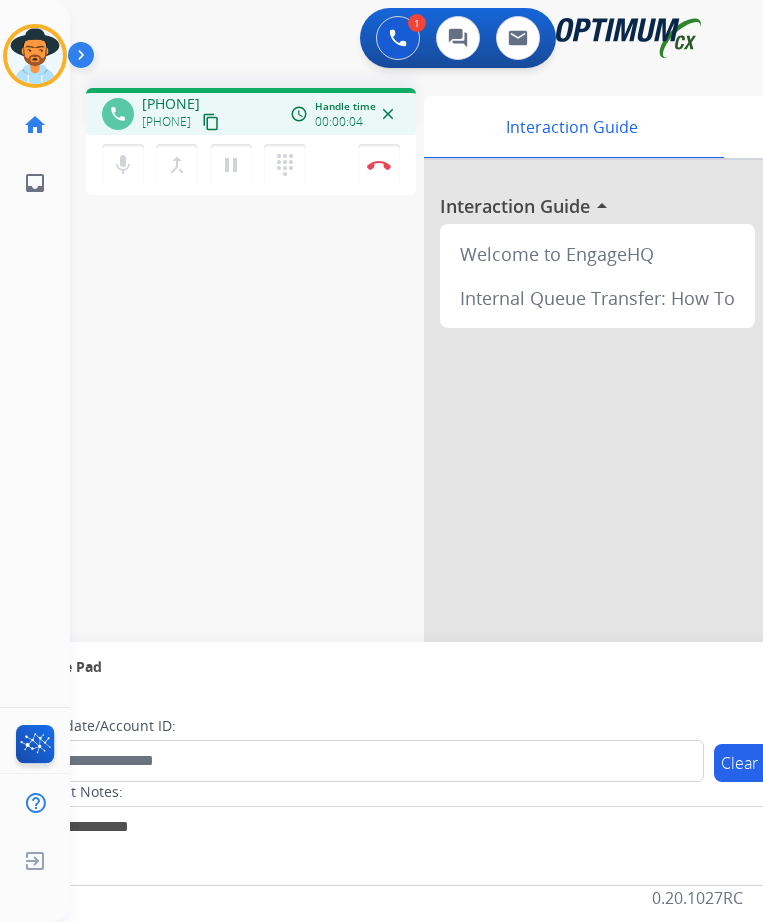 click on "[PHONE]" at bounding box center [166, 122] 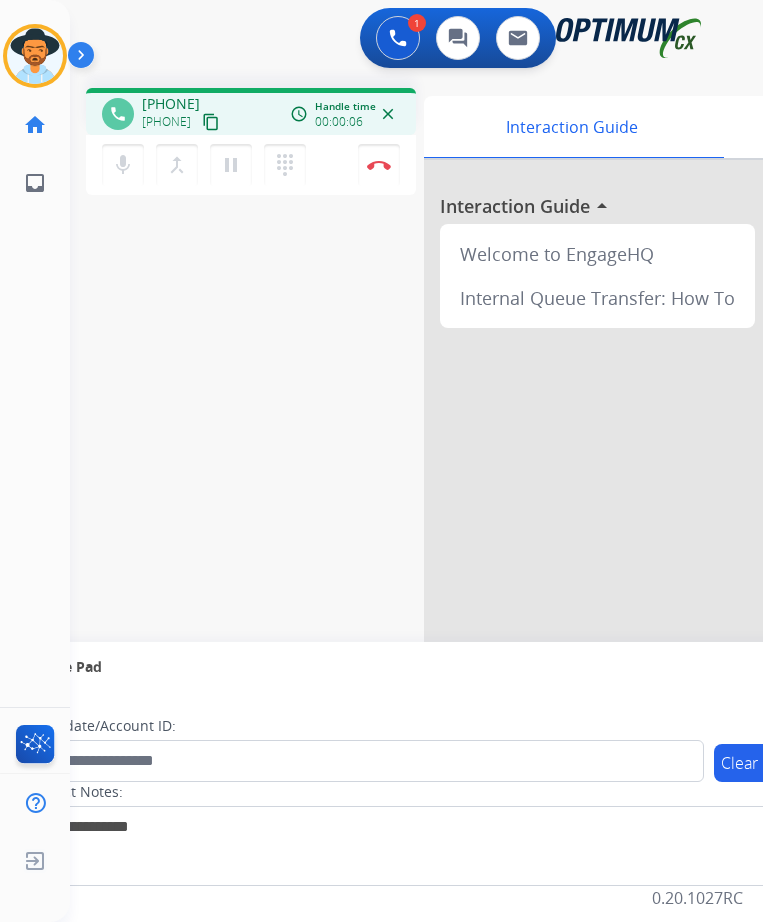 copy on "[PHONE]" 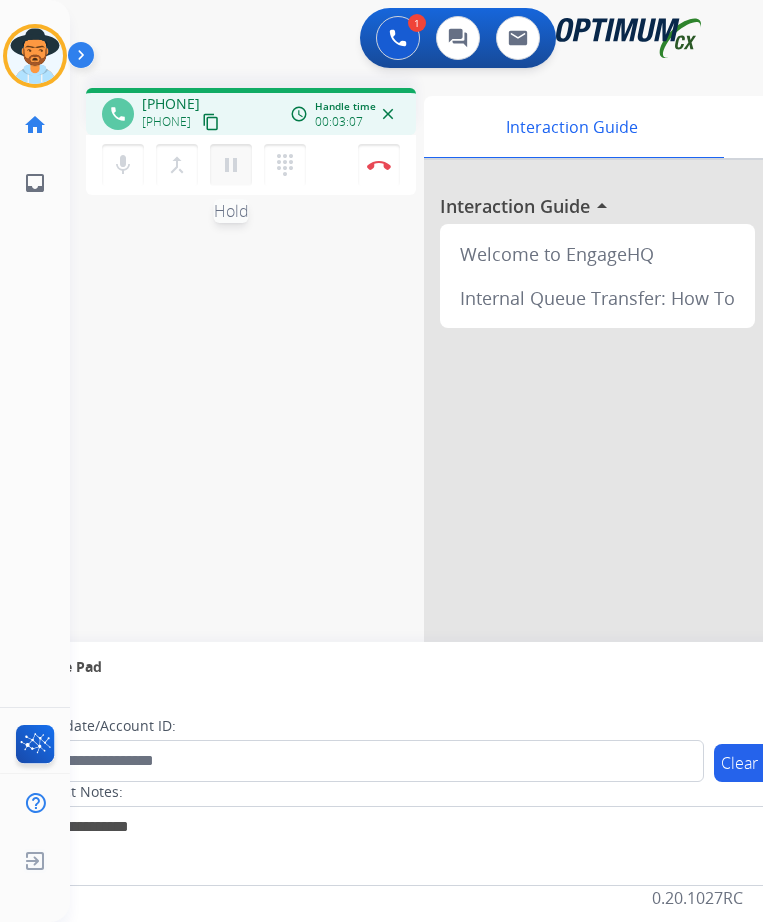 click on "pause" at bounding box center (231, 165) 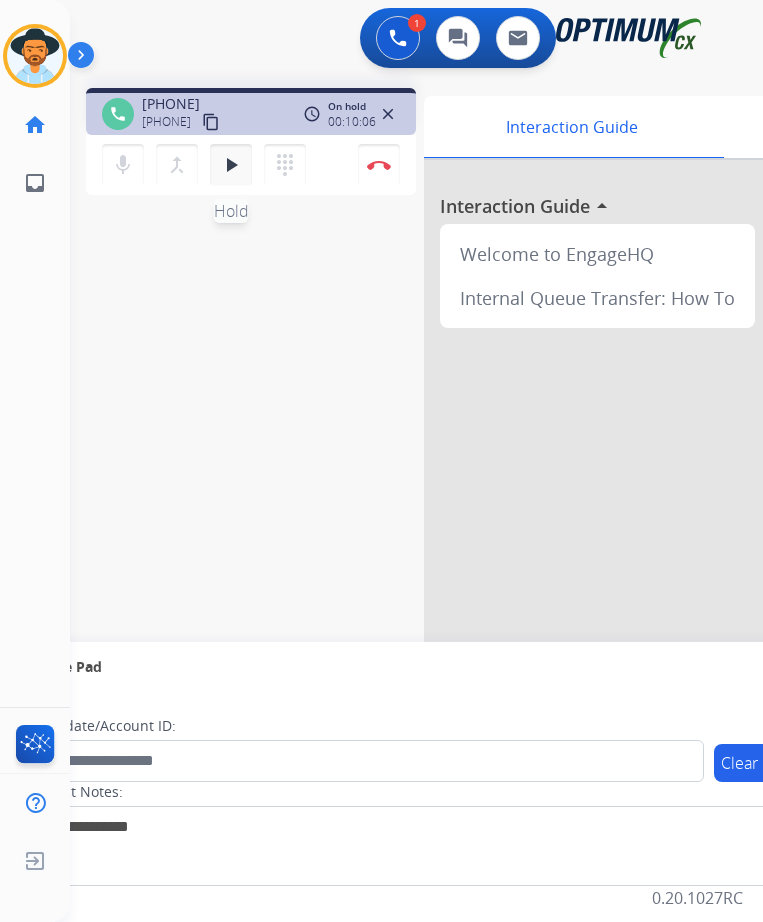 click on "play_arrow" at bounding box center [231, 165] 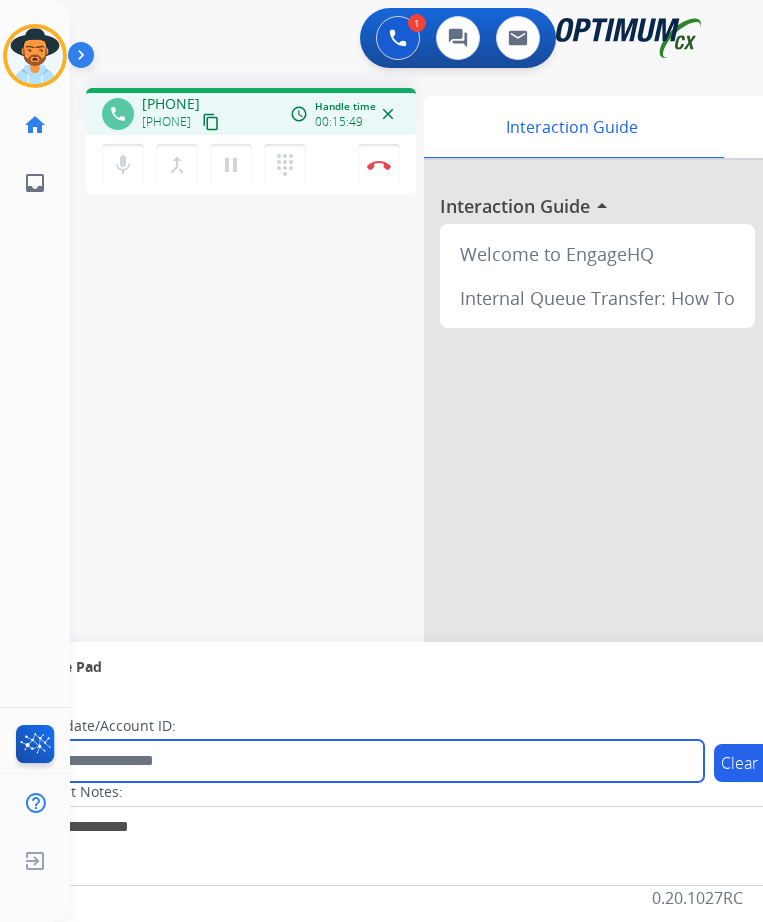 click at bounding box center (365, 761) 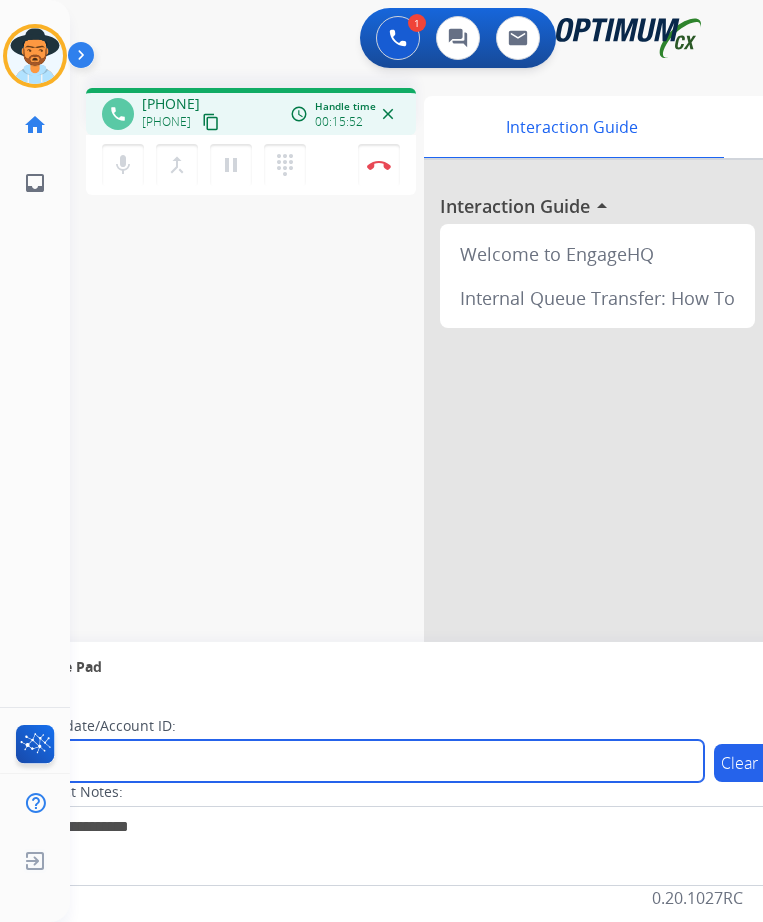 type on "*****" 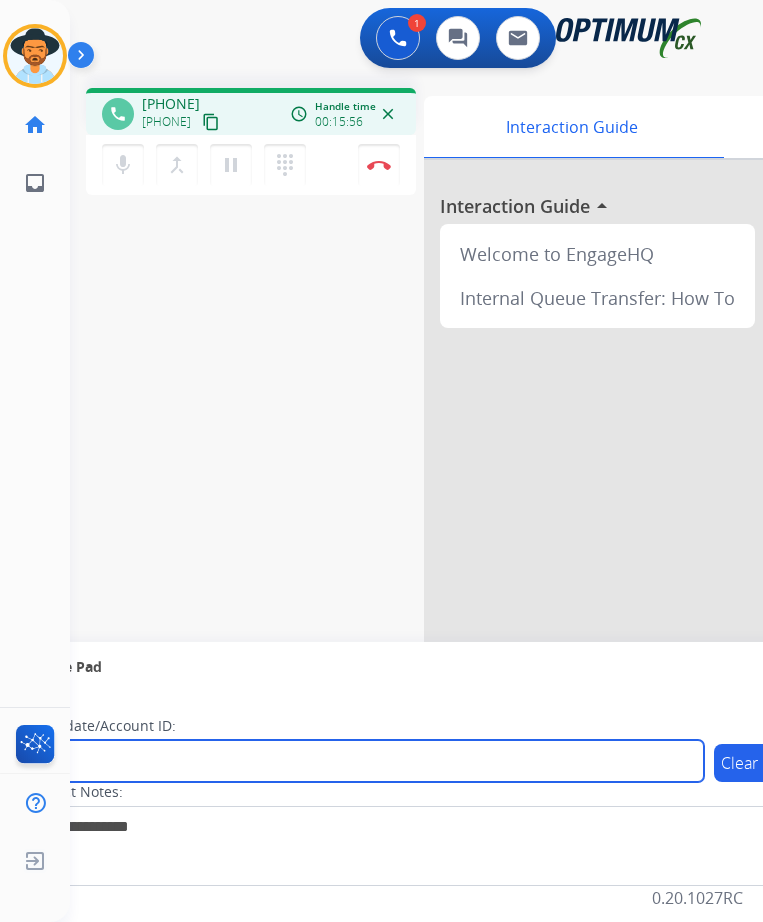drag, startPoint x: 338, startPoint y: 757, endPoint x: 0, endPoint y: 712, distance: 340.9824 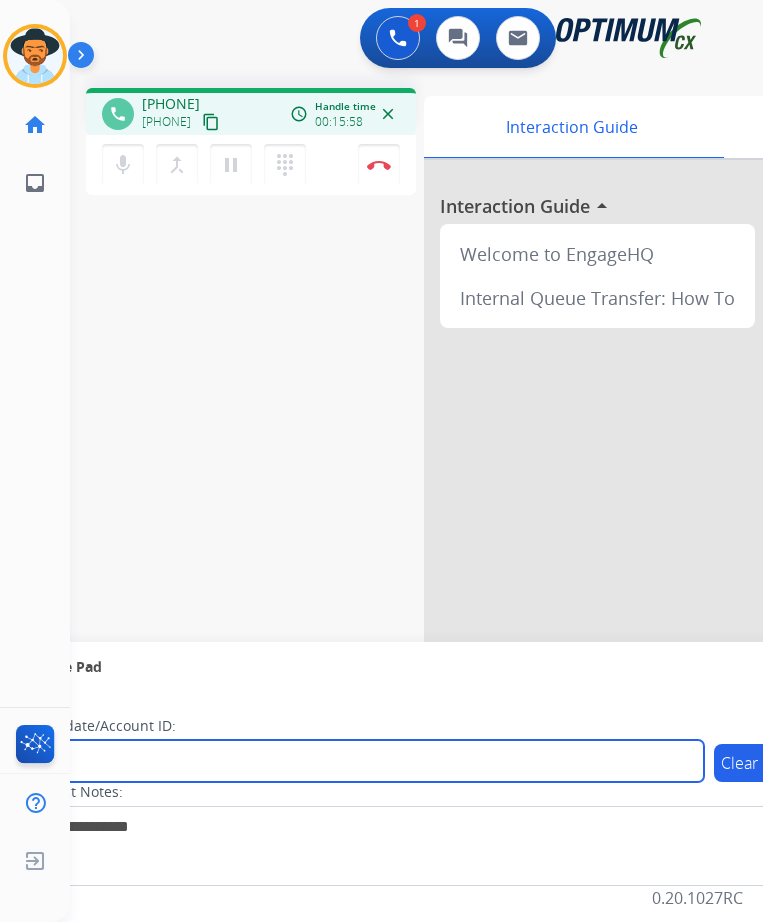 type 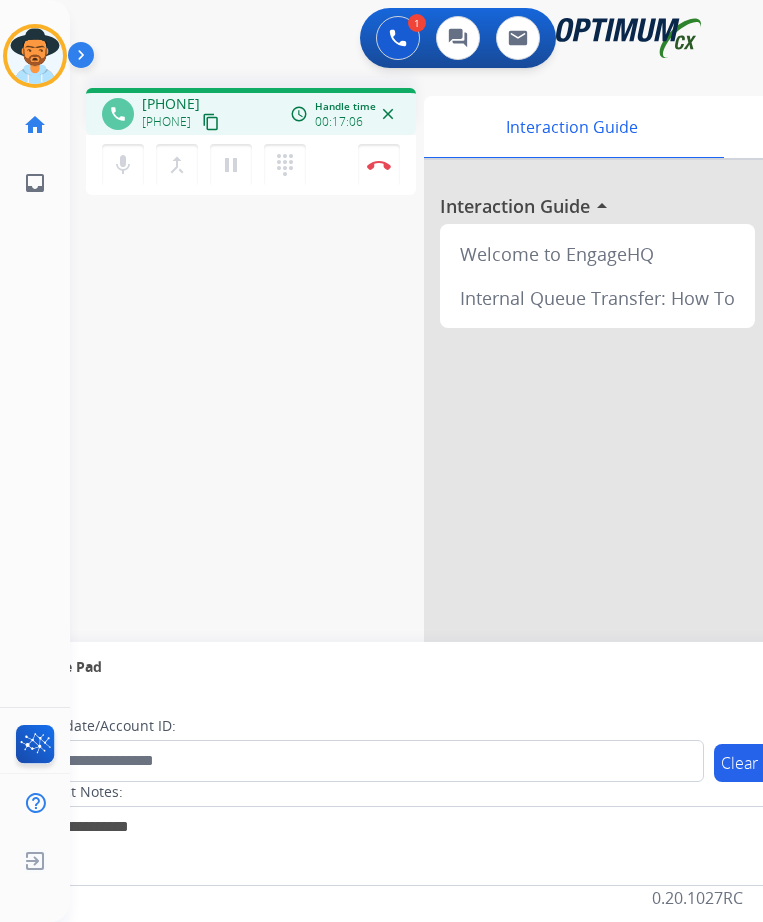 click on "mic Mute merge_type Bridge pause Hold dialpad Dialpad Disconnect" at bounding box center [251, 165] 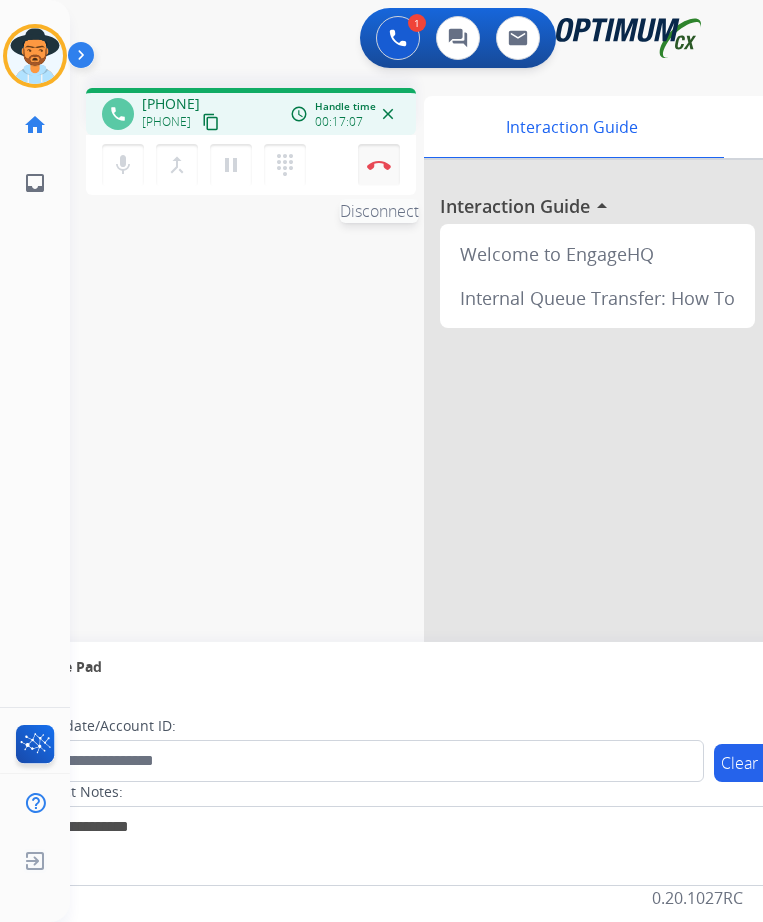 click at bounding box center (379, 165) 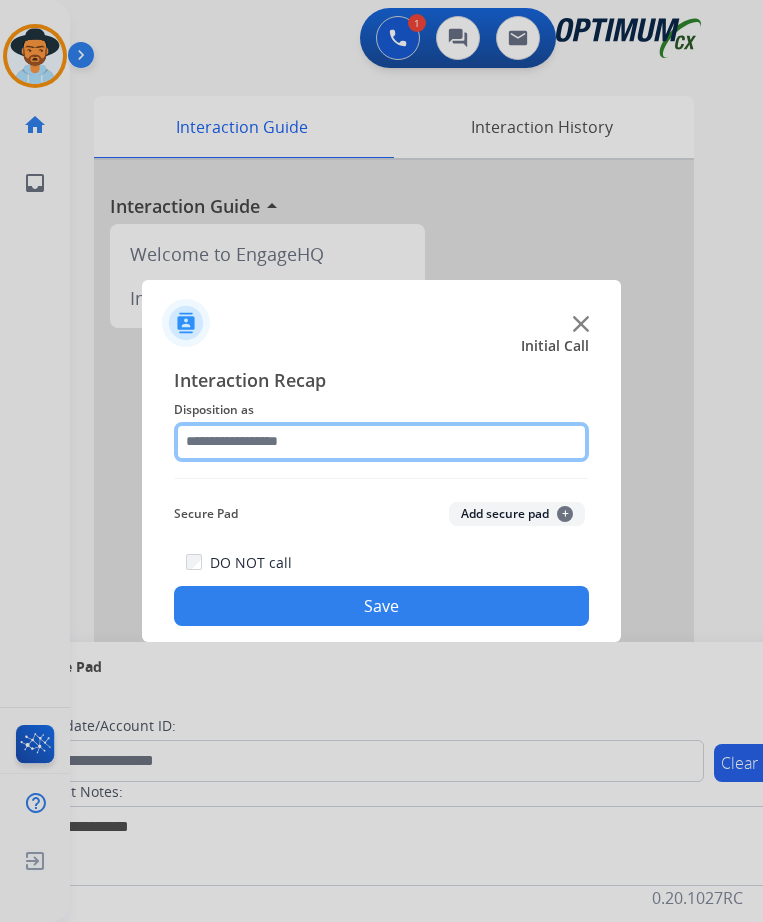 click 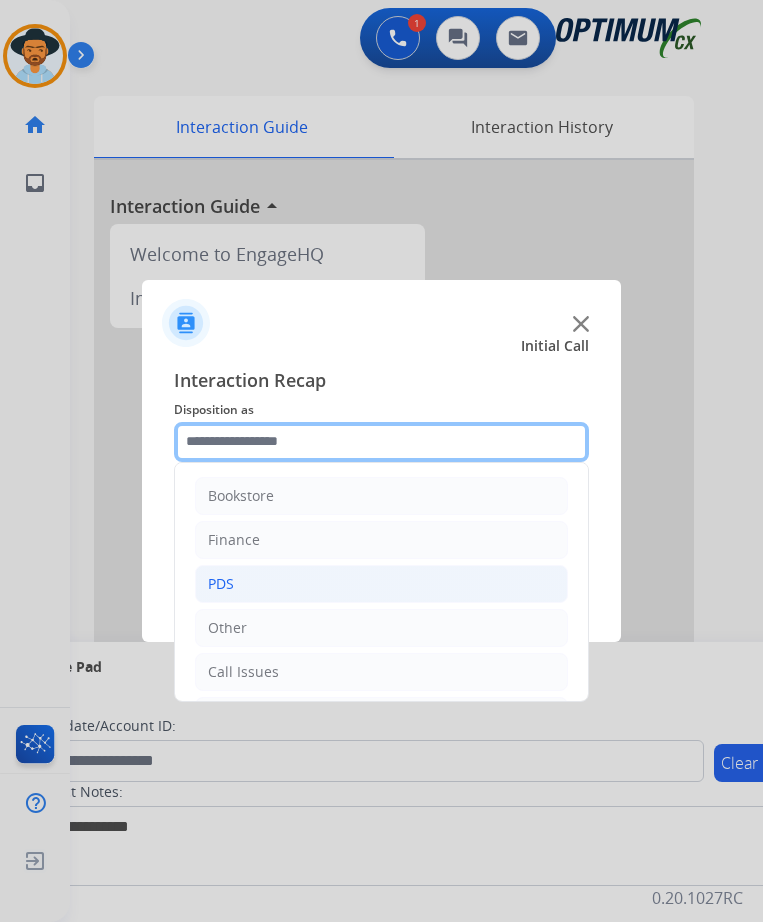 scroll, scrollTop: 136, scrollLeft: 0, axis: vertical 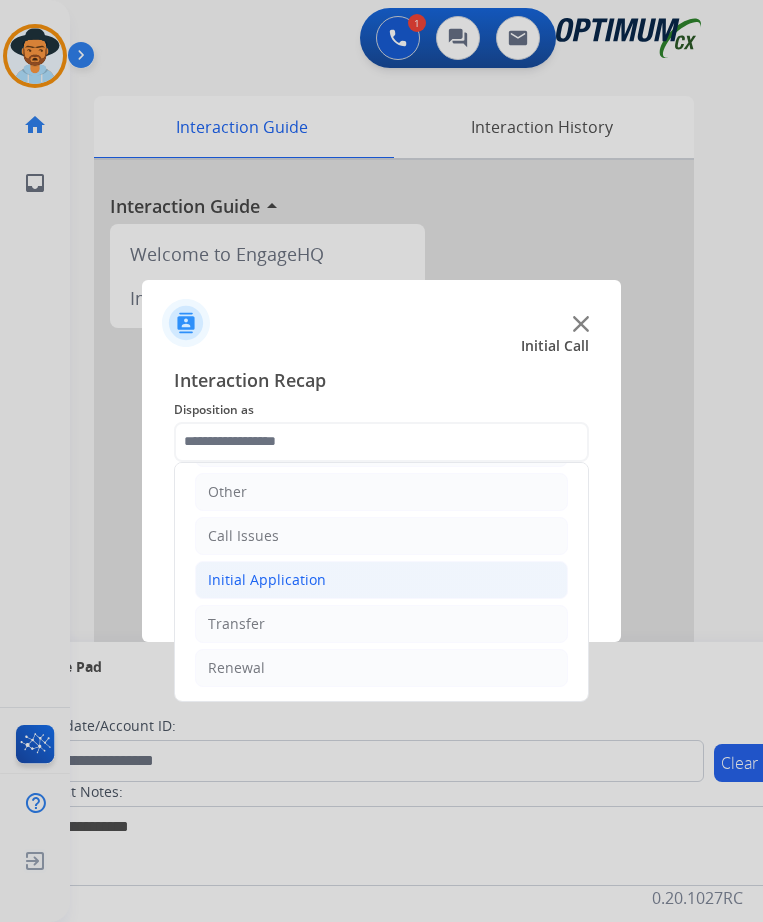 click on "Initial Application" 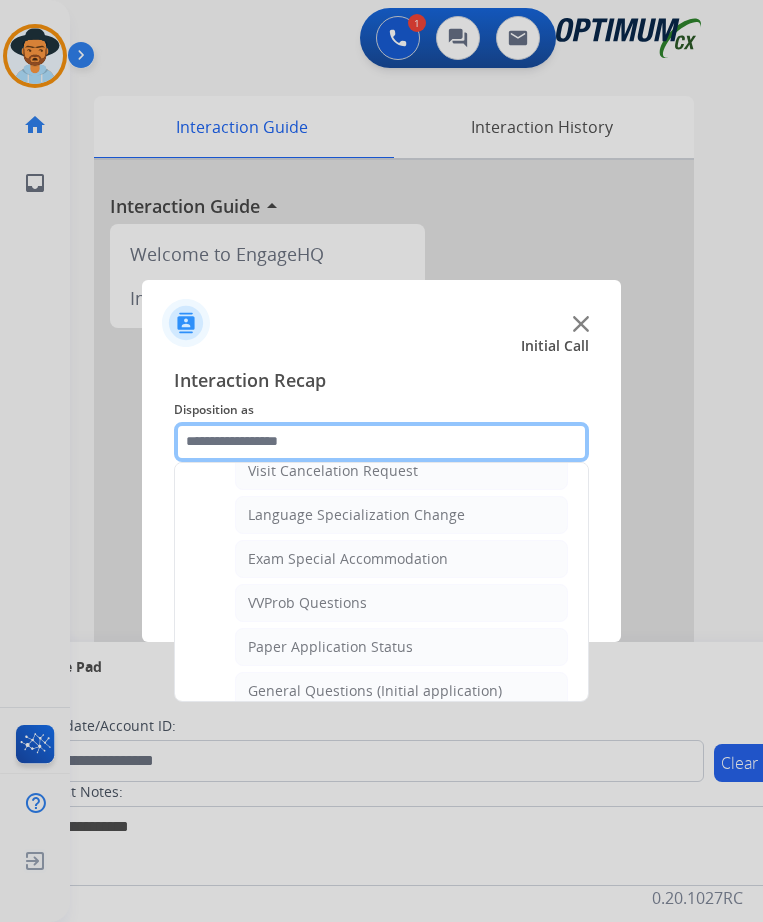 scroll, scrollTop: 1136, scrollLeft: 0, axis: vertical 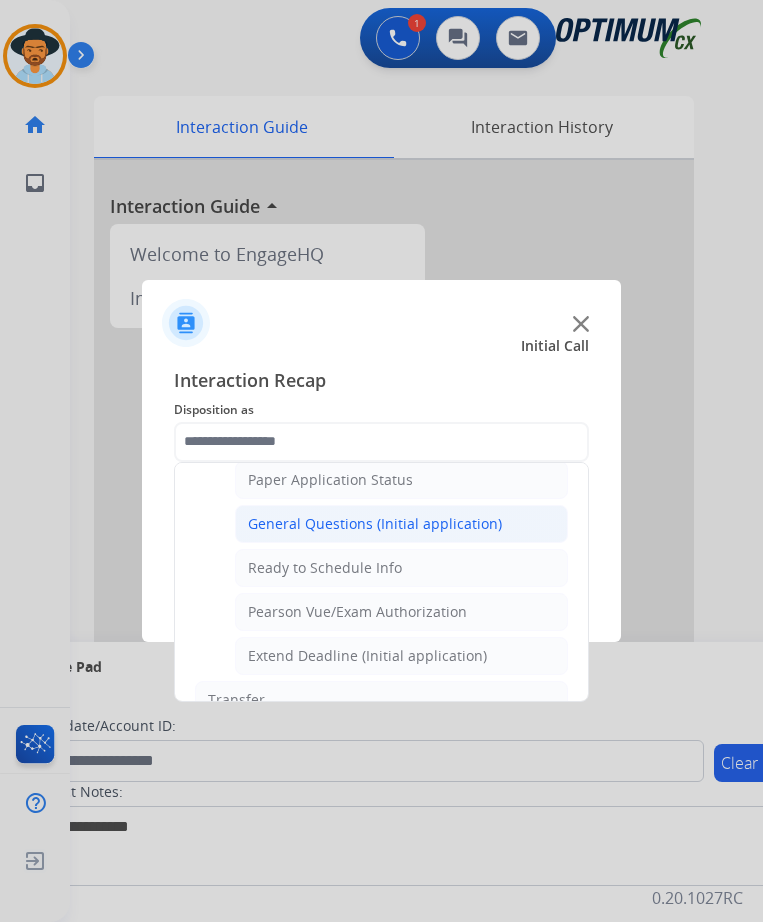 click on "General Questions (Initial application)" 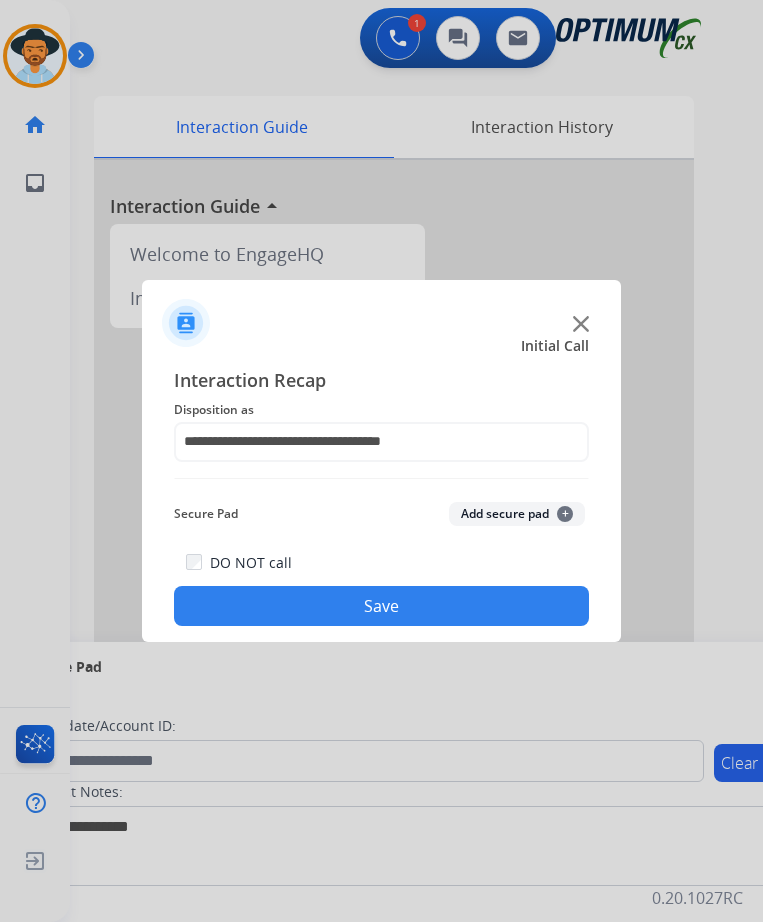 click on "Save" 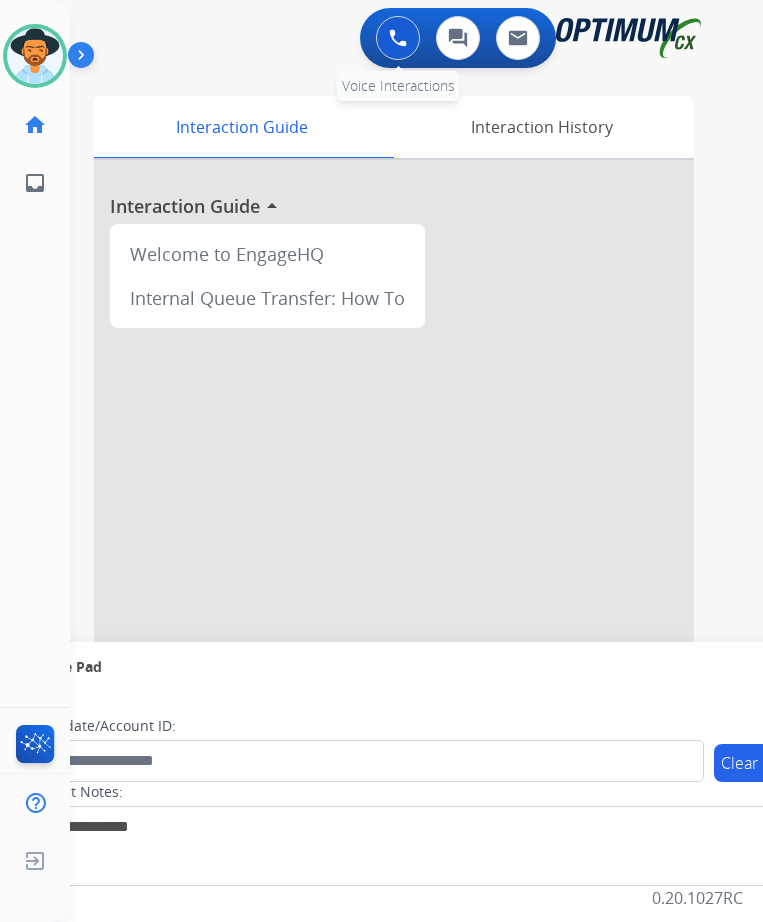 click at bounding box center [398, 38] 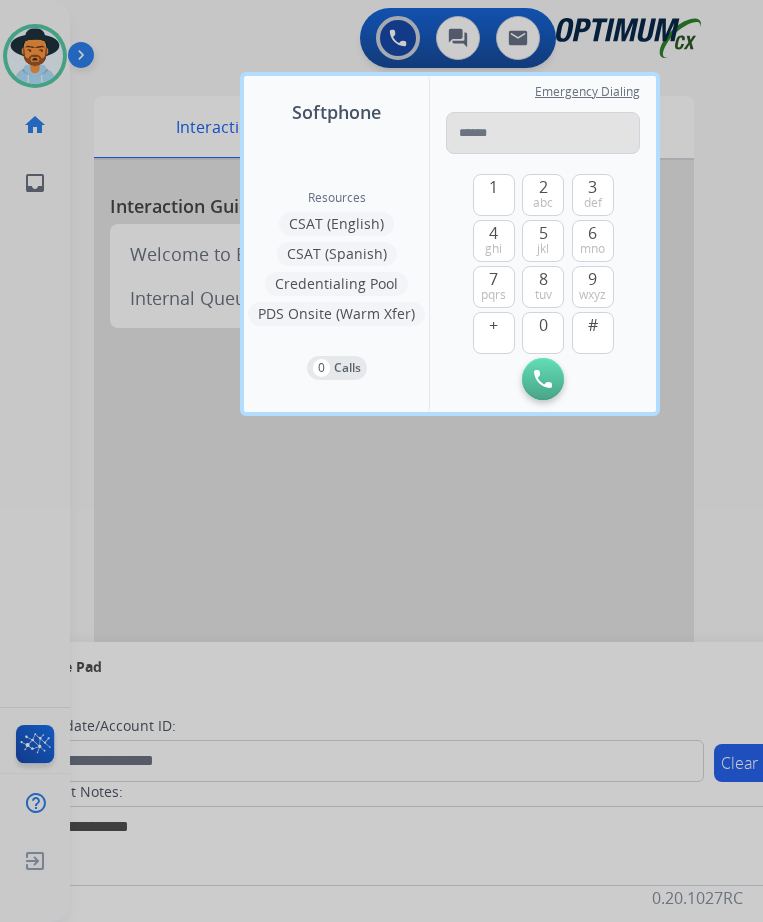 click at bounding box center [543, 133] 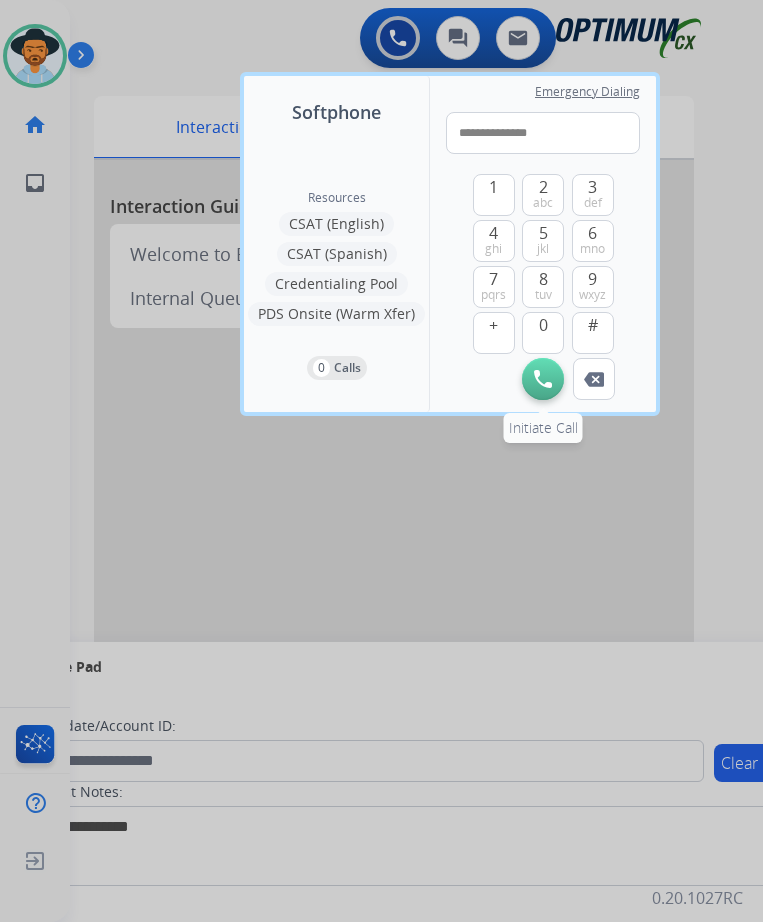 type on "**********" 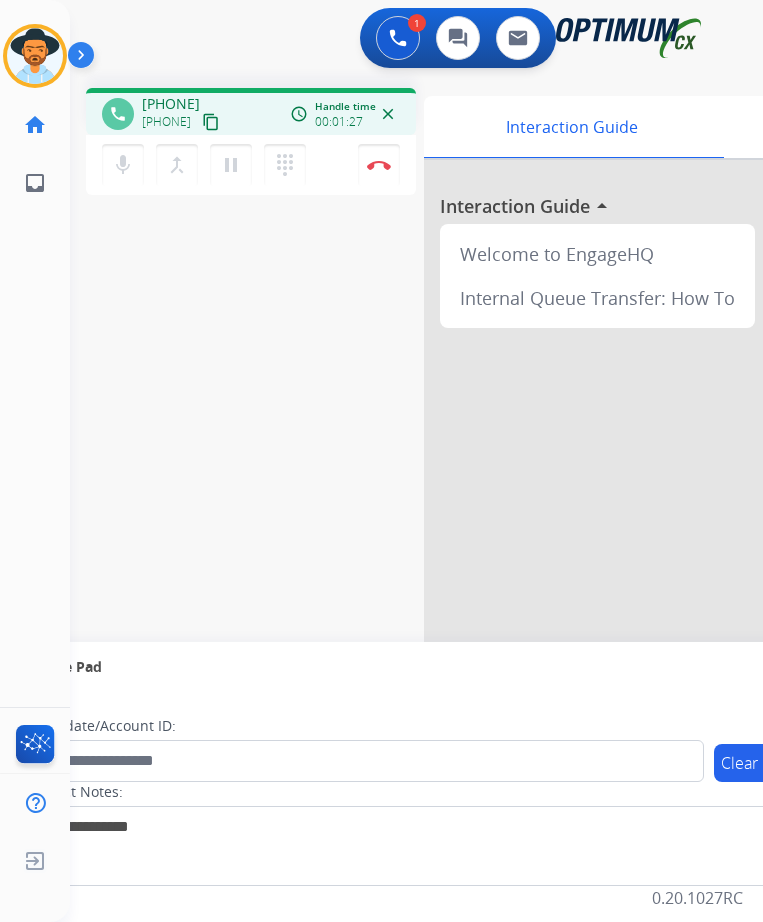 click on "[PHONE]" at bounding box center (171, 104) 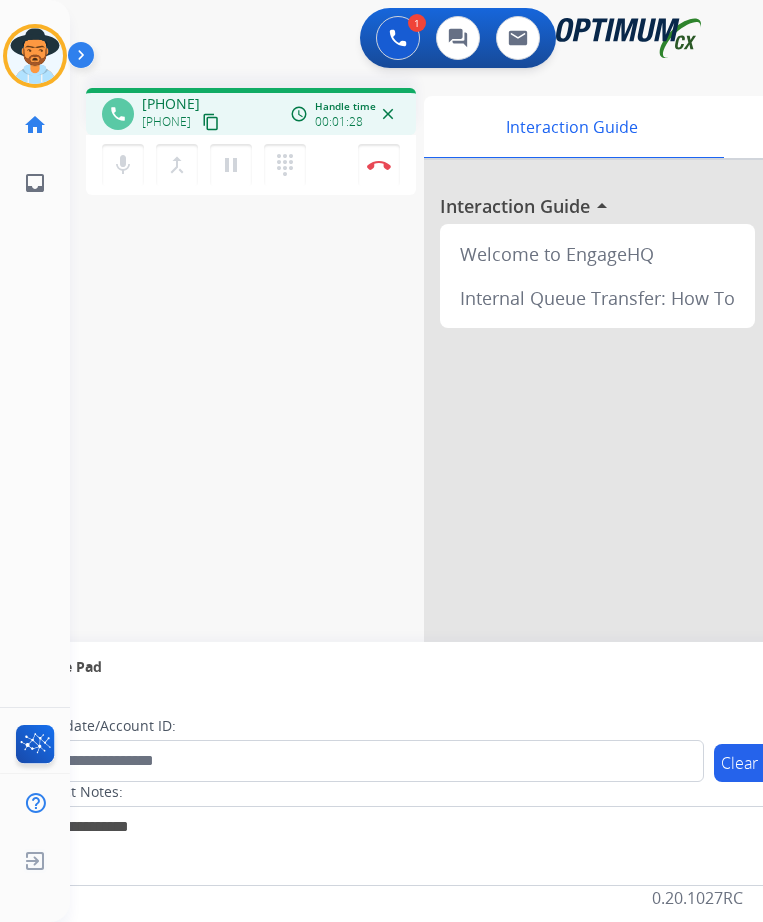 copy on "[PHONE]" 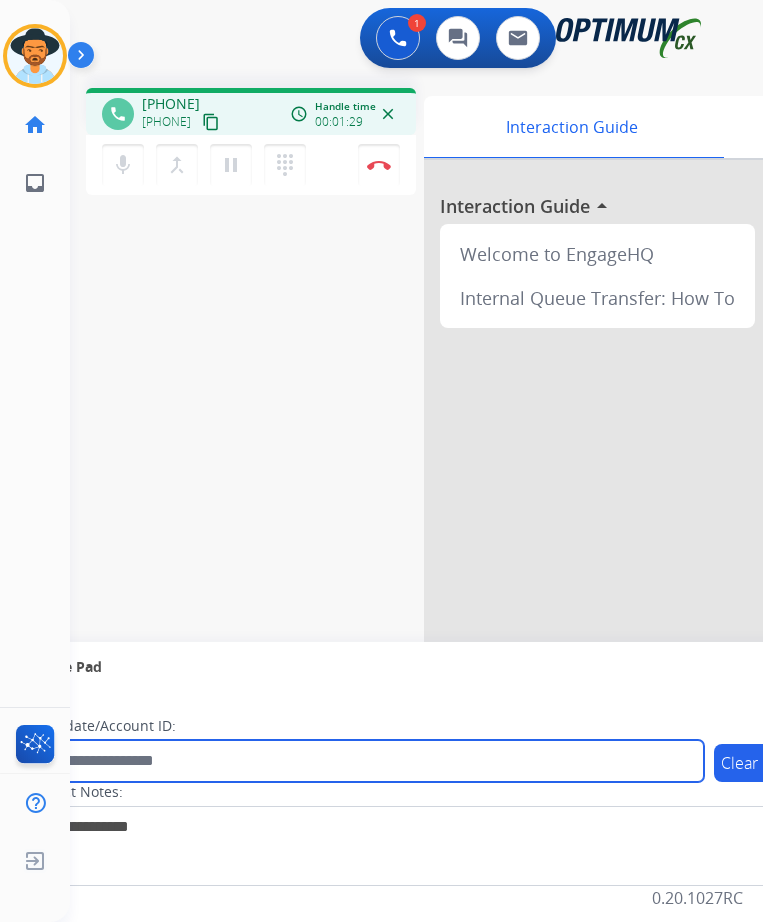 click at bounding box center (365, 761) 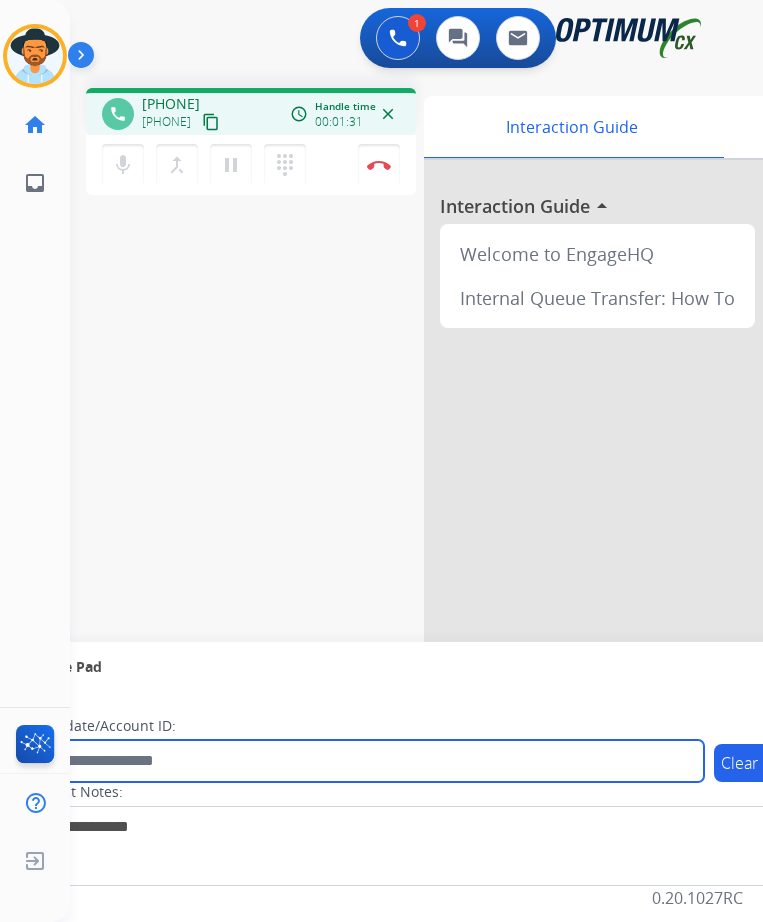paste on "**********" 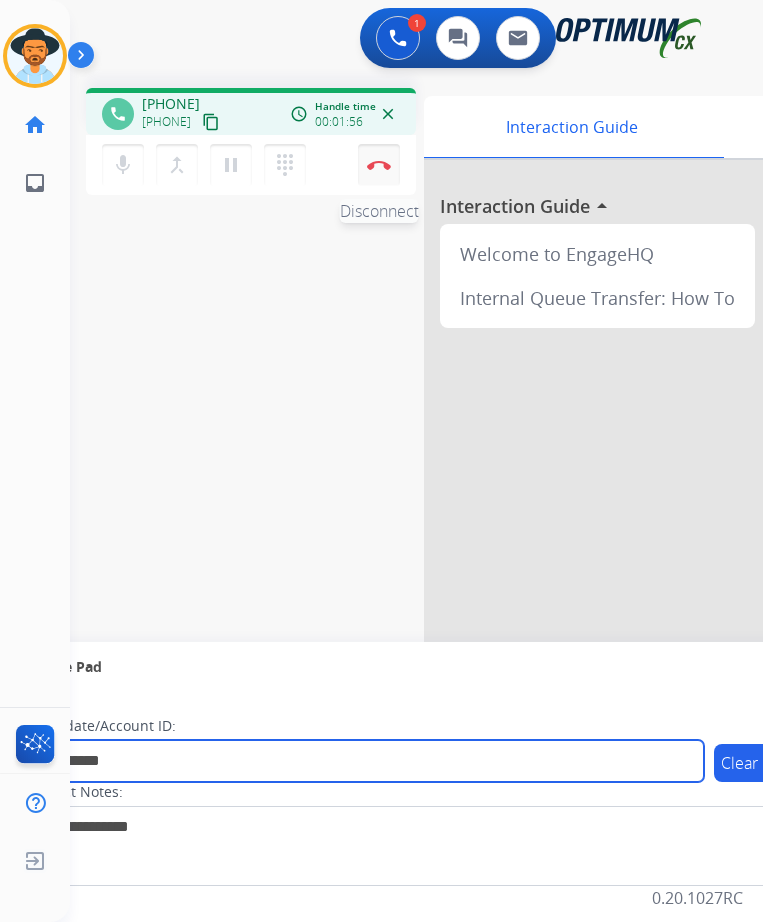 type on "**********" 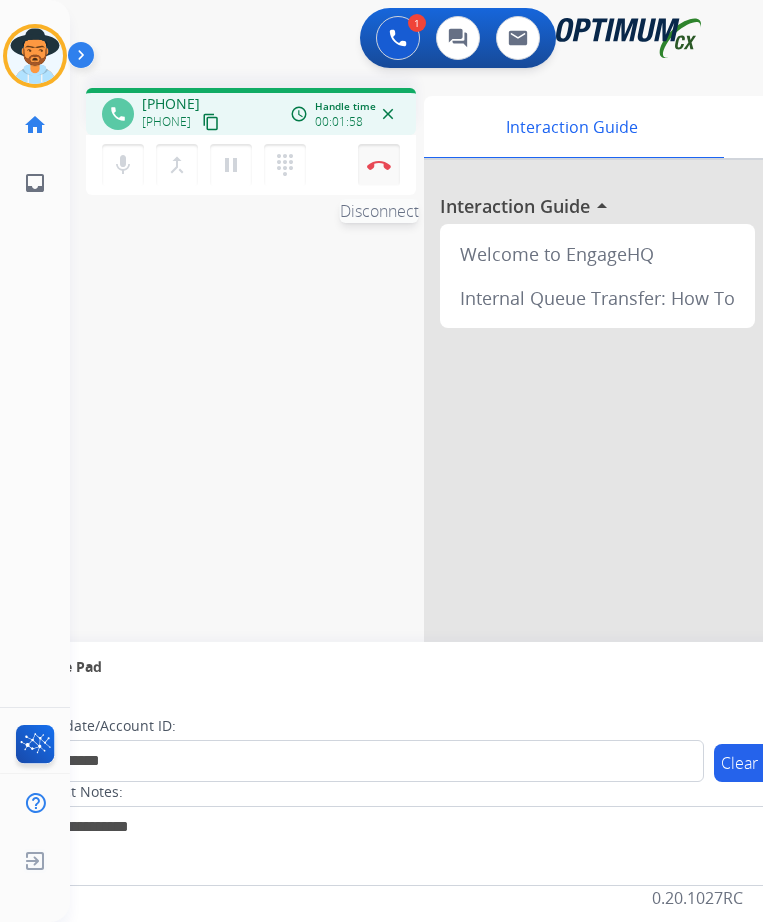 click at bounding box center (379, 165) 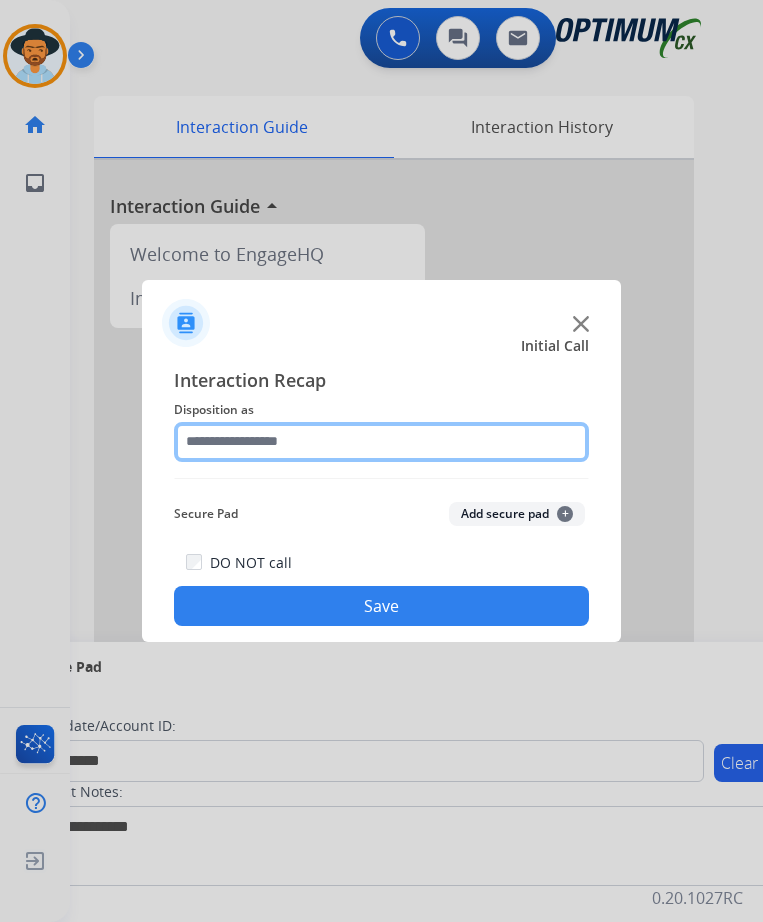 click 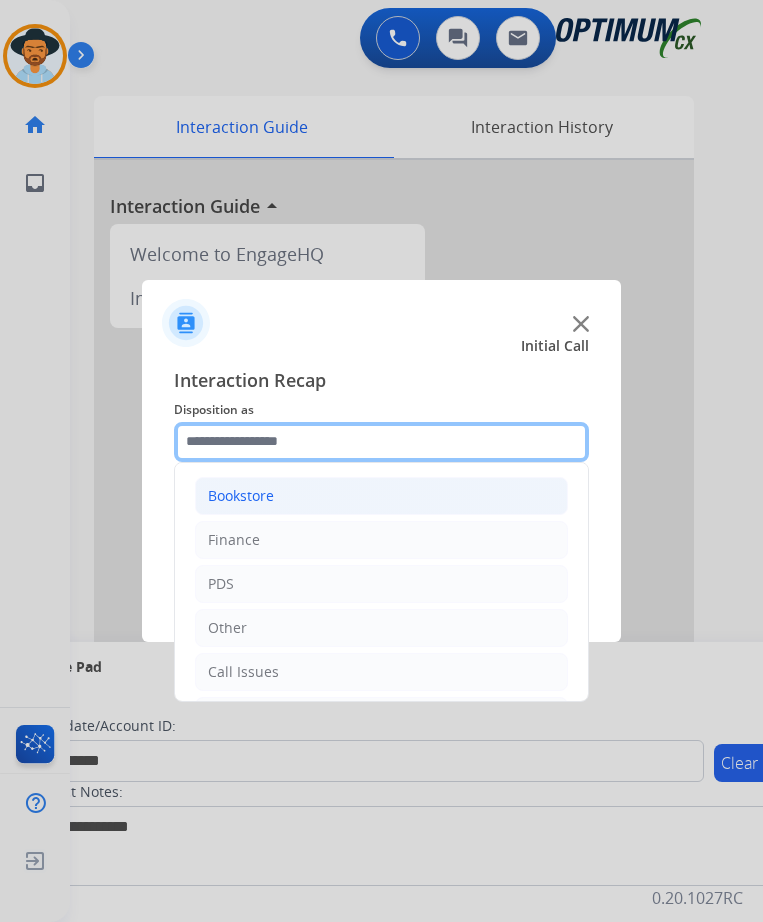scroll, scrollTop: 136, scrollLeft: 0, axis: vertical 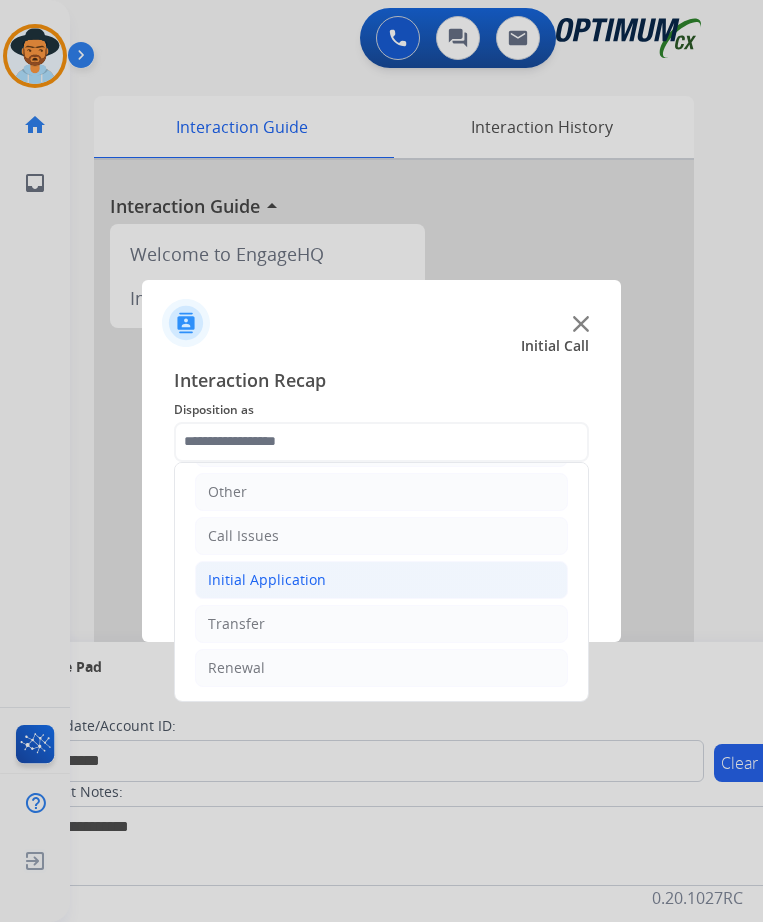 click on "Initial Application" 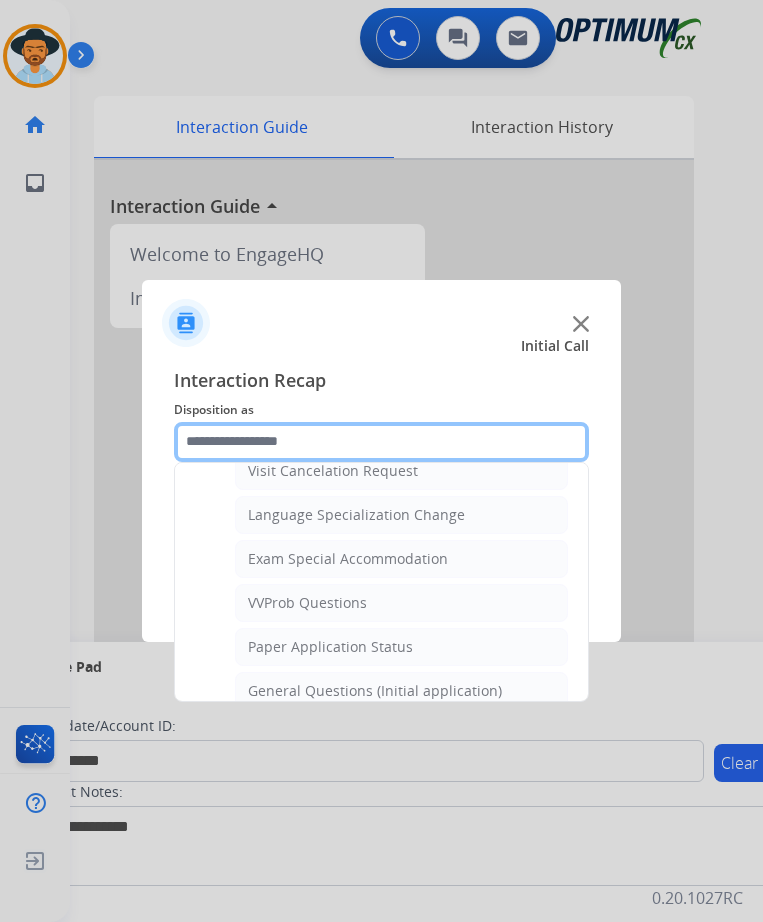 scroll, scrollTop: 1136, scrollLeft: 0, axis: vertical 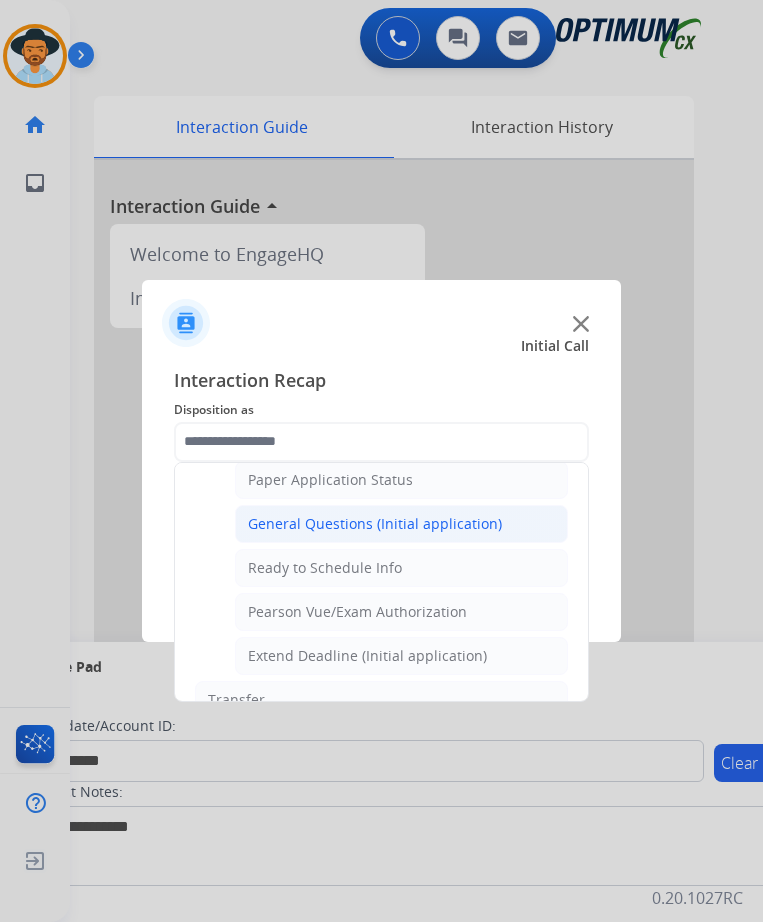 click on "General Questions (Initial application)" 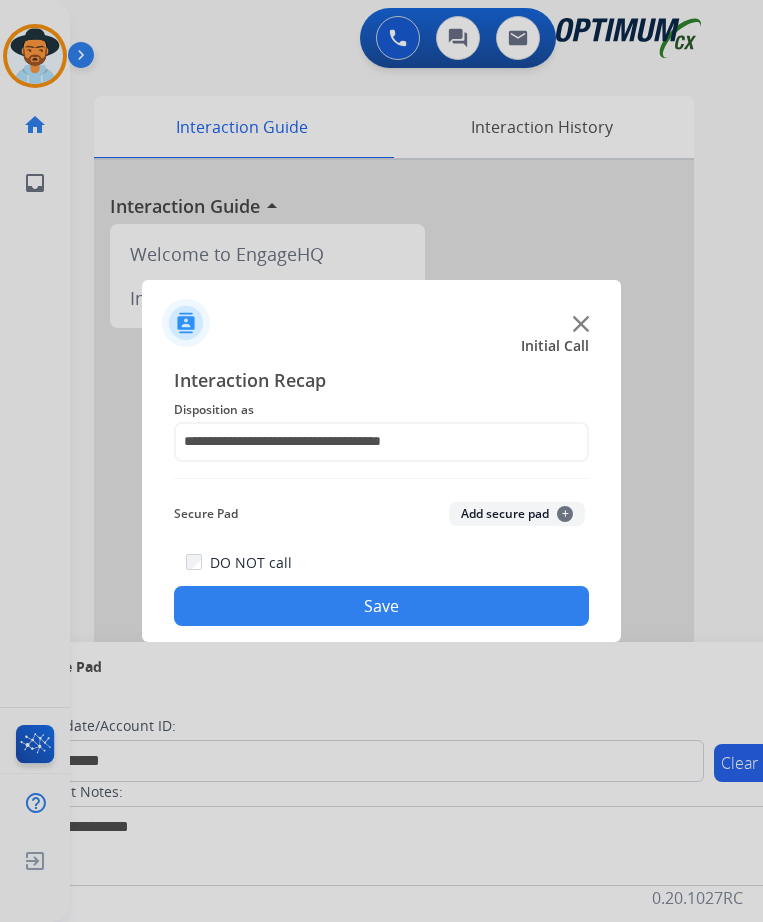 click on "Save" 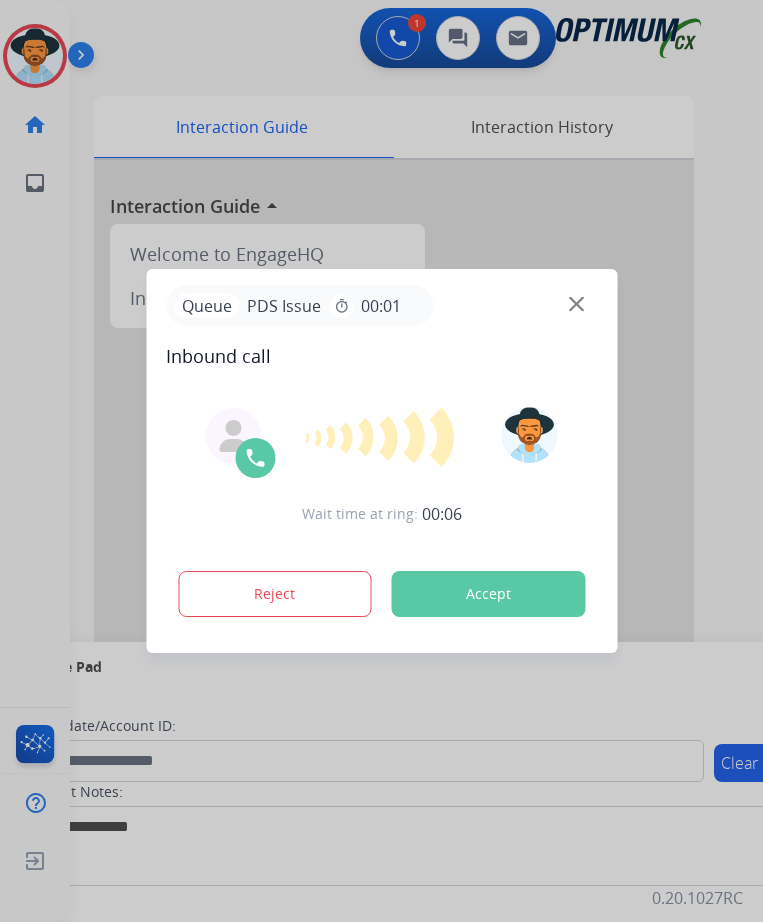 click at bounding box center [381, 461] 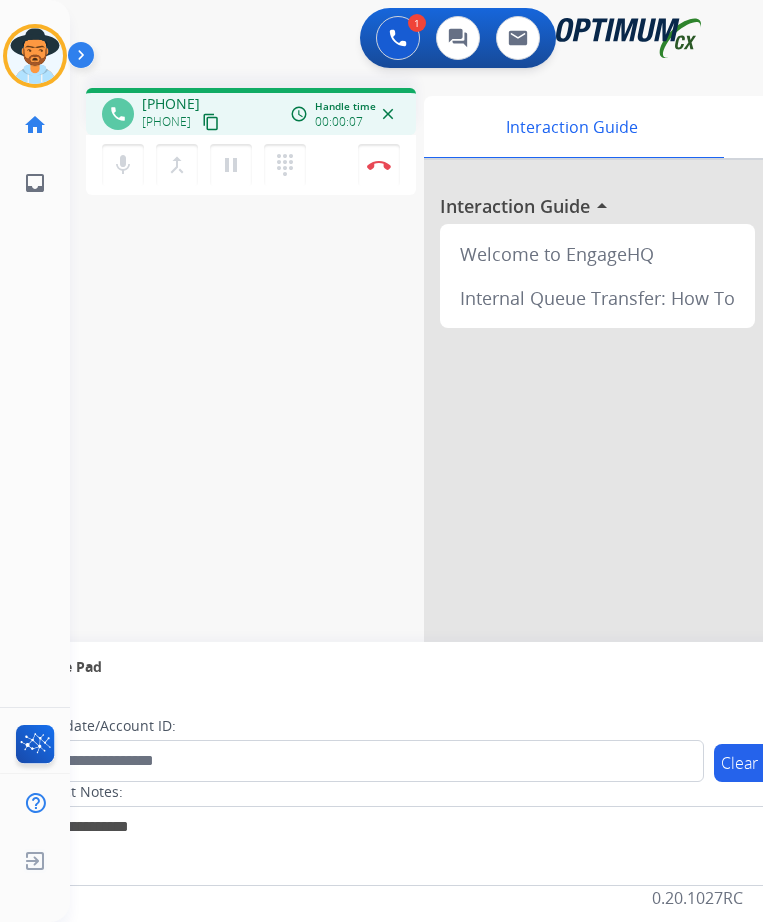click on "[PHONE]" at bounding box center [171, 104] 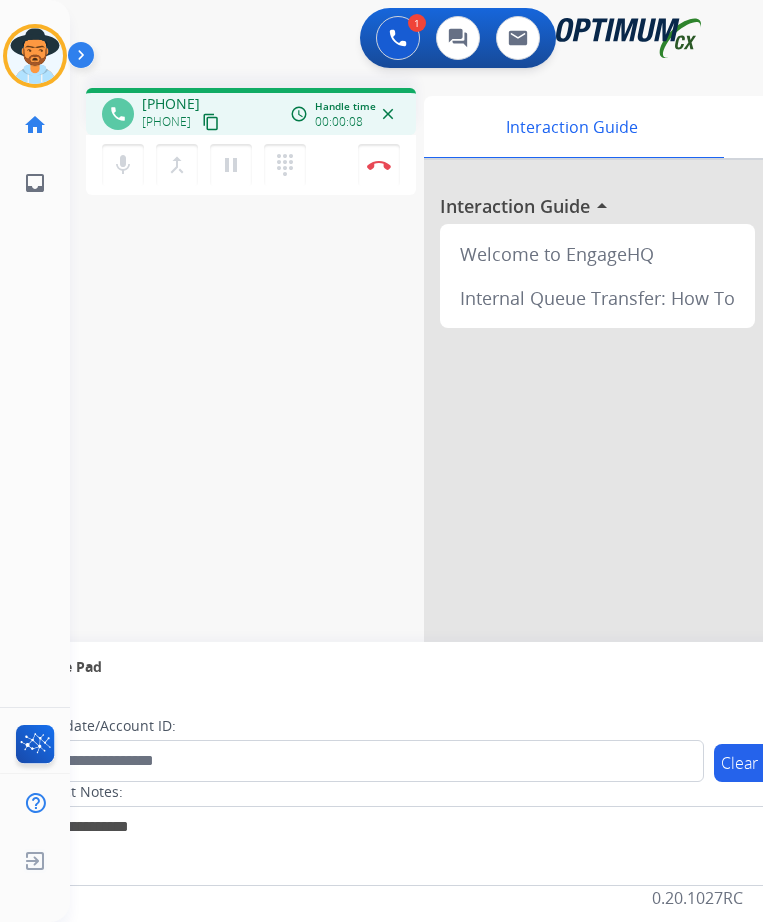 click on "[PHONE]" at bounding box center [171, 104] 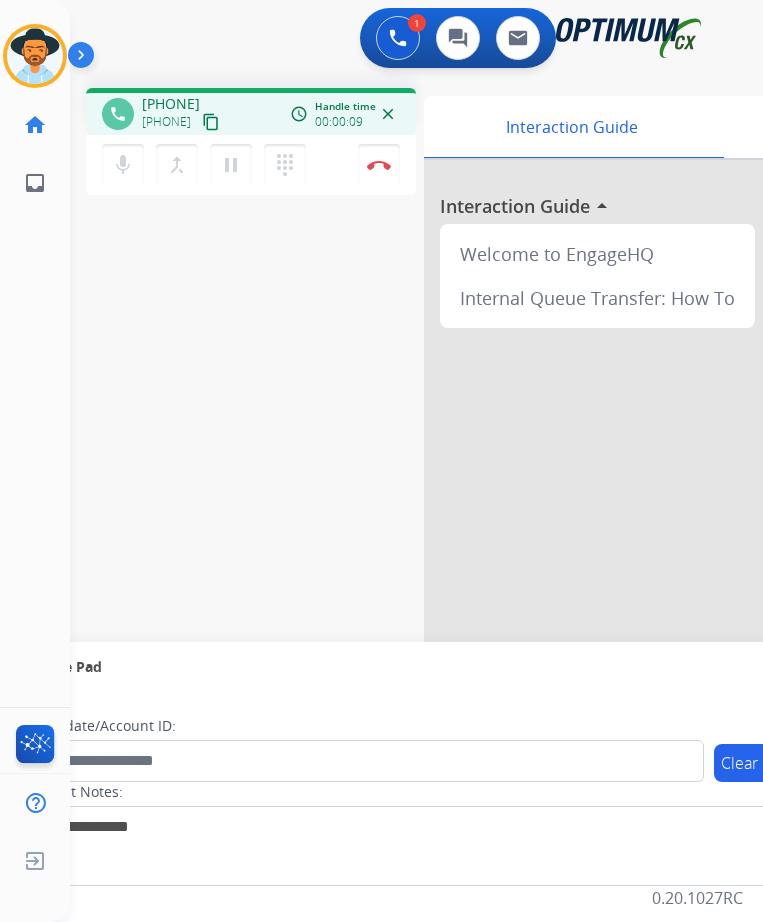 copy on "[PHONE]" 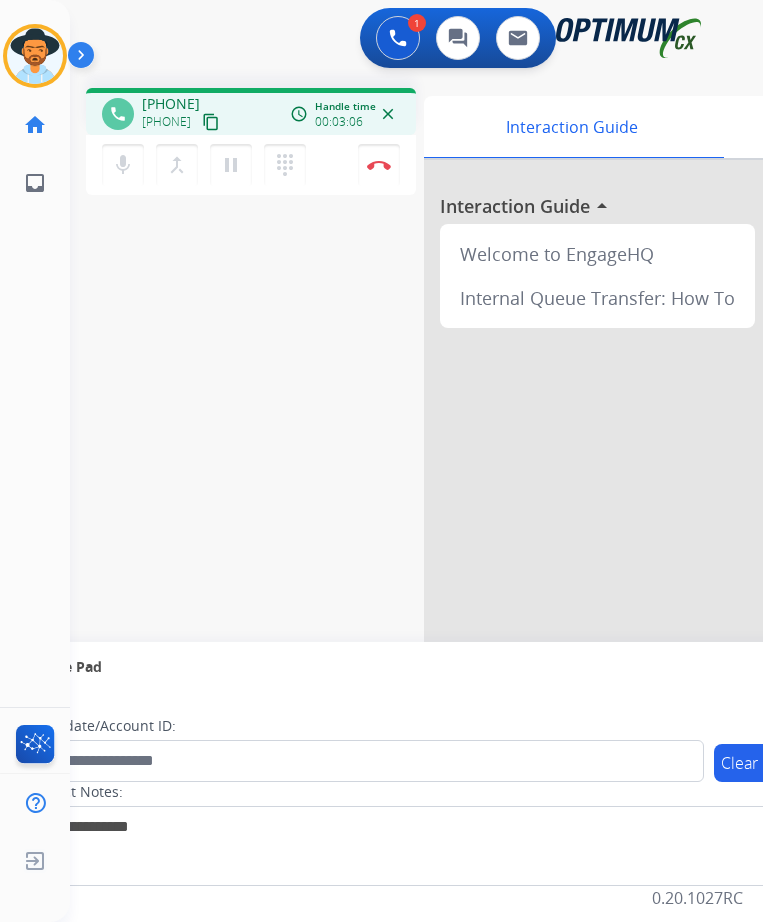 copy on "[PHONE]" 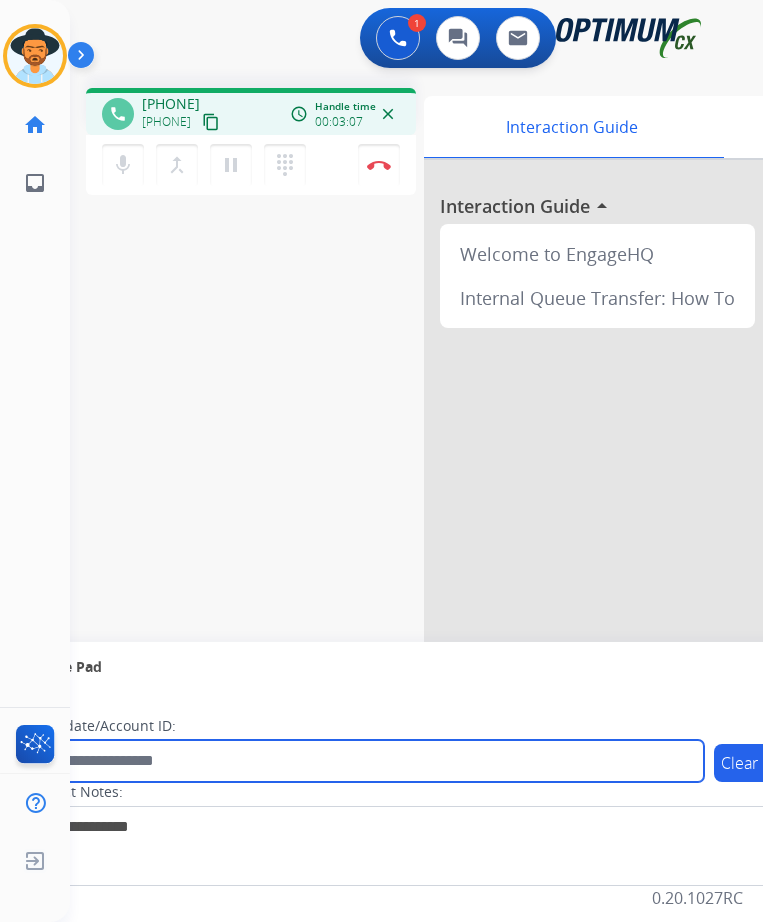 click at bounding box center (365, 761) 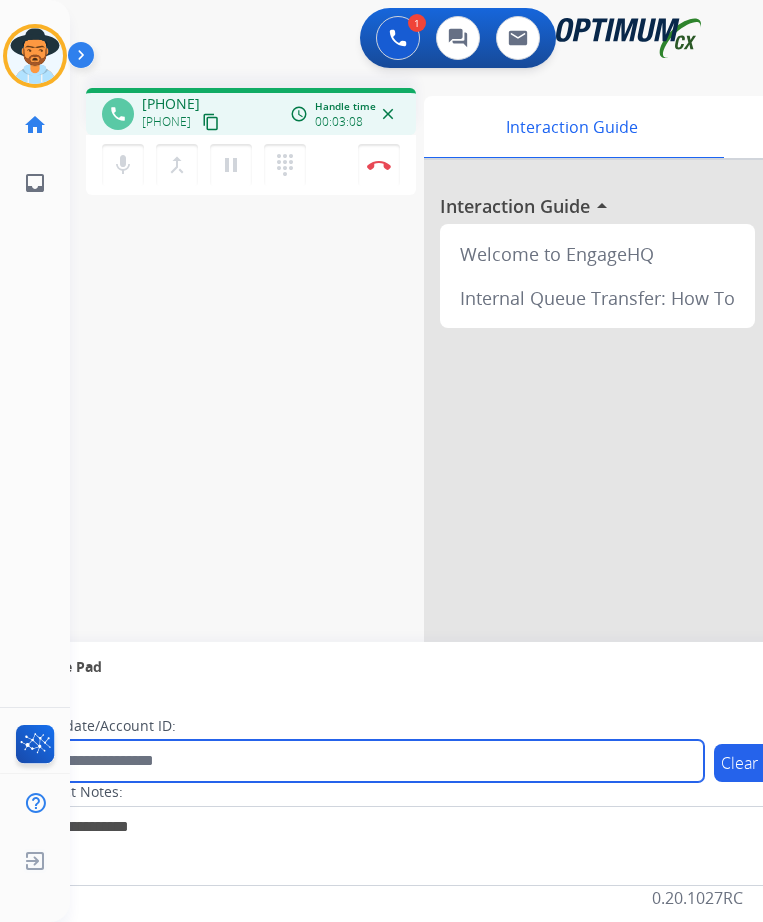 paste on "**********" 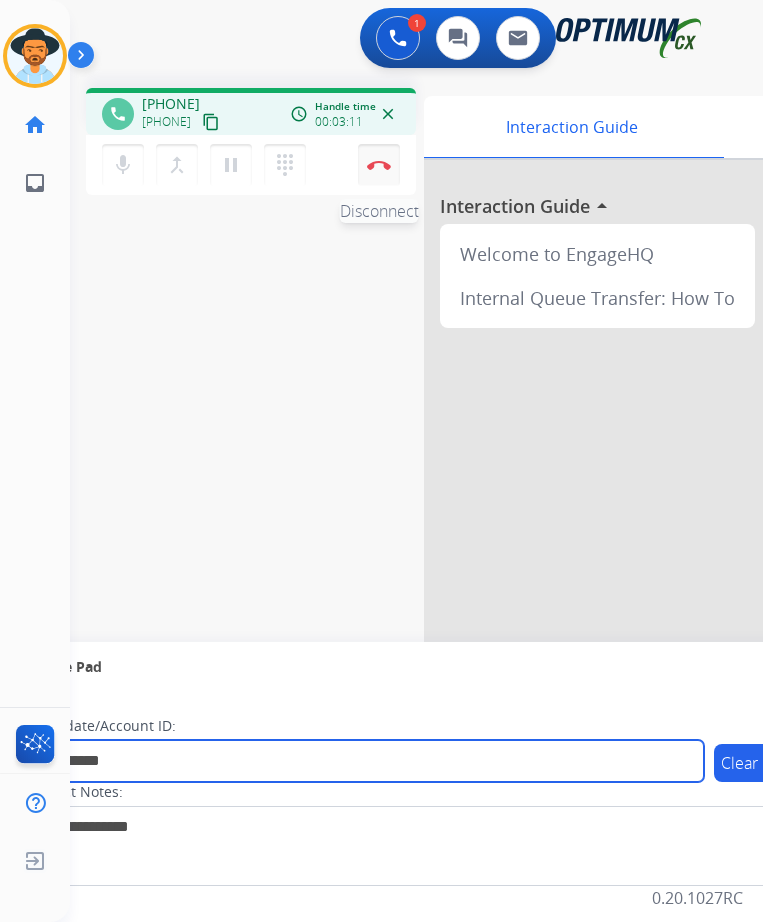 type on "**********" 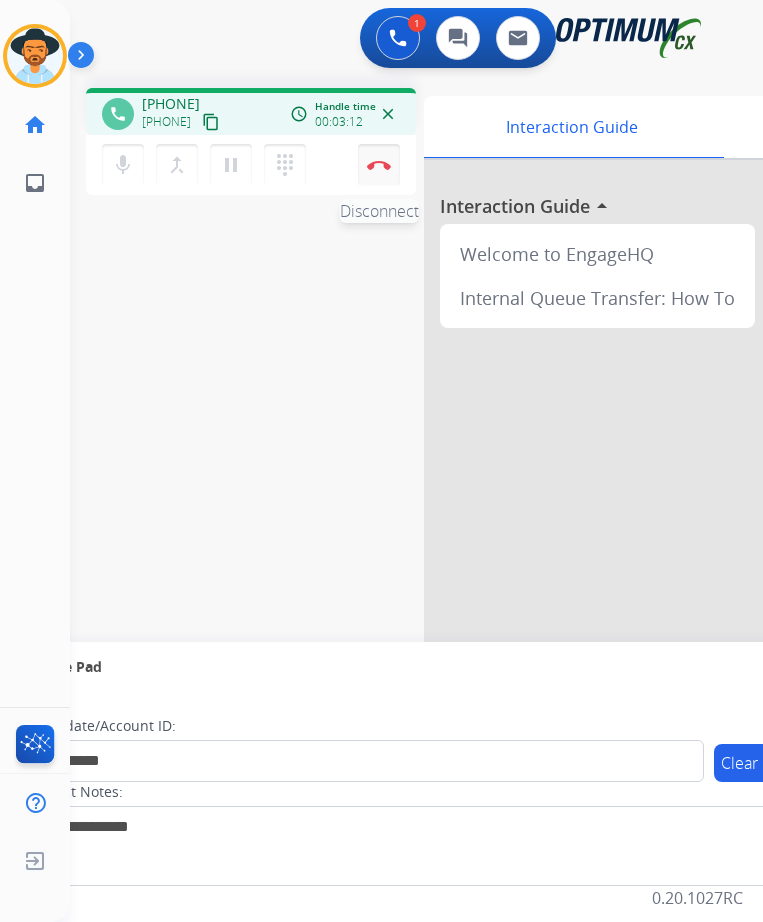 click on "Disconnect" at bounding box center (379, 165) 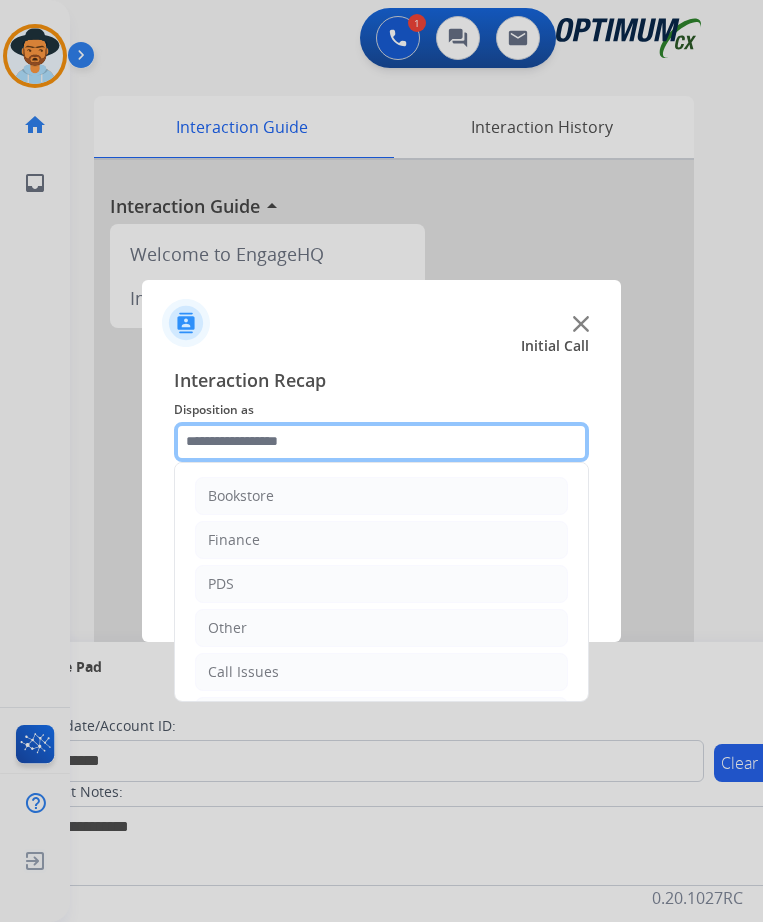 click 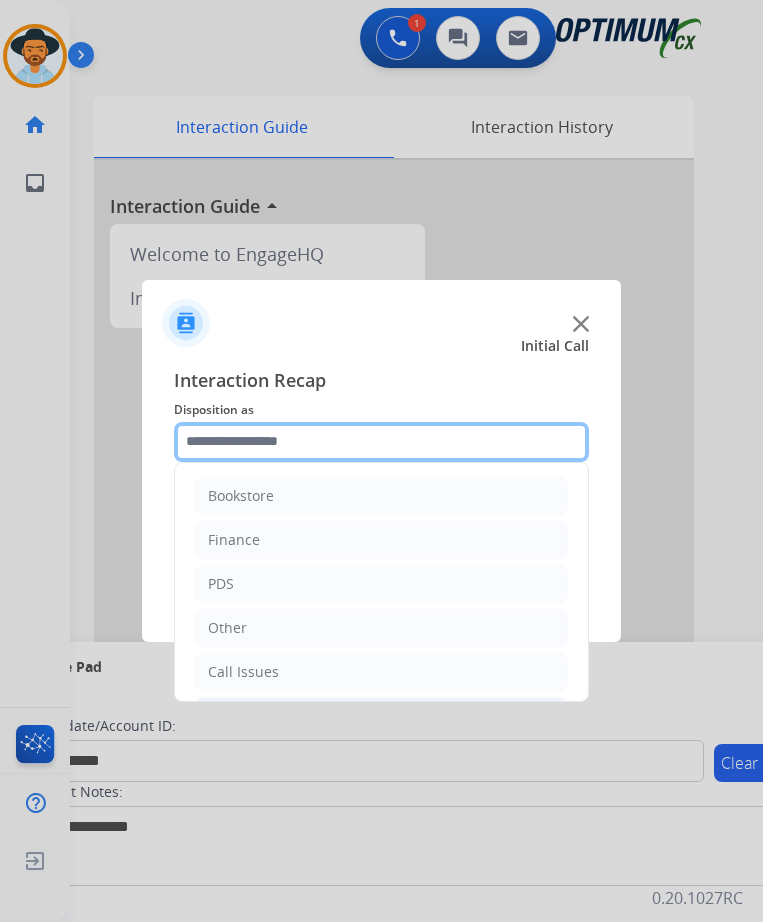 scroll, scrollTop: 136, scrollLeft: 0, axis: vertical 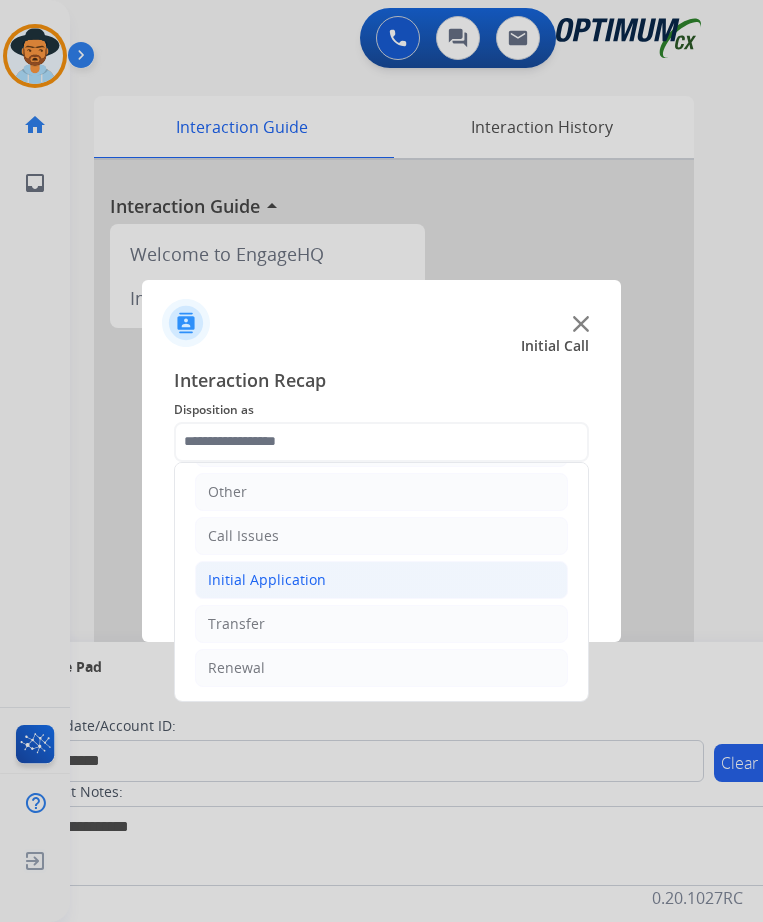 click on "Initial Application" 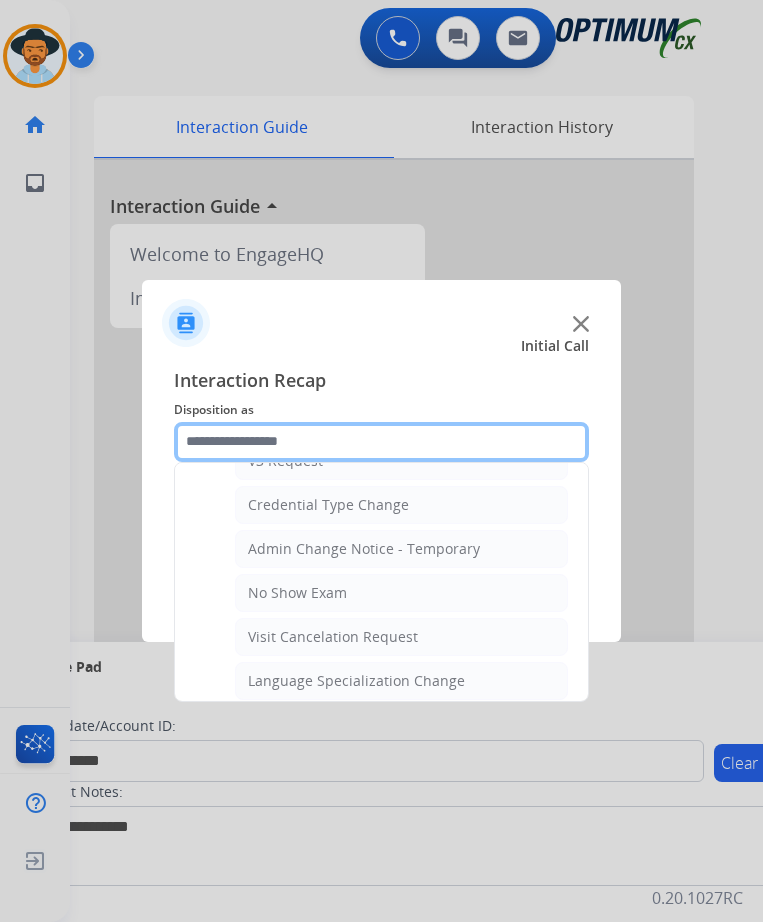 scroll, scrollTop: 1136, scrollLeft: 0, axis: vertical 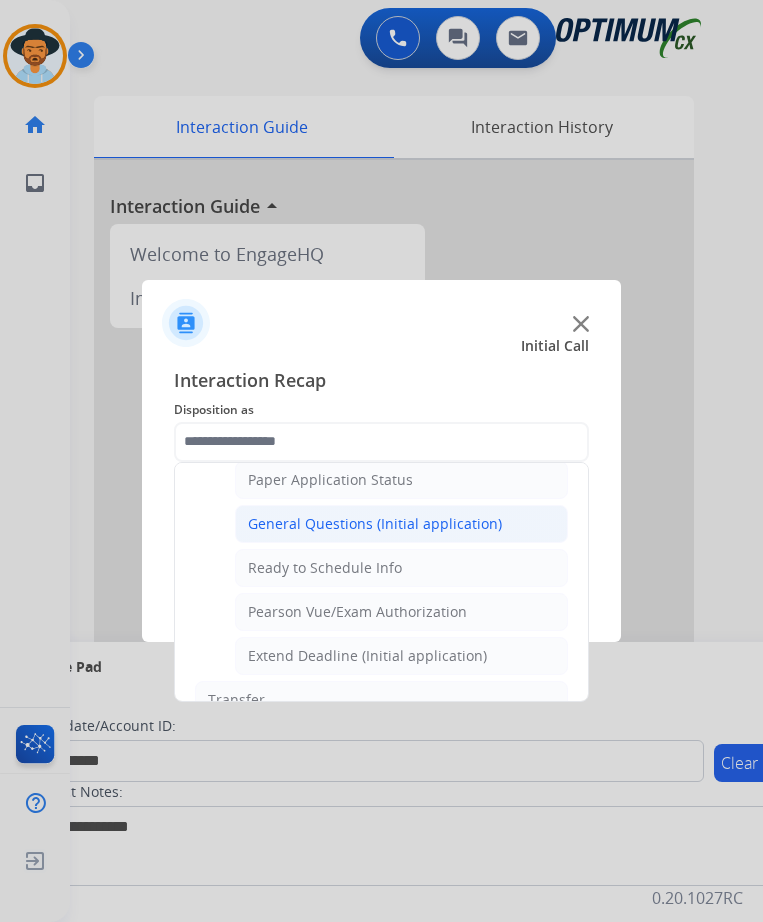 click on "General Questions (Initial application)" 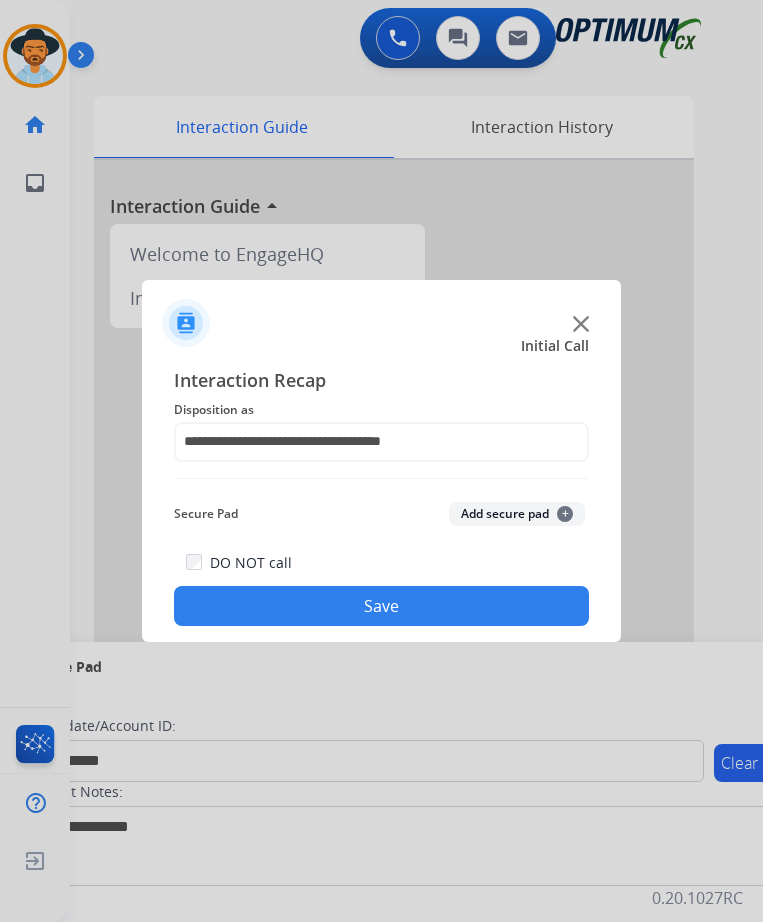 click on "Save" 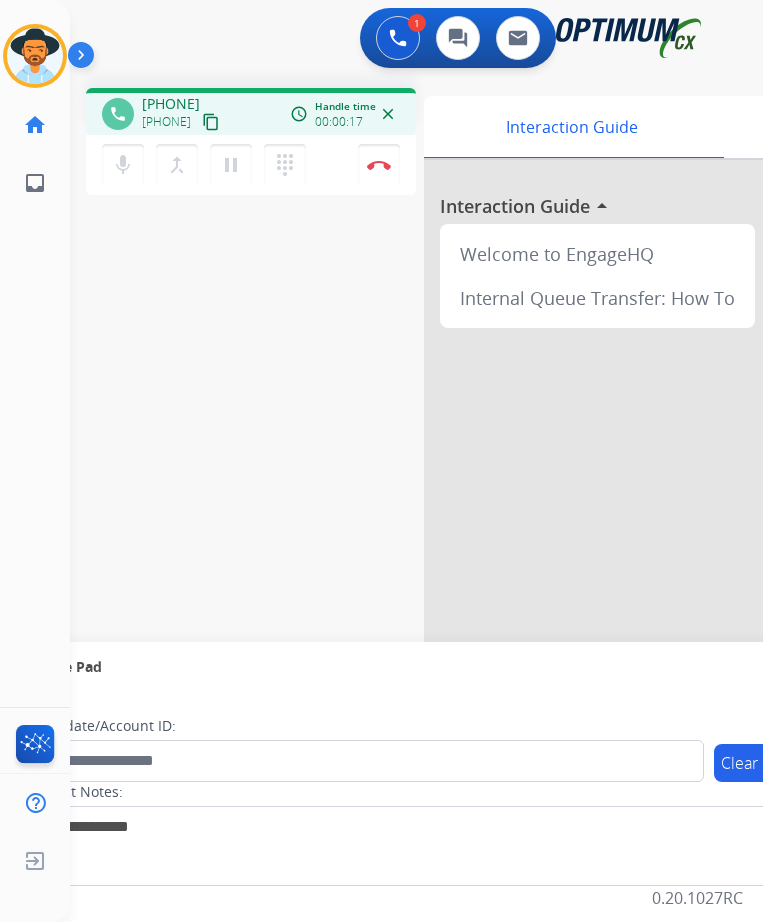 click on "phone [PHONE] [PHONE] content_copy access_time Call metrics Queue   01:15 Hold   00:00 Talk   00:18 Total   01:32 Handle time 00:00:17 close mic Mute merge_type Bridge pause Hold dialpad Dialpad Disconnect swap_horiz Break voice bridge close_fullscreen Connect 3-Way Call merge_type Separate 3-Way Call  Interaction Guide   Interaction History  Interaction Guide arrow_drop_up  Welcome to EngageHQ   Internal Queue Transfer: How To  Secure Pad expand_more Clear pad Candidate/Account ID: Contact Notes:" at bounding box center [392, 489] 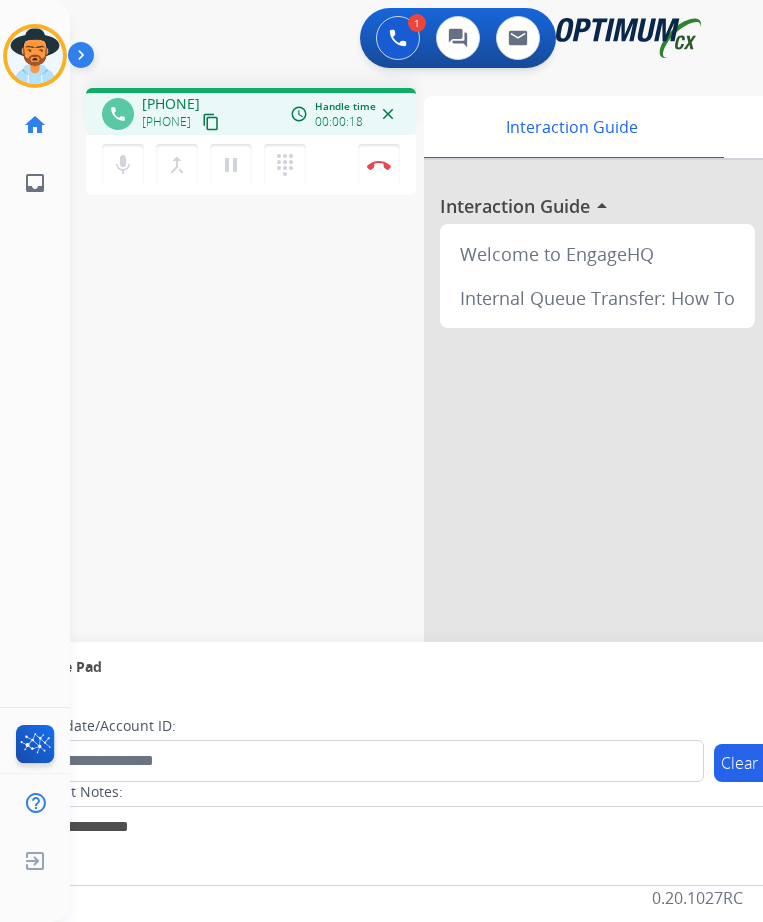 click on "[PHONE]" at bounding box center (171, 104) 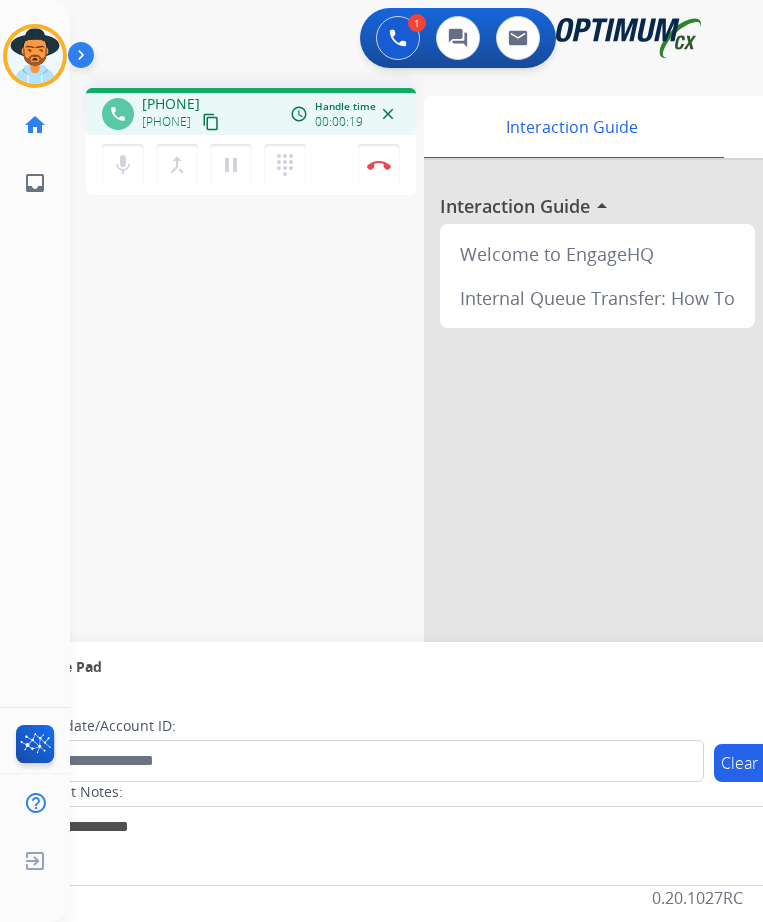 click on "[PHONE]" at bounding box center [171, 104] 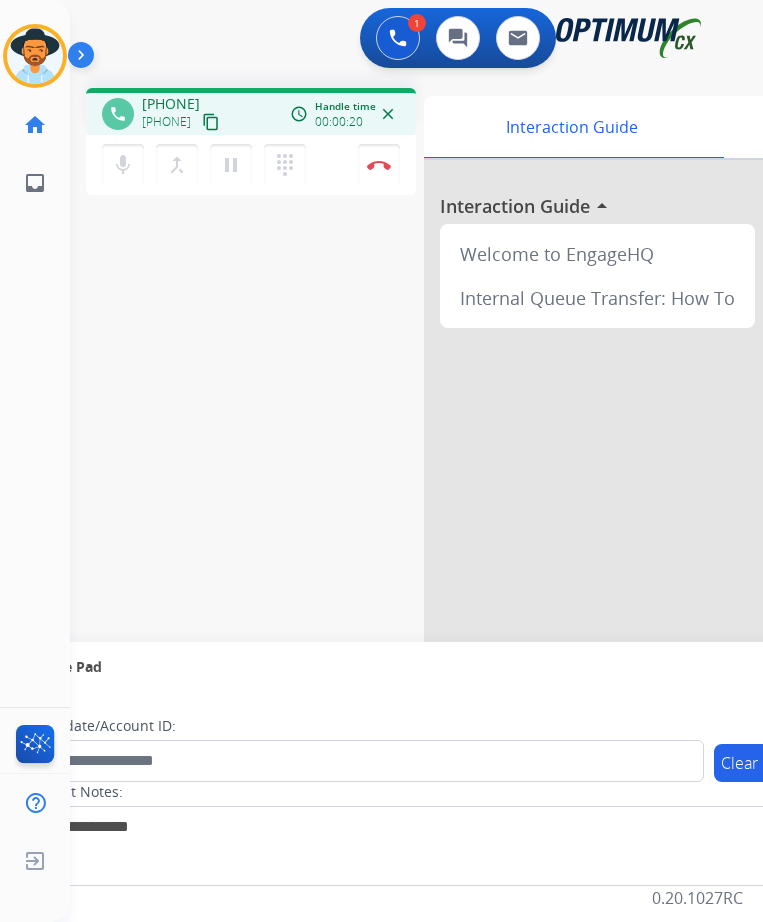 copy on "[PHONE]" 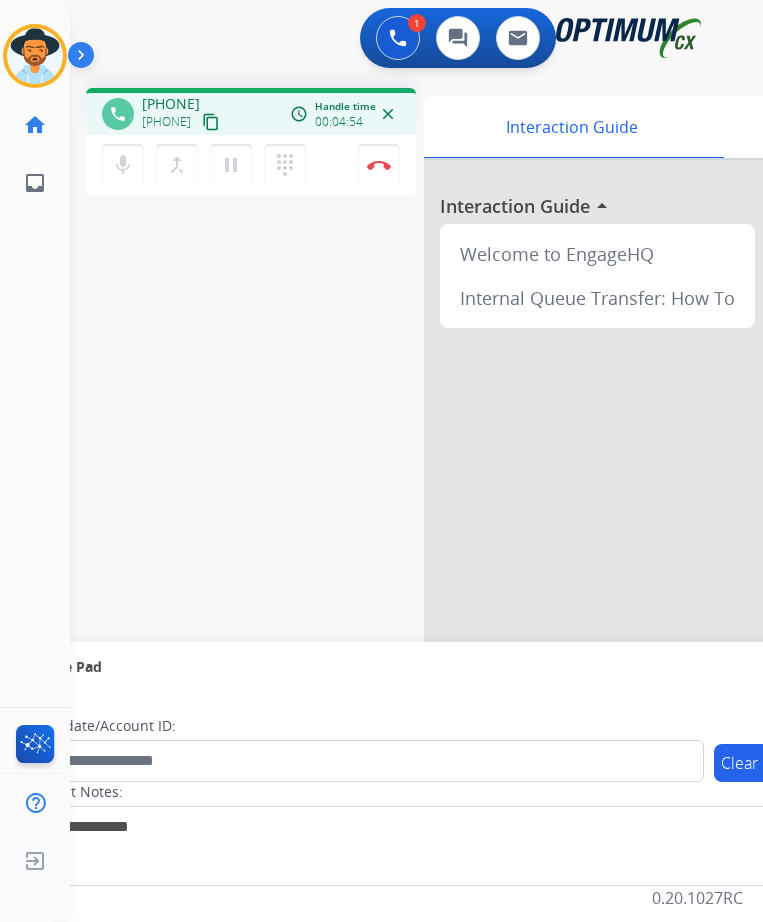 copy on "[PHONE]" 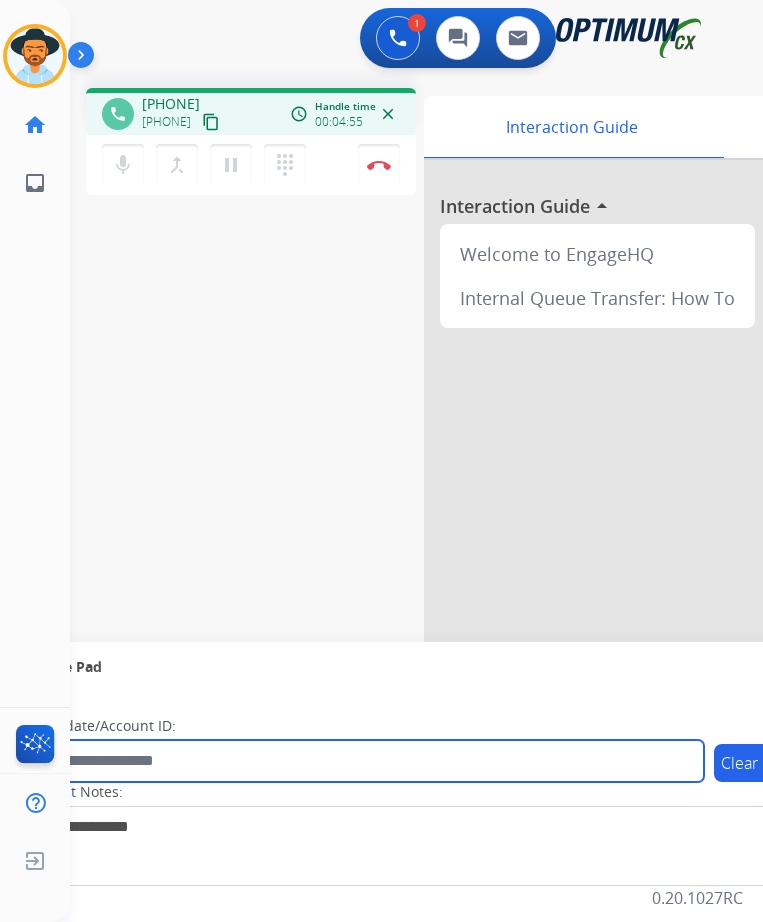 click at bounding box center (365, 761) 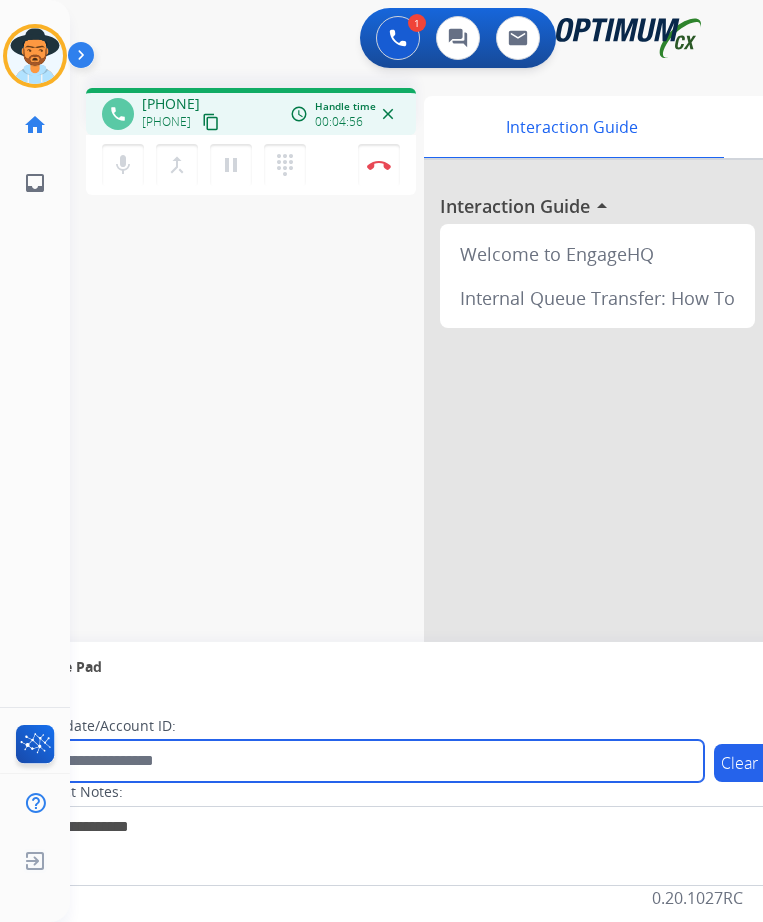 paste on "**********" 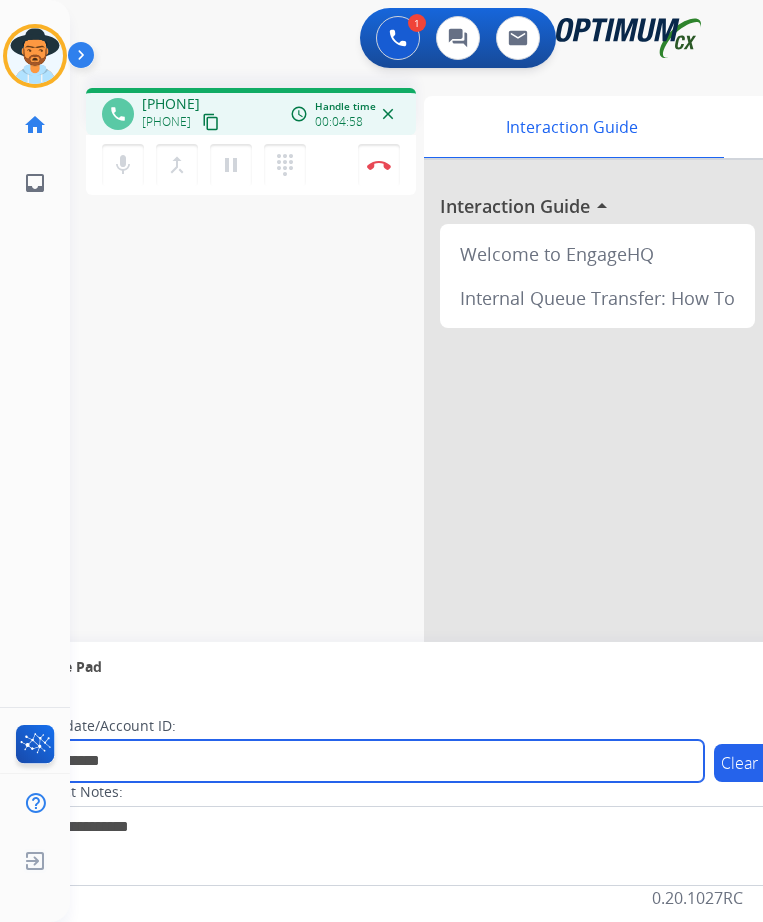 type on "**********" 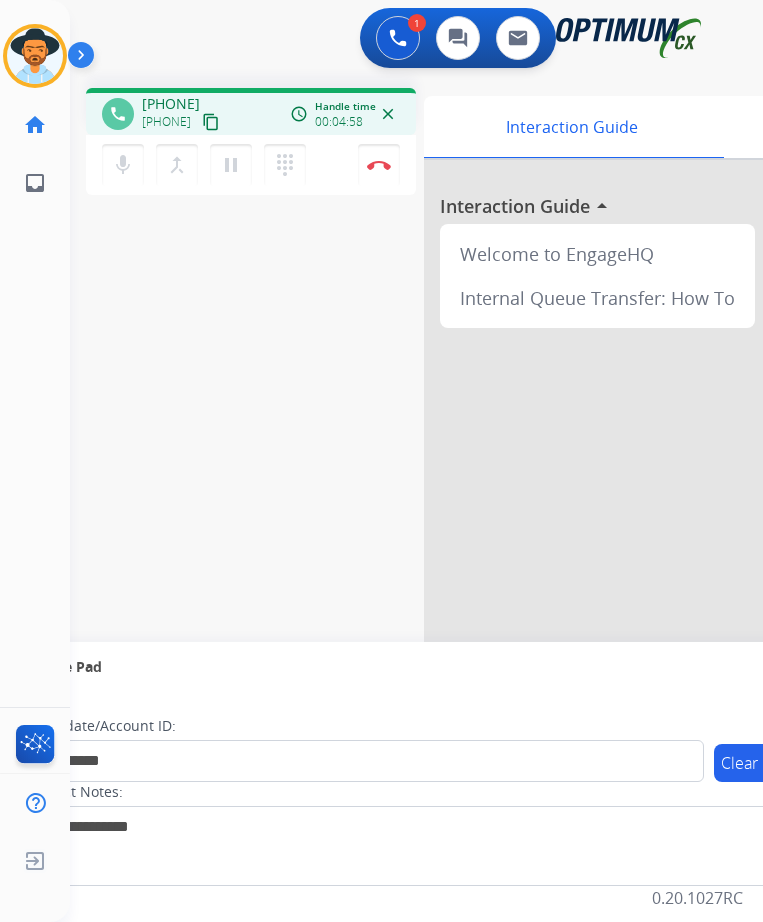 click on "**********" at bounding box center [392, 489] 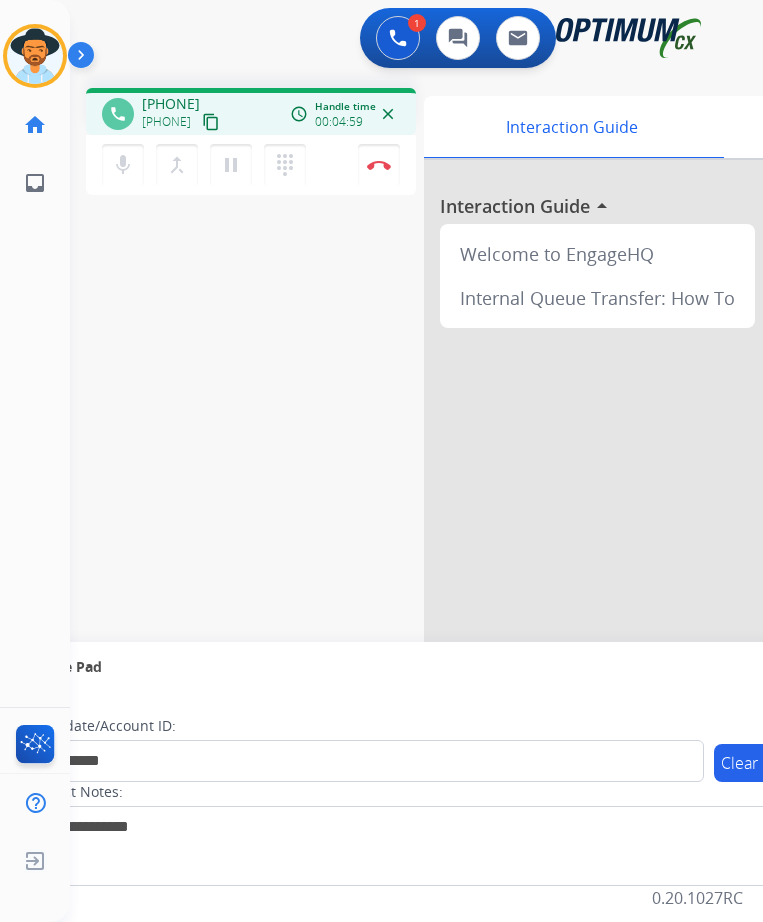 click at bounding box center (724, 533) 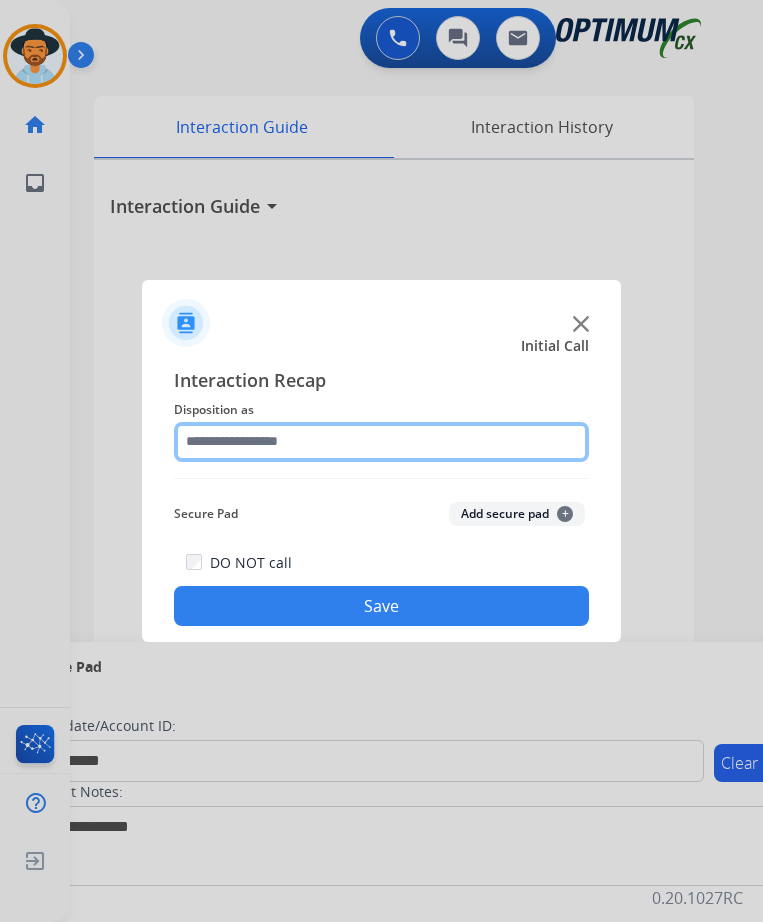 click 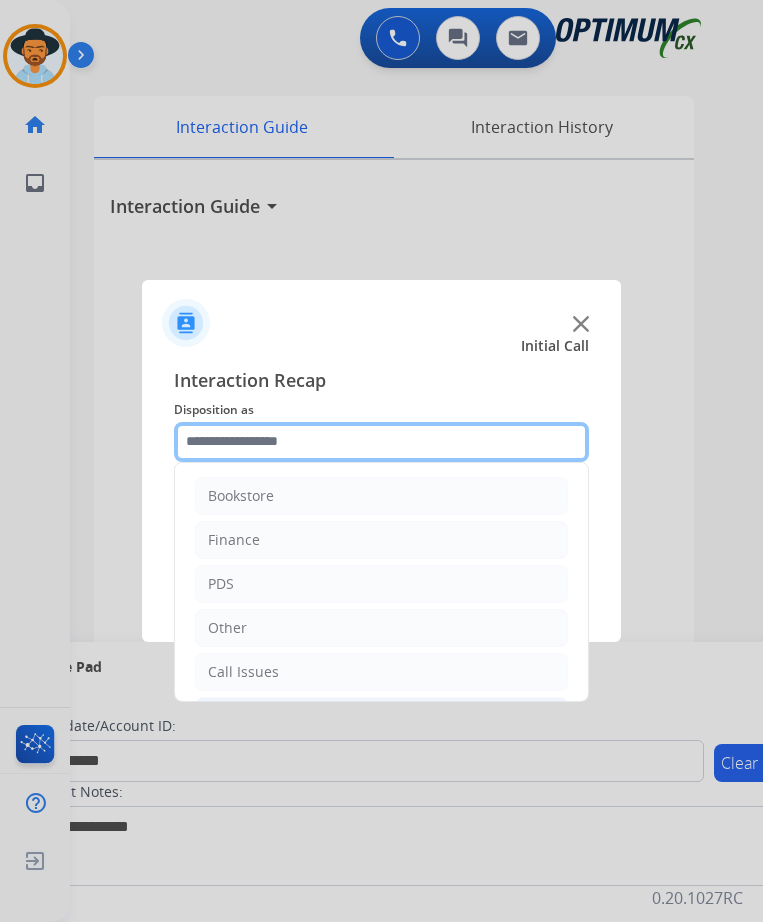 scroll, scrollTop: 136, scrollLeft: 0, axis: vertical 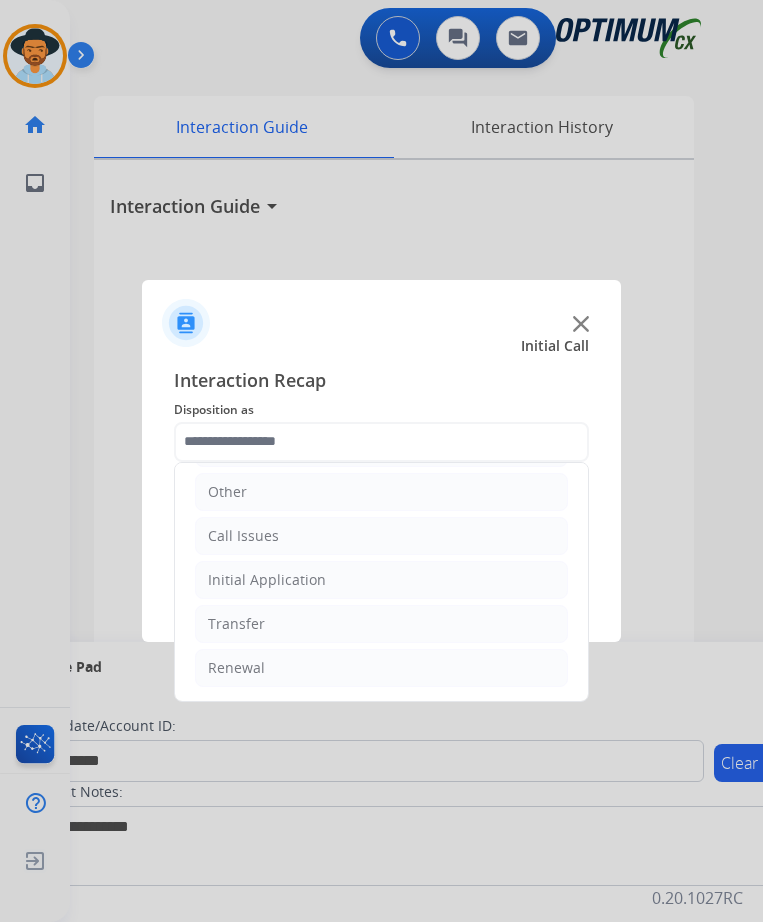 click on "Bookstore   Finance   PDS   Other   Call Issues   Initial Application   Transfer   Renewal" 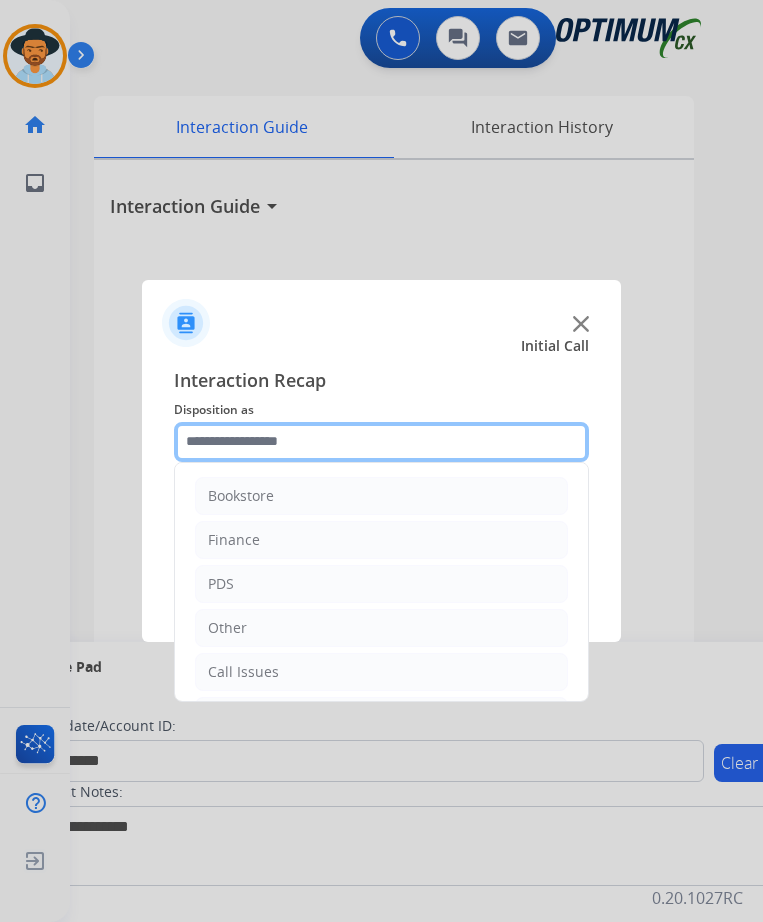 click 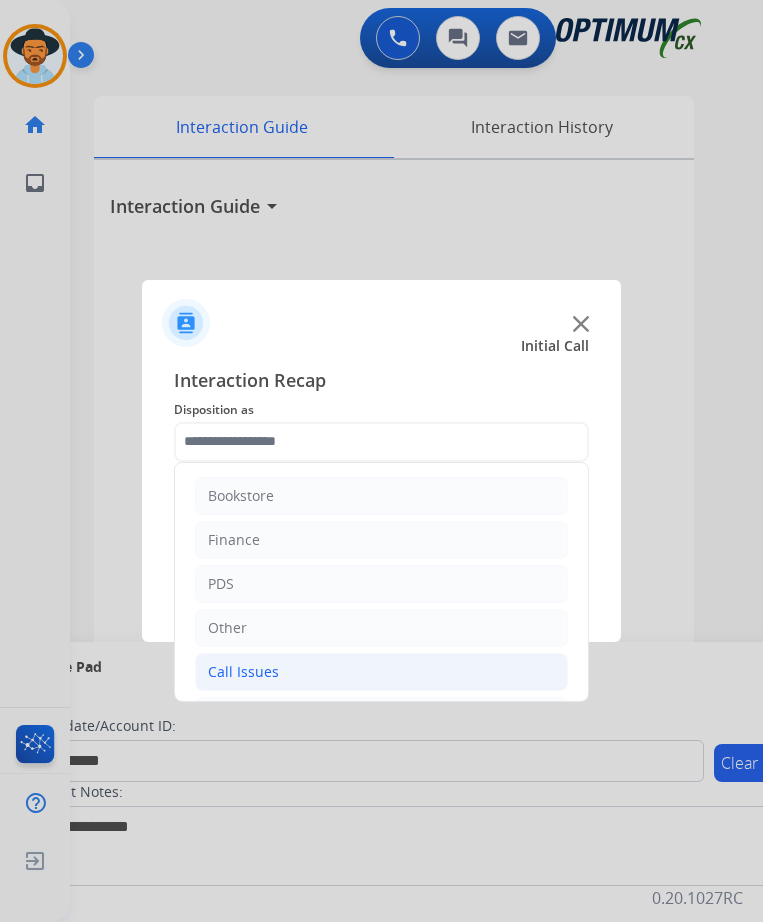 click on "Call Issues" 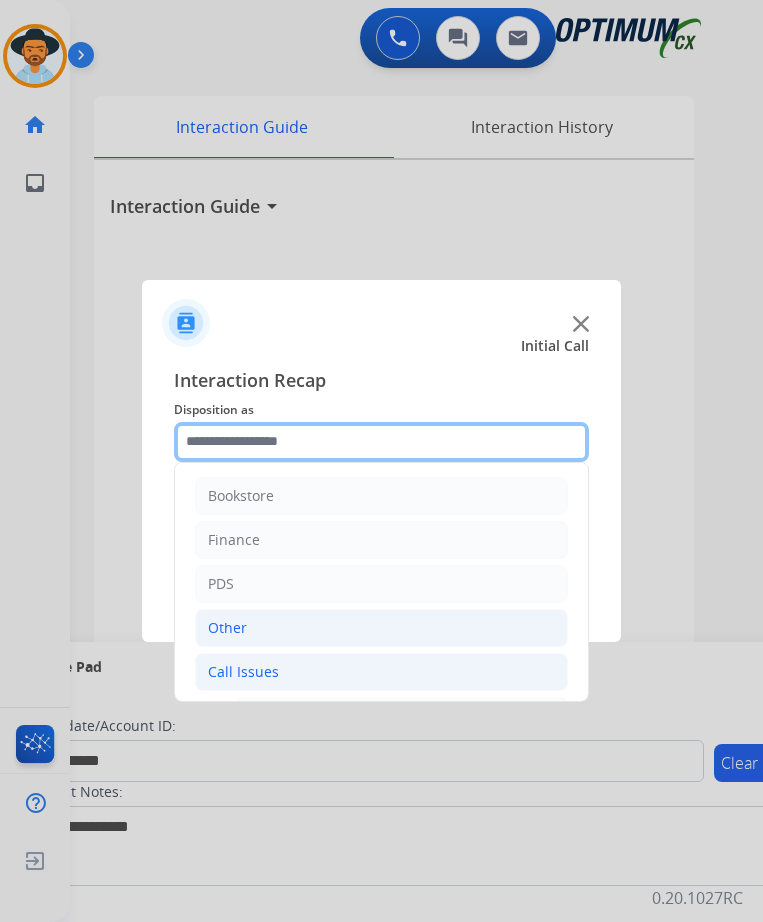 scroll, scrollTop: 167, scrollLeft: 0, axis: vertical 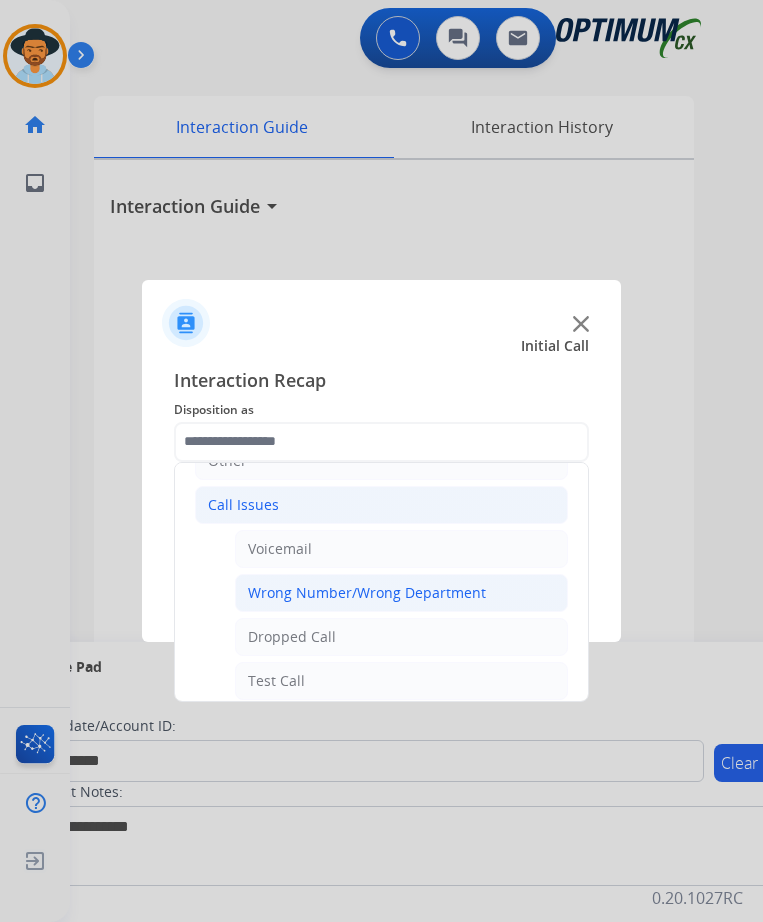 click on "Wrong Number/Wrong Department" 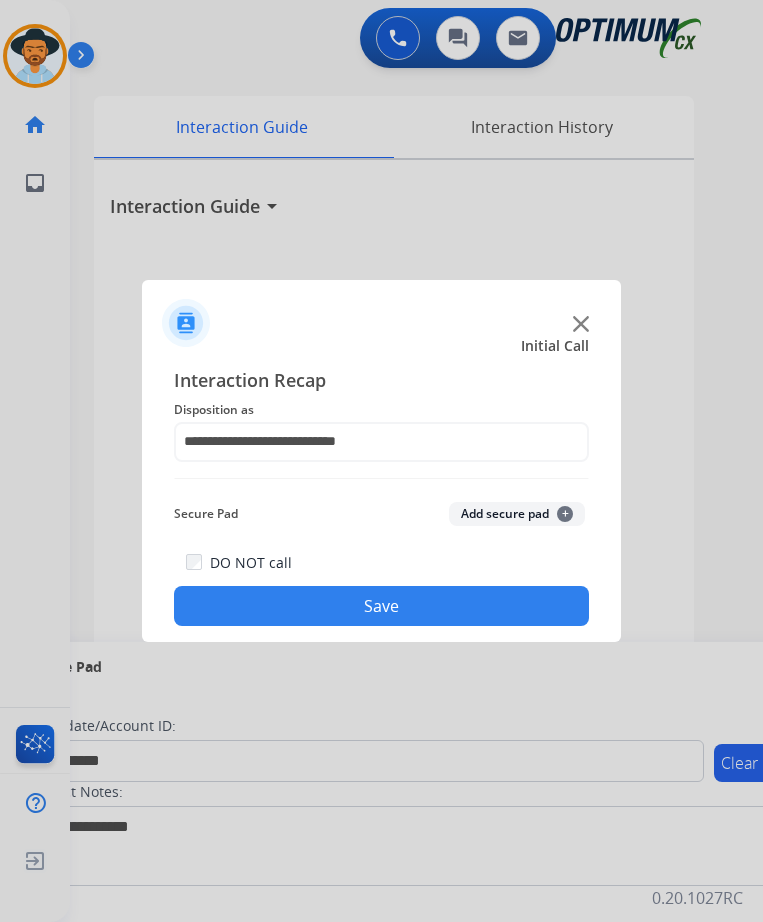 click on "Save" 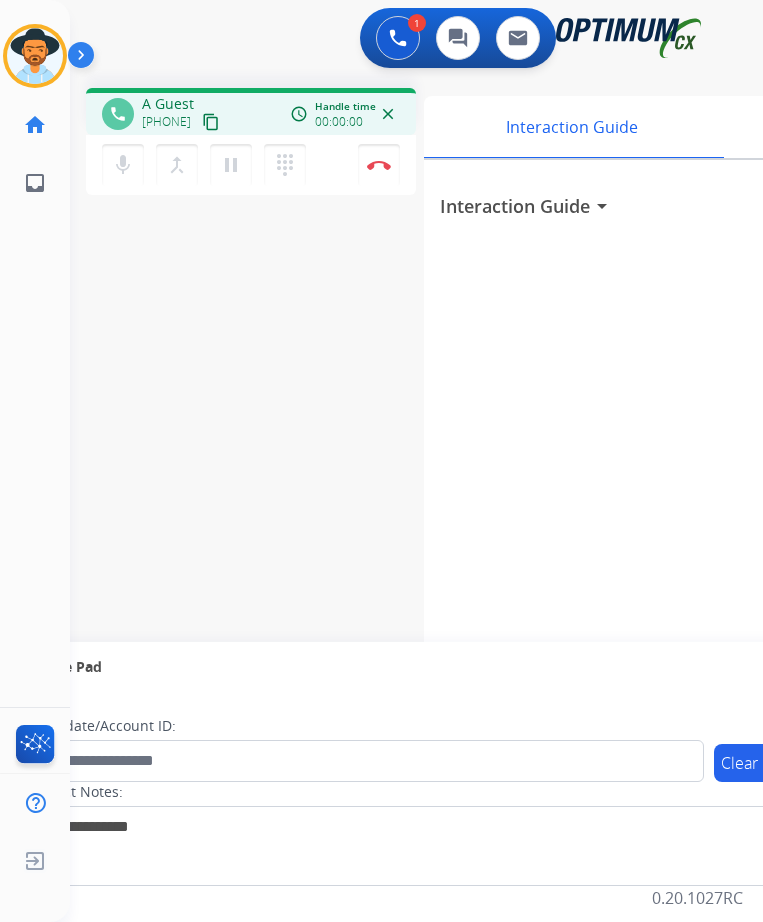click on "1 Voice Interactions  0  Chat Interactions   0  Email Interactions" at bounding box center [400, 40] 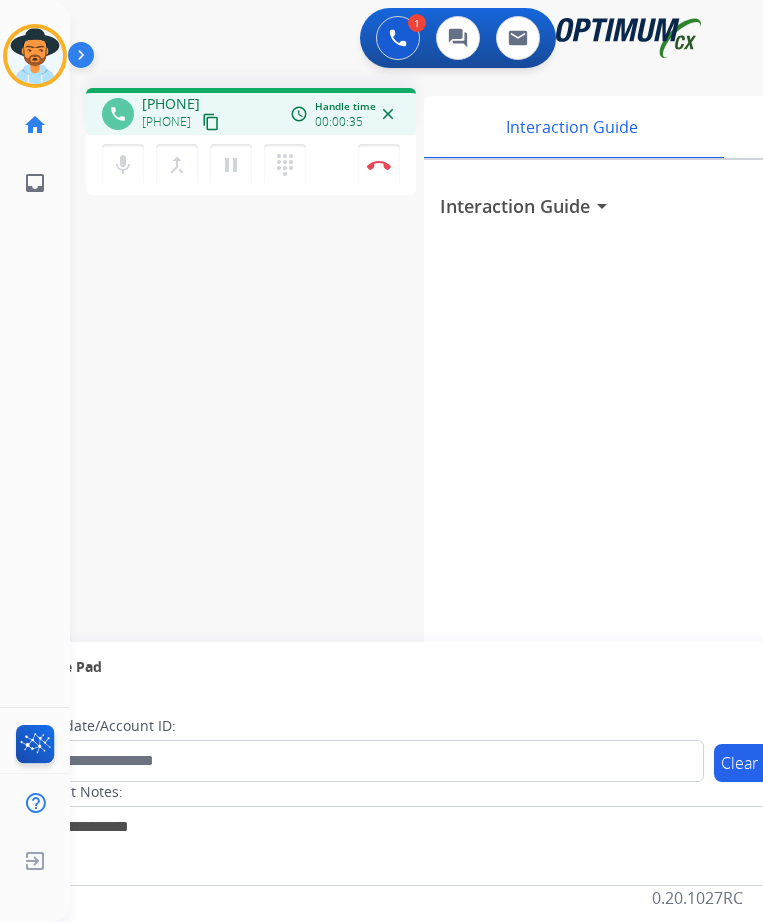 click on "[PHONE]" at bounding box center [171, 104] 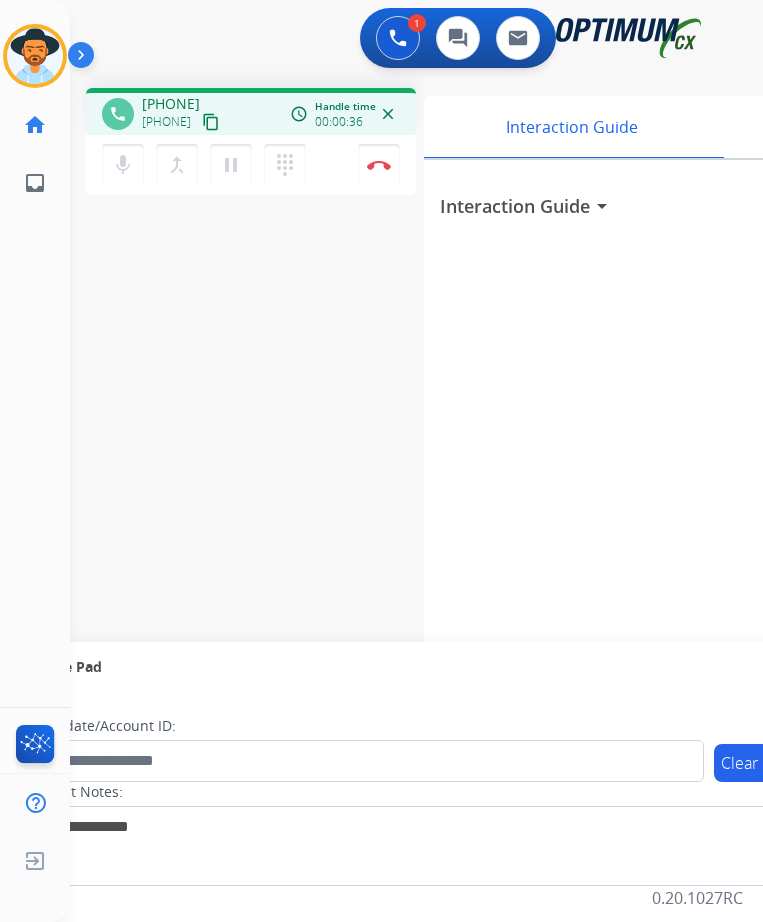 click on "[PHONE]" at bounding box center [171, 104] 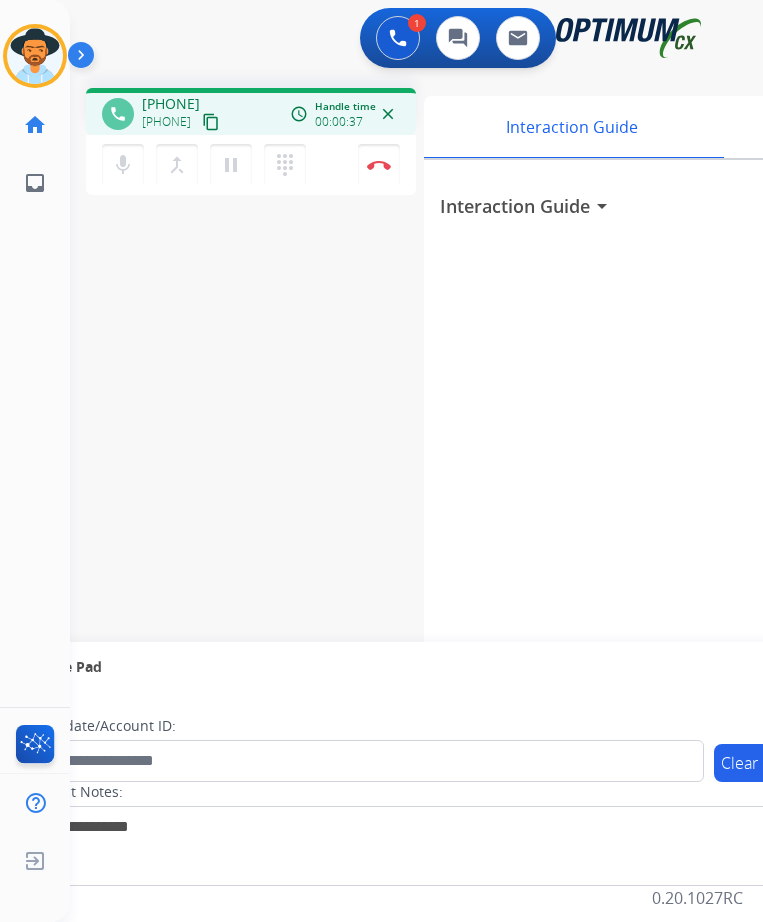 copy on "[PHONE]" 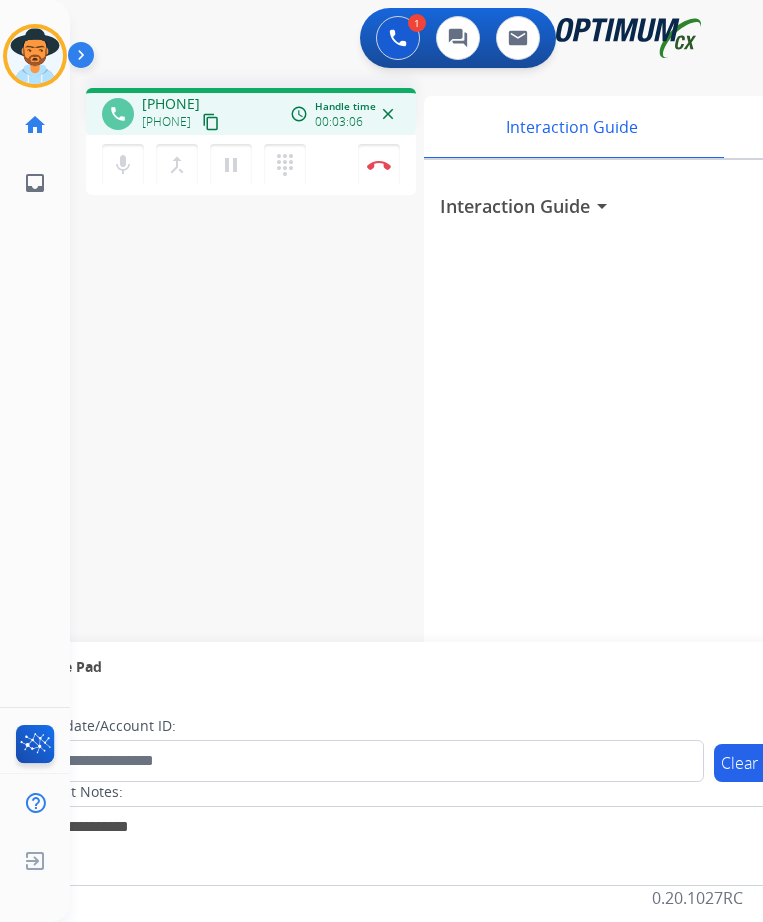copy on "[PHONE]" 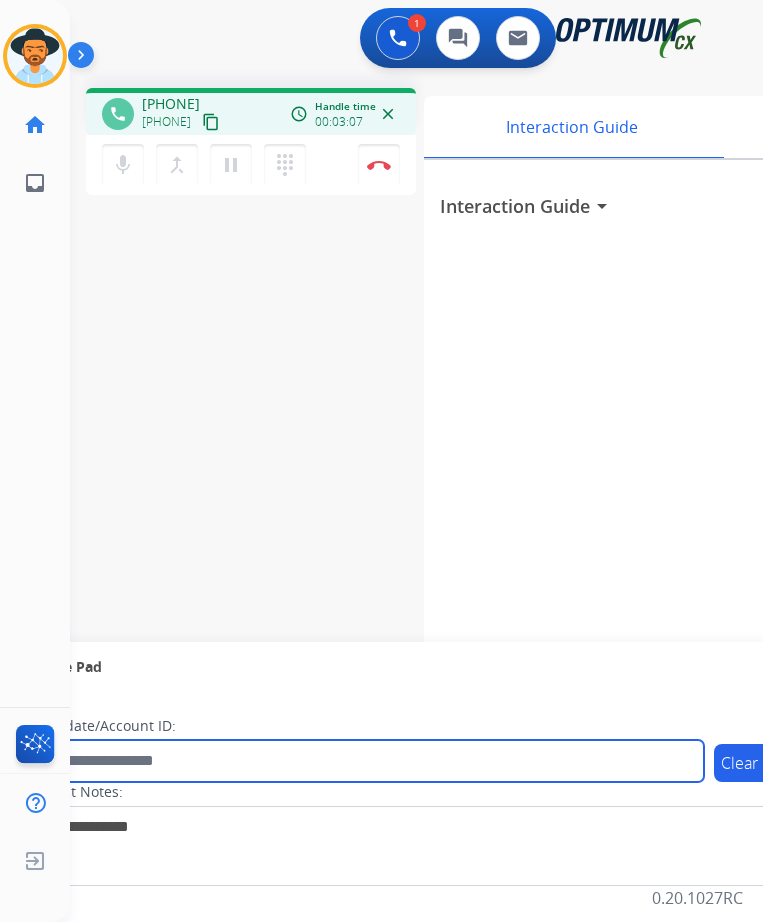 click at bounding box center [365, 761] 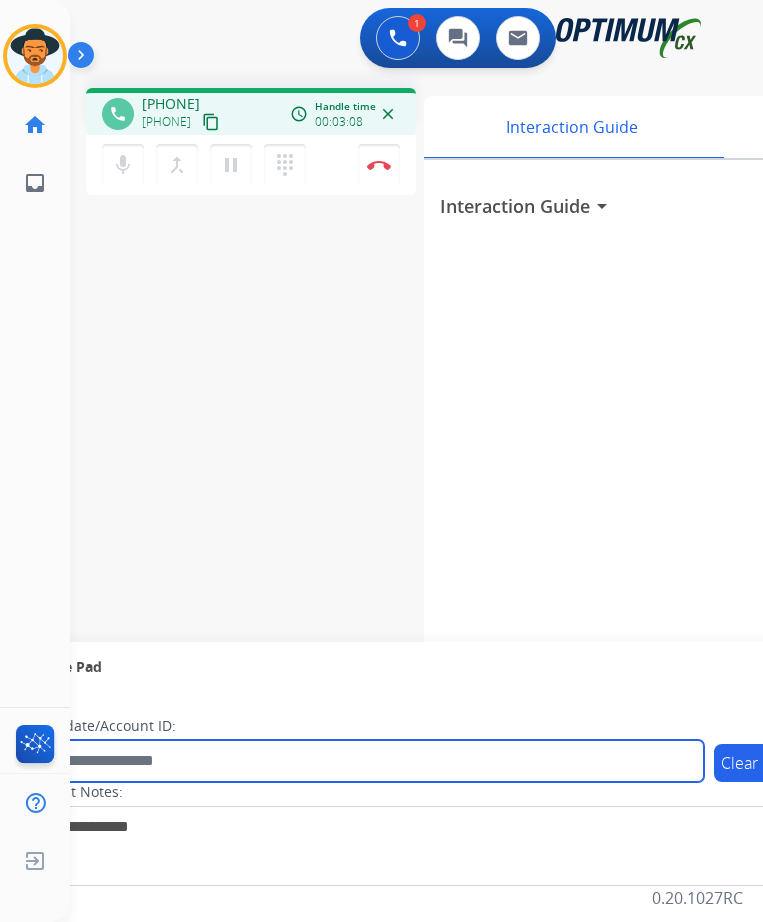 paste on "**********" 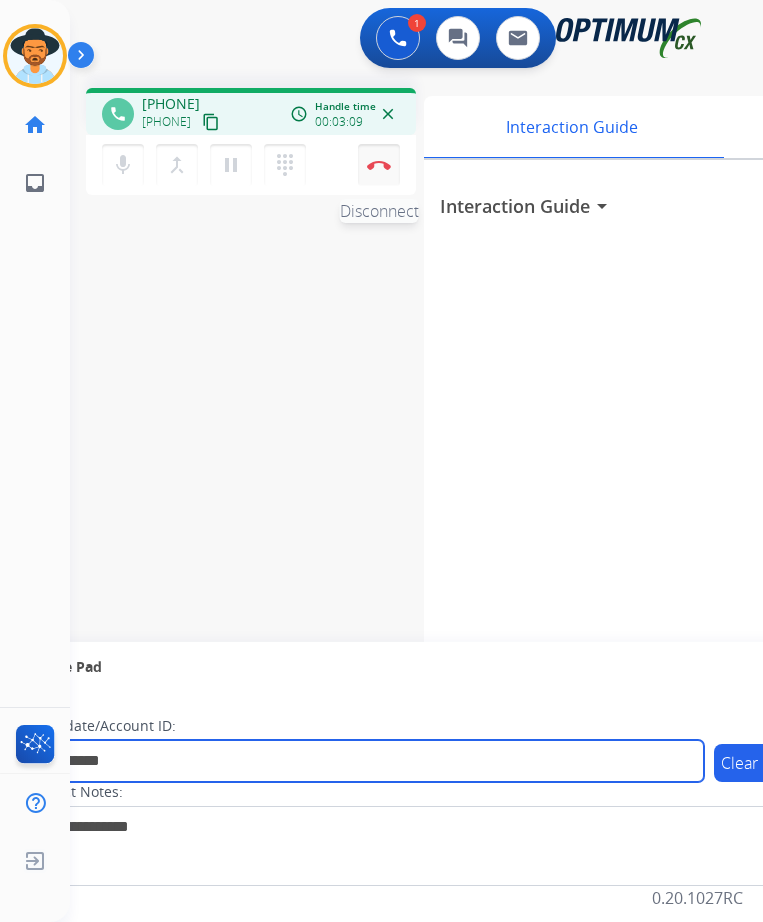 type on "**********" 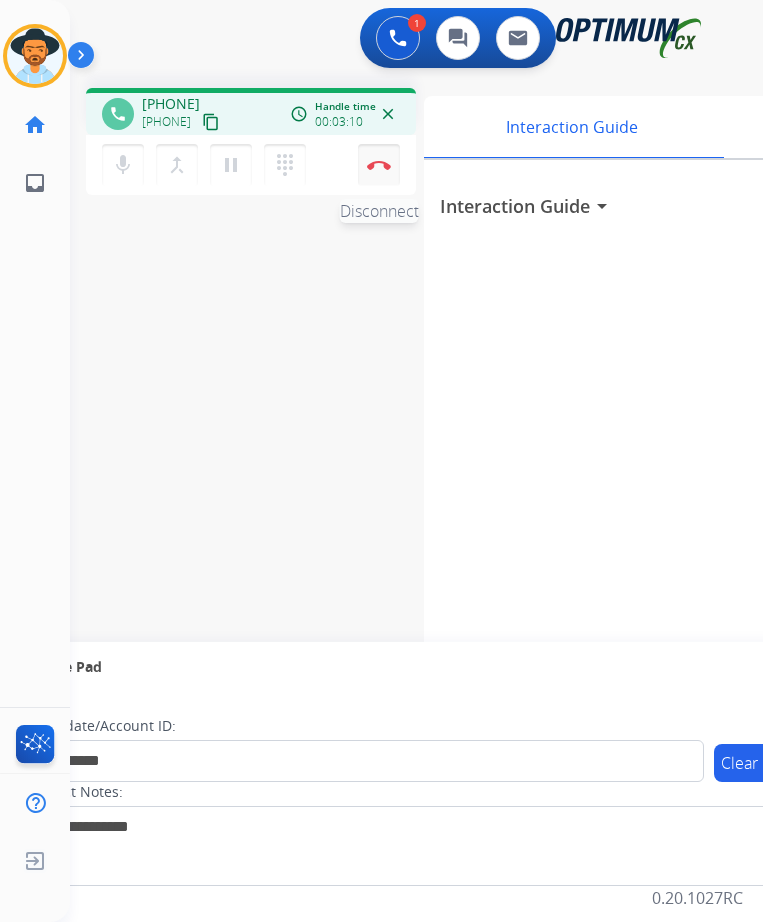 click on "Disconnect" at bounding box center (379, 165) 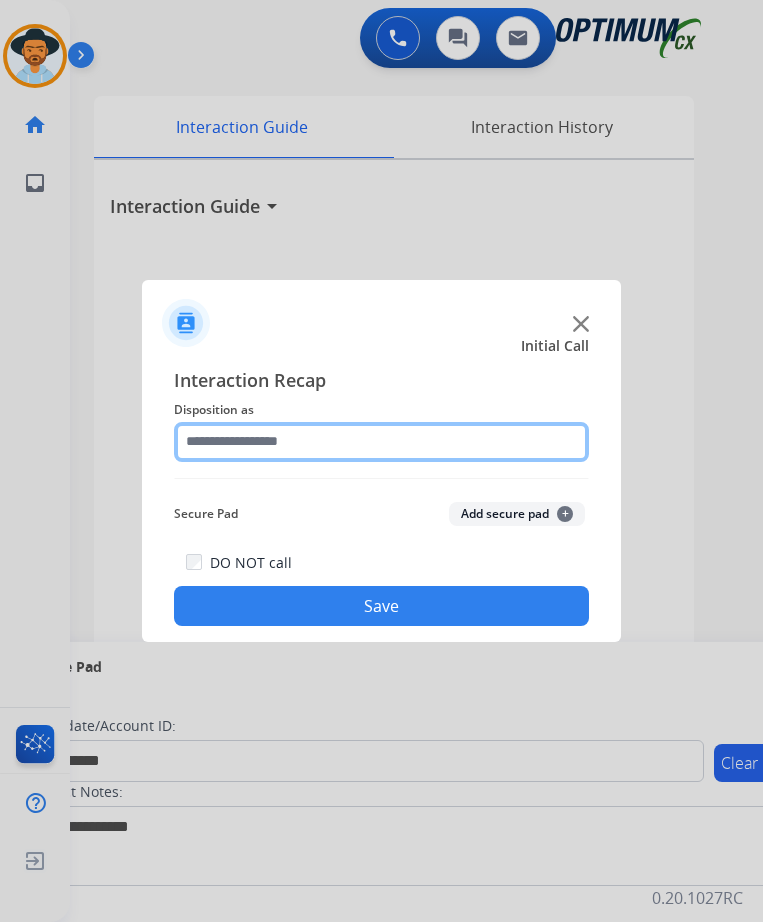 click 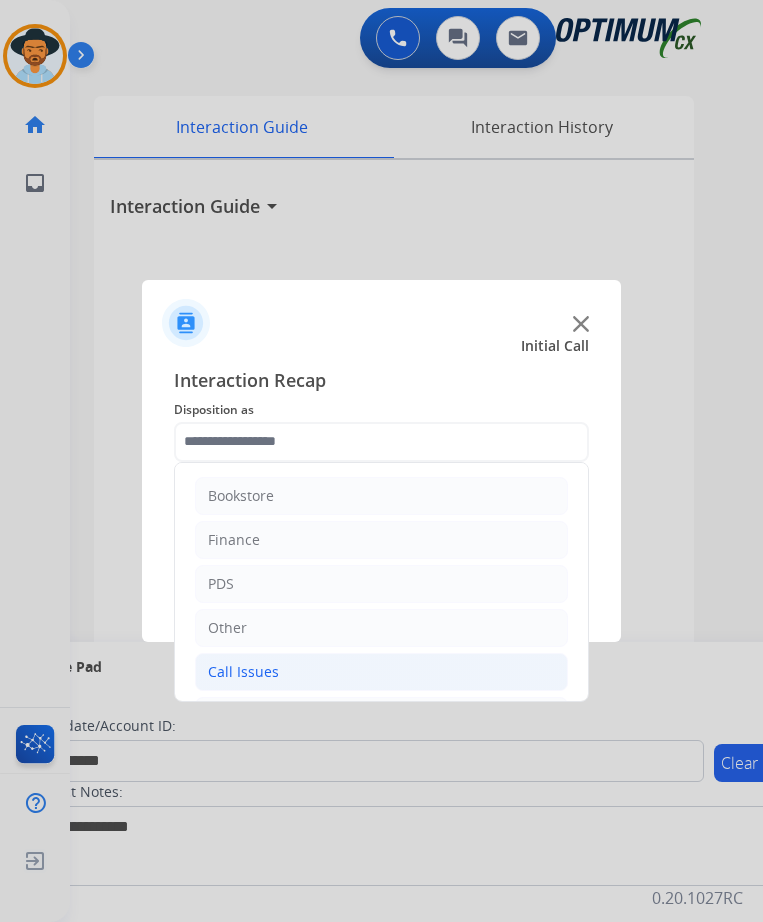 click on "Call Issues" 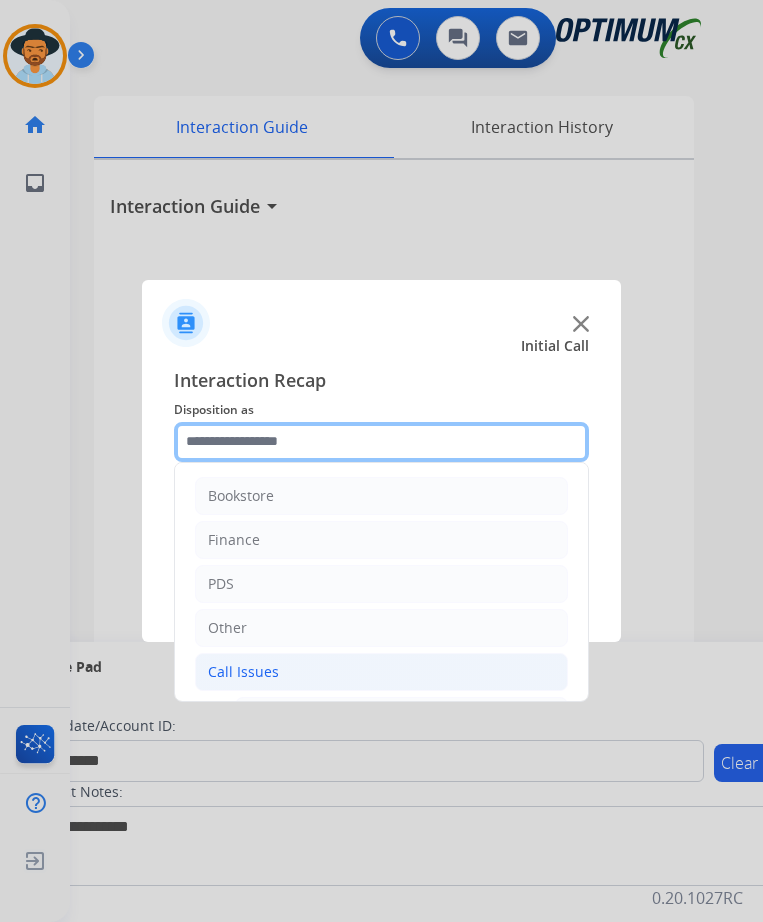 scroll, scrollTop: 356, scrollLeft: 0, axis: vertical 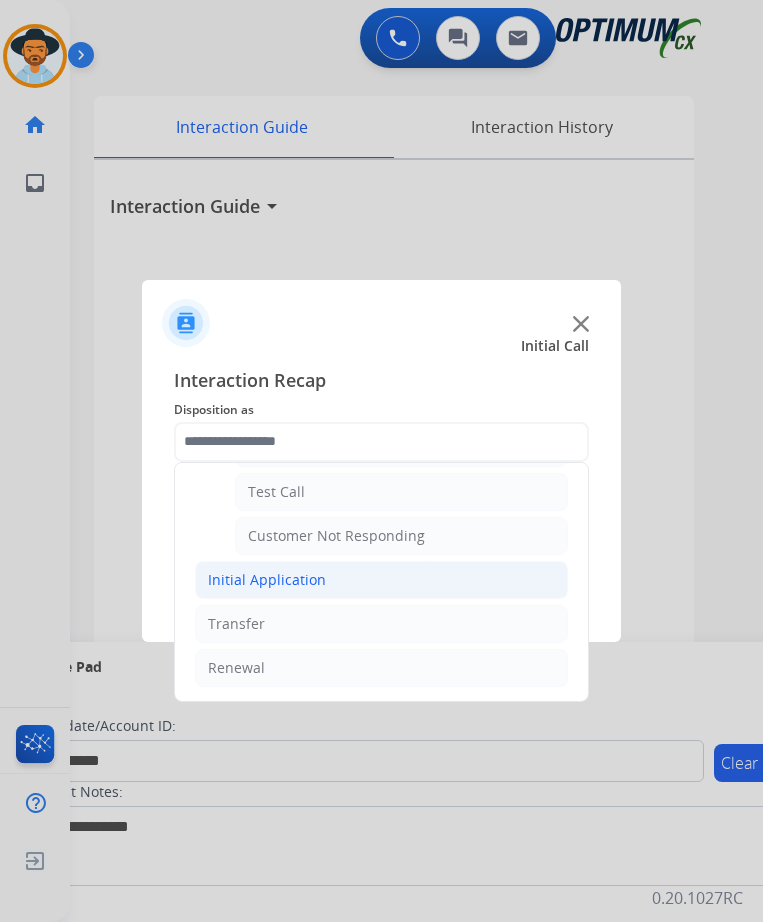 click on "Initial Application" 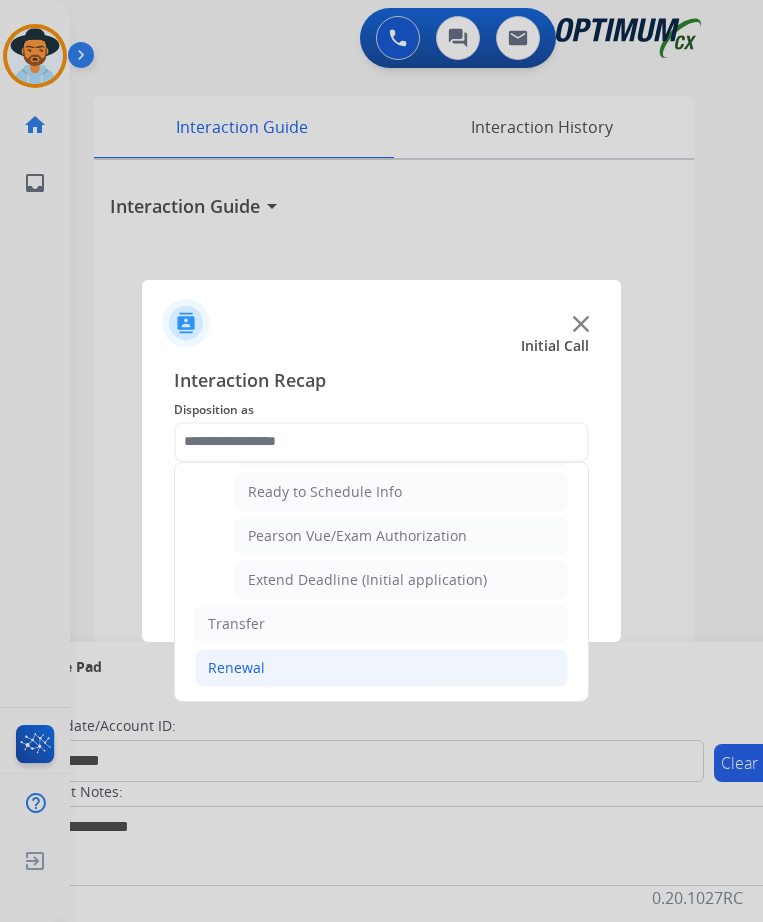 click on "Renewal" 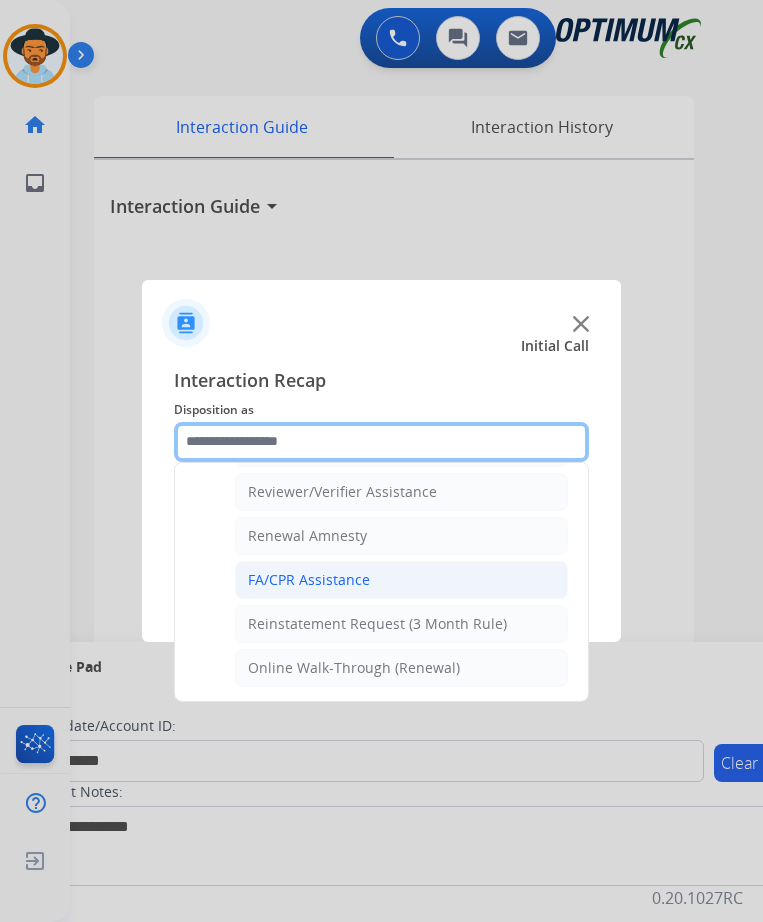 scroll, scrollTop: 772, scrollLeft: 0, axis: vertical 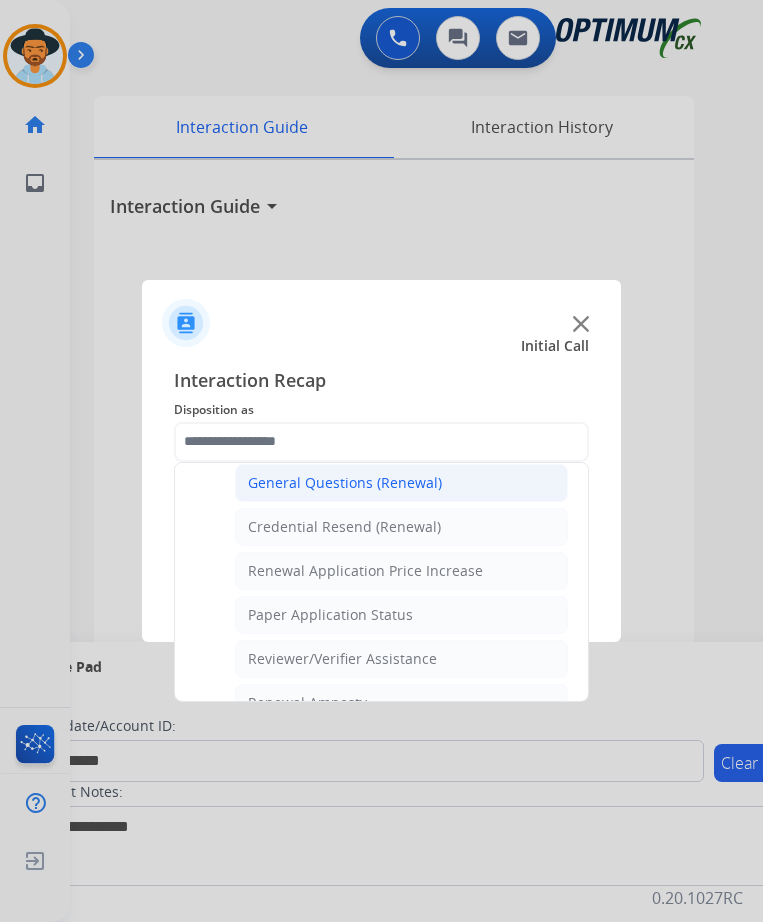 click on "General Questions (Renewal)" 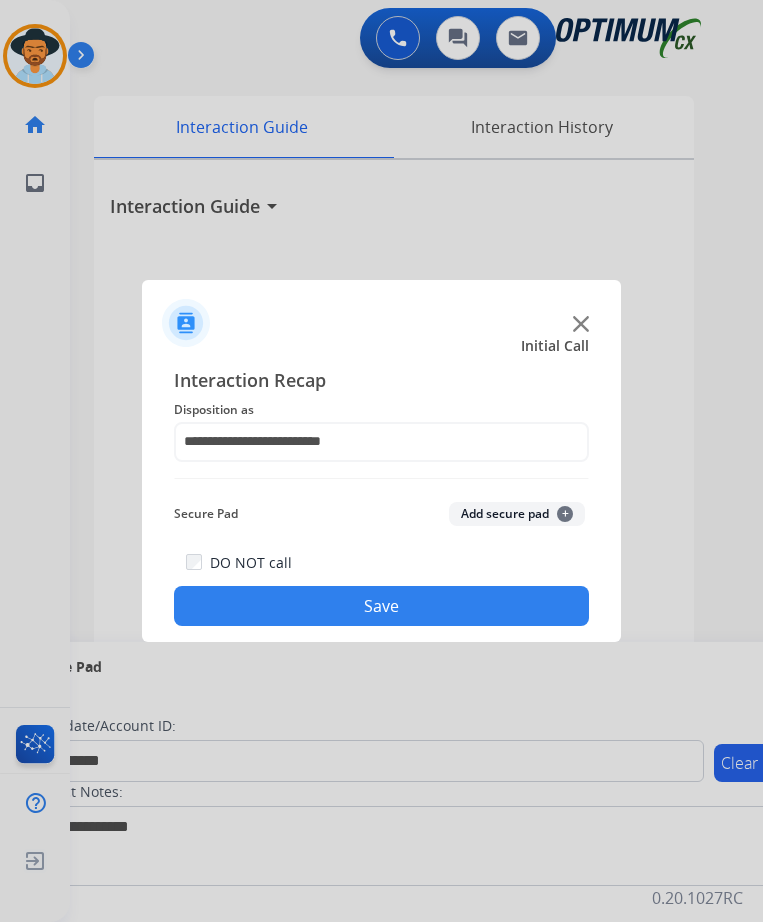 click on "Save" 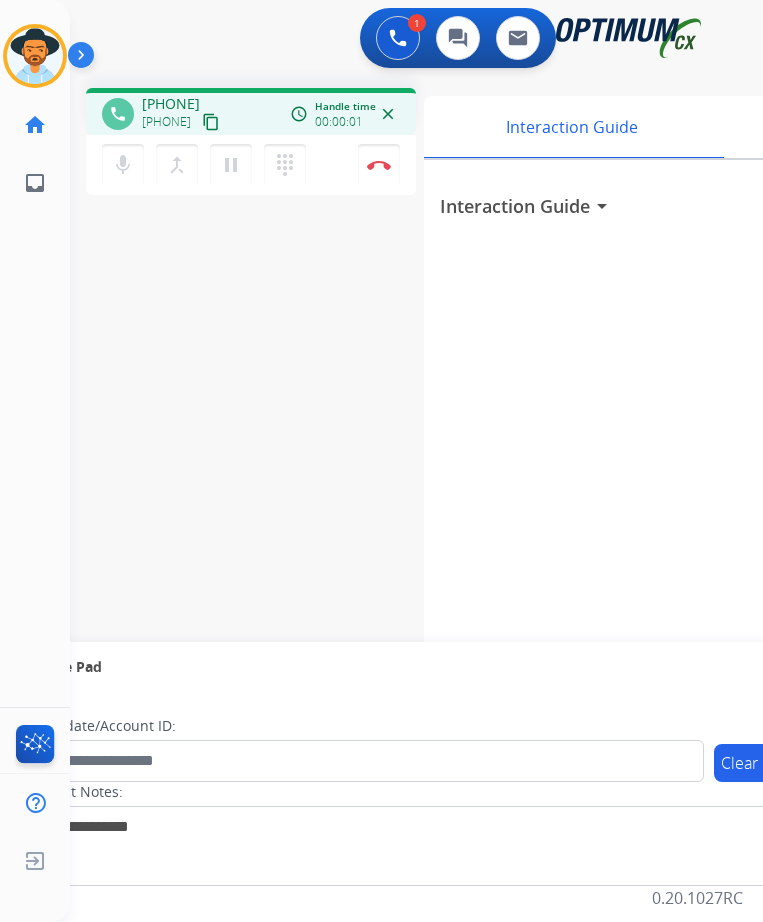 click on "1 Voice Interactions  0  Chat Interactions   0  Email Interactions" at bounding box center [400, 40] 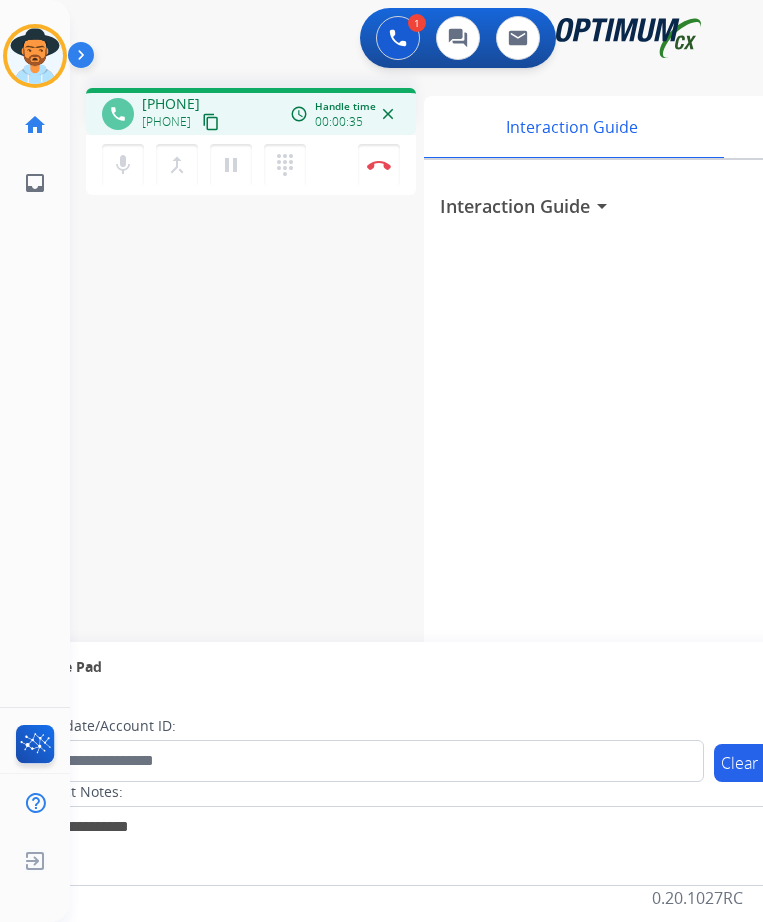 click on "[PHONE]" at bounding box center [171, 104] 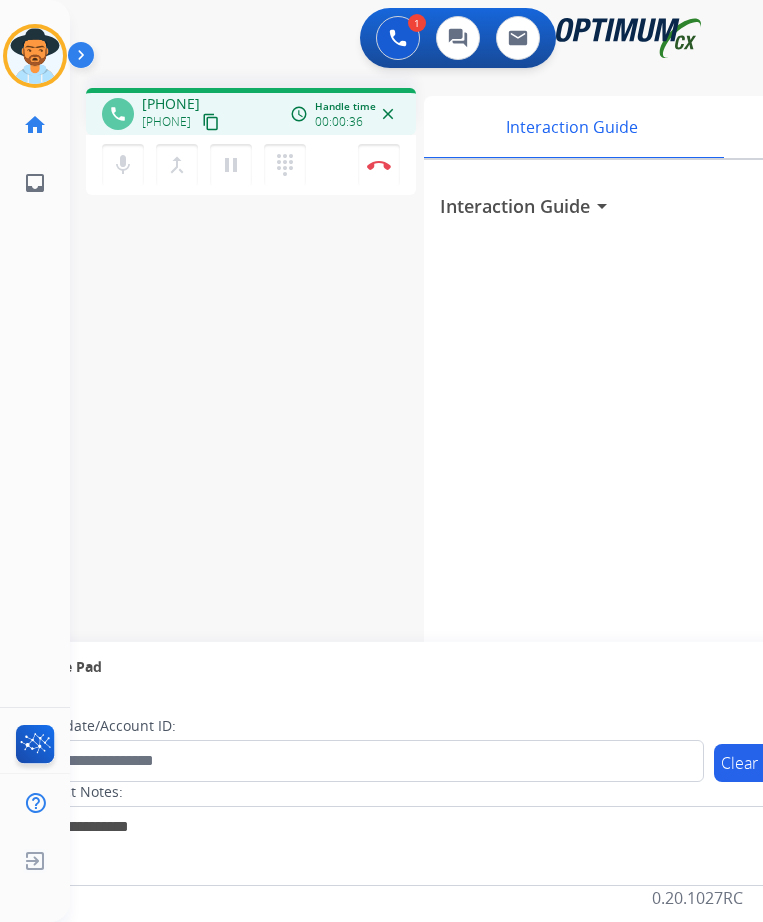 copy on "[PHONE]" 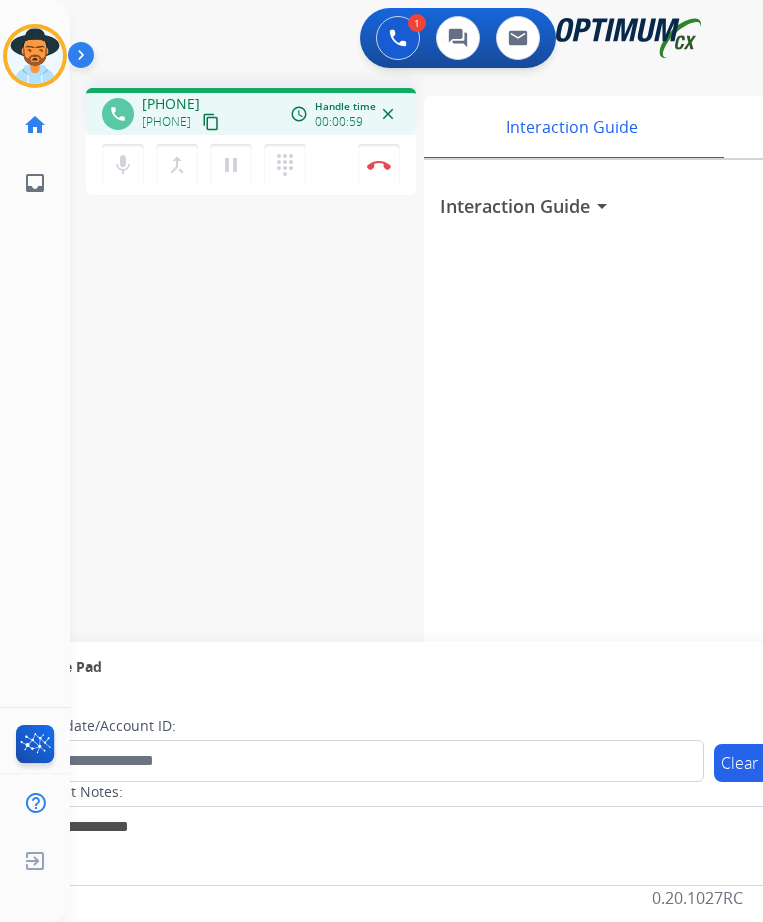 click on "[PHONE]" at bounding box center [171, 104] 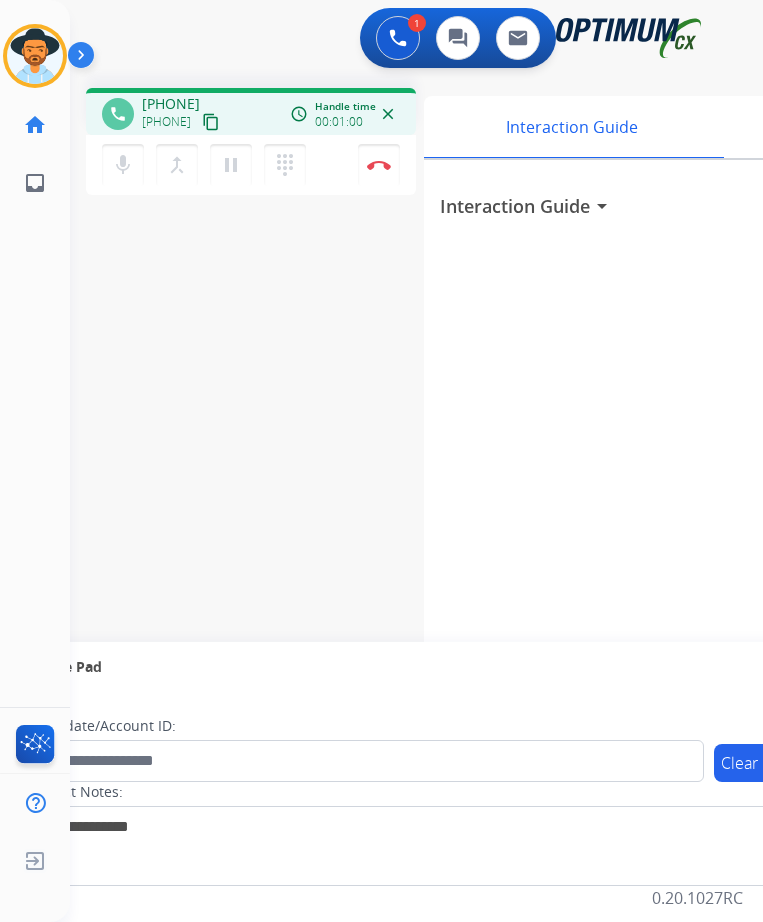 click on "[PHONE]" at bounding box center (171, 104) 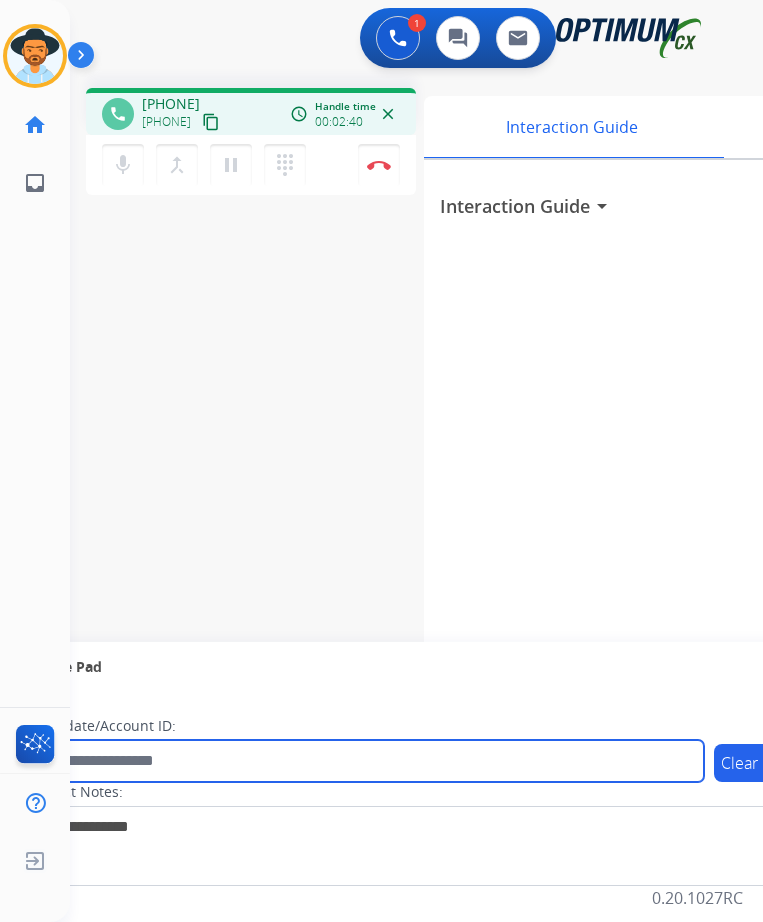 click at bounding box center (365, 761) 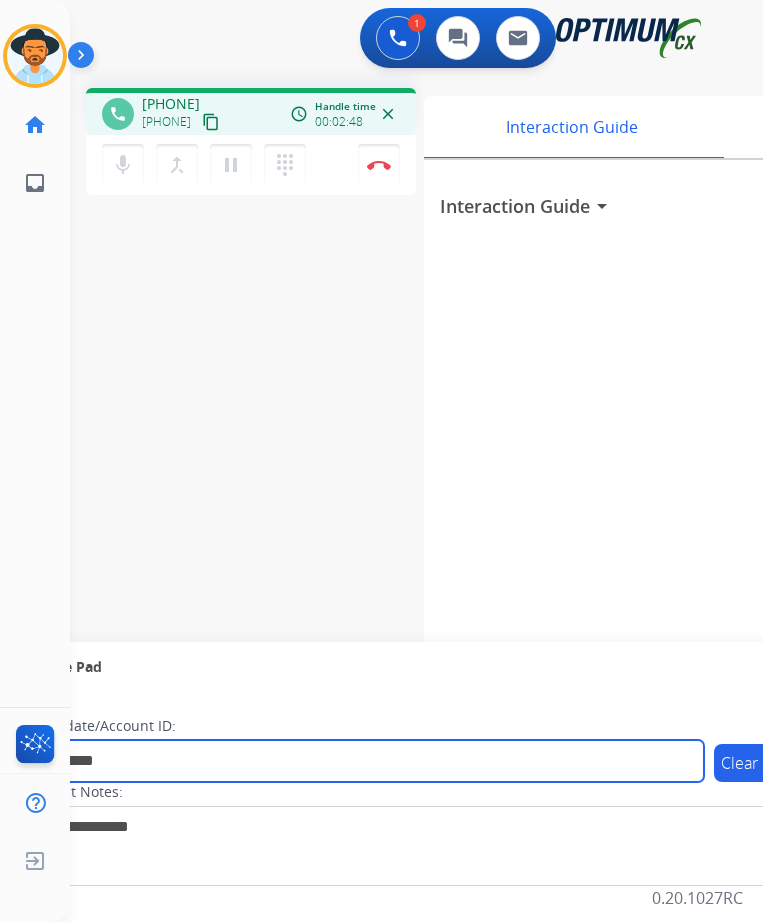 click on "**********" at bounding box center (365, 761) 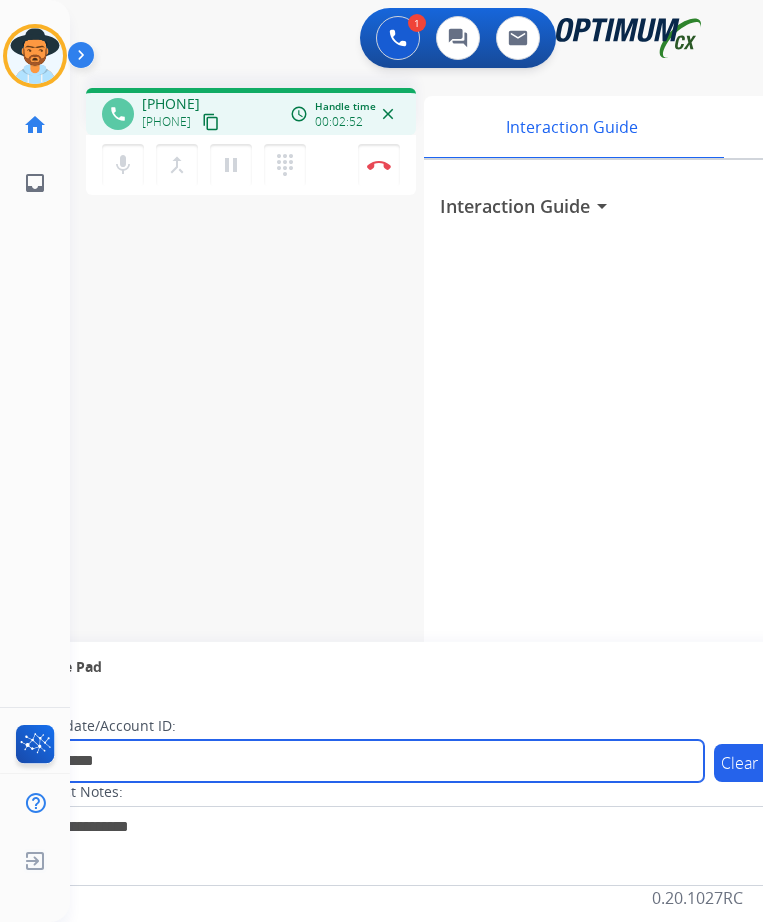 type on "**********" 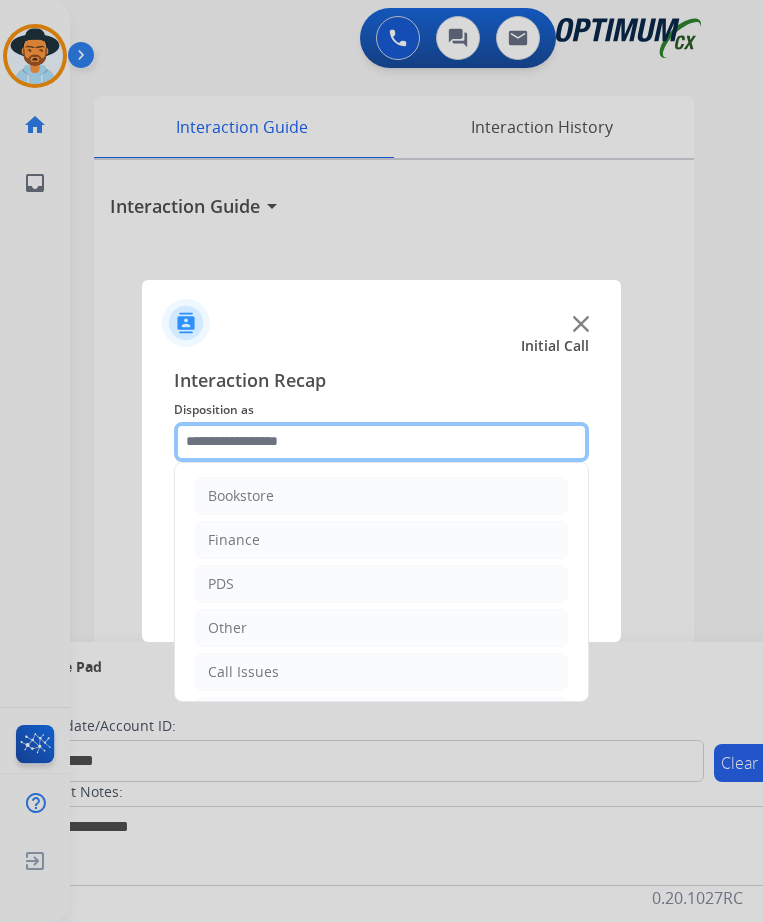 click 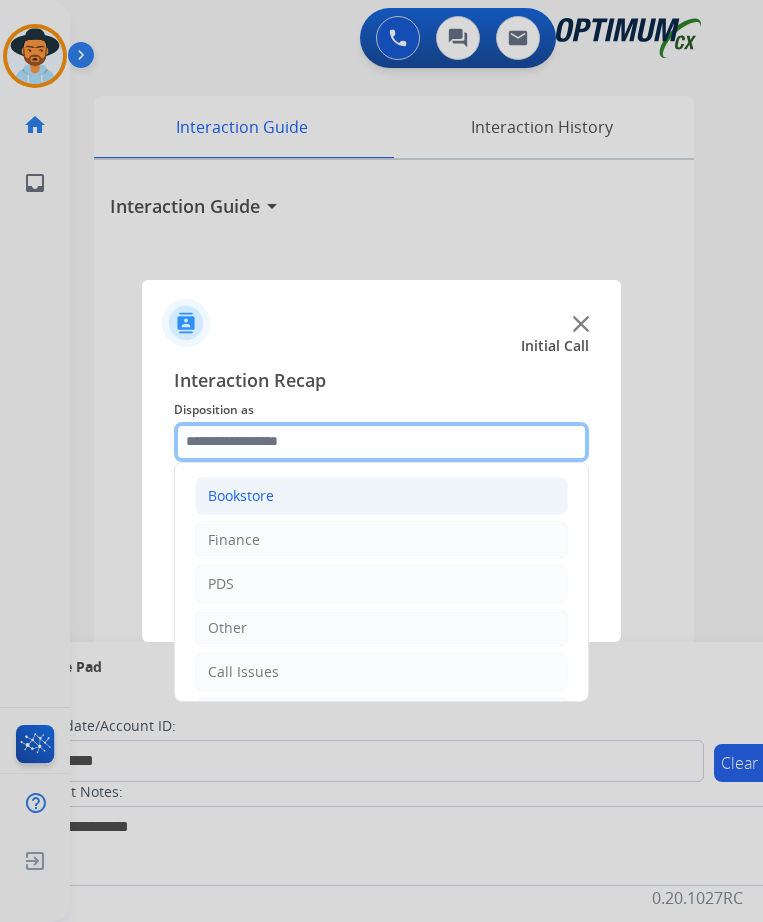 scroll, scrollTop: 136, scrollLeft: 0, axis: vertical 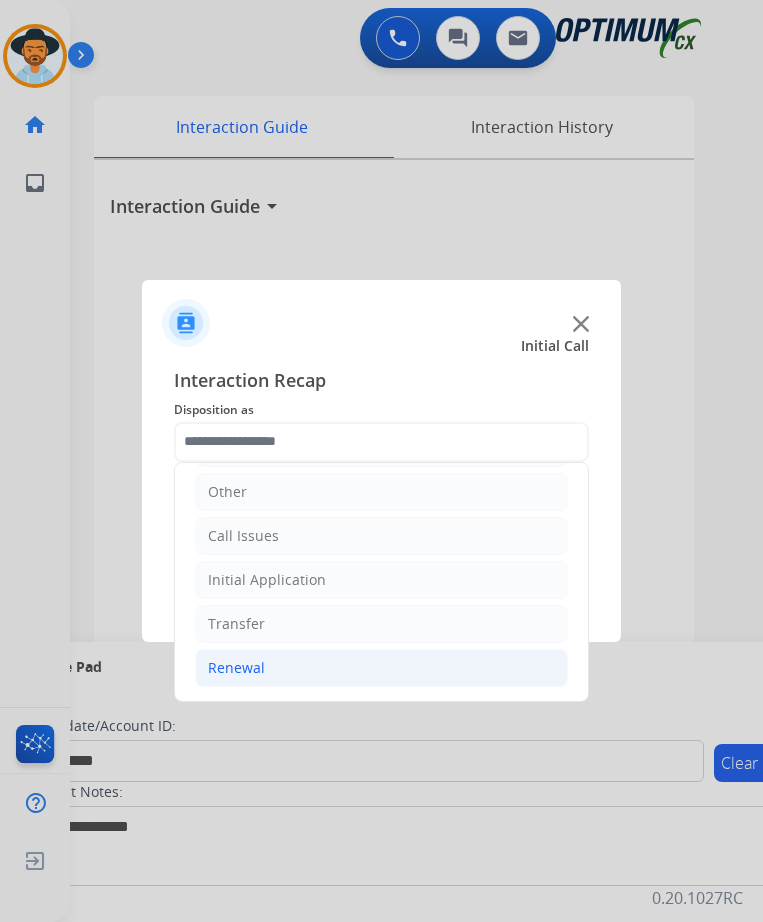click on "Renewal" 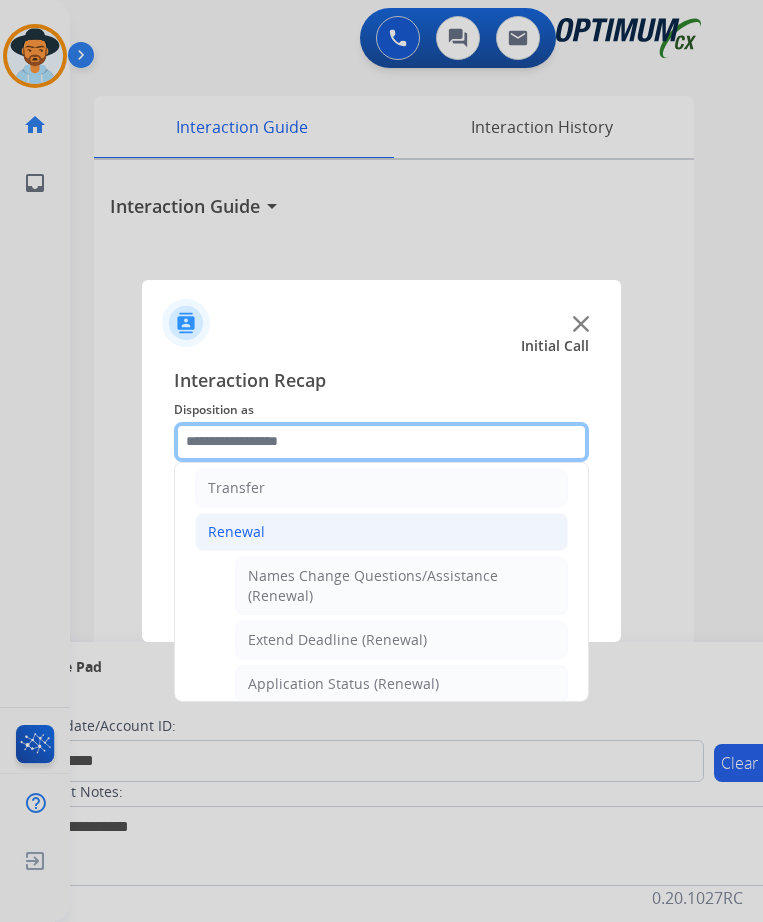 scroll, scrollTop: 439, scrollLeft: 0, axis: vertical 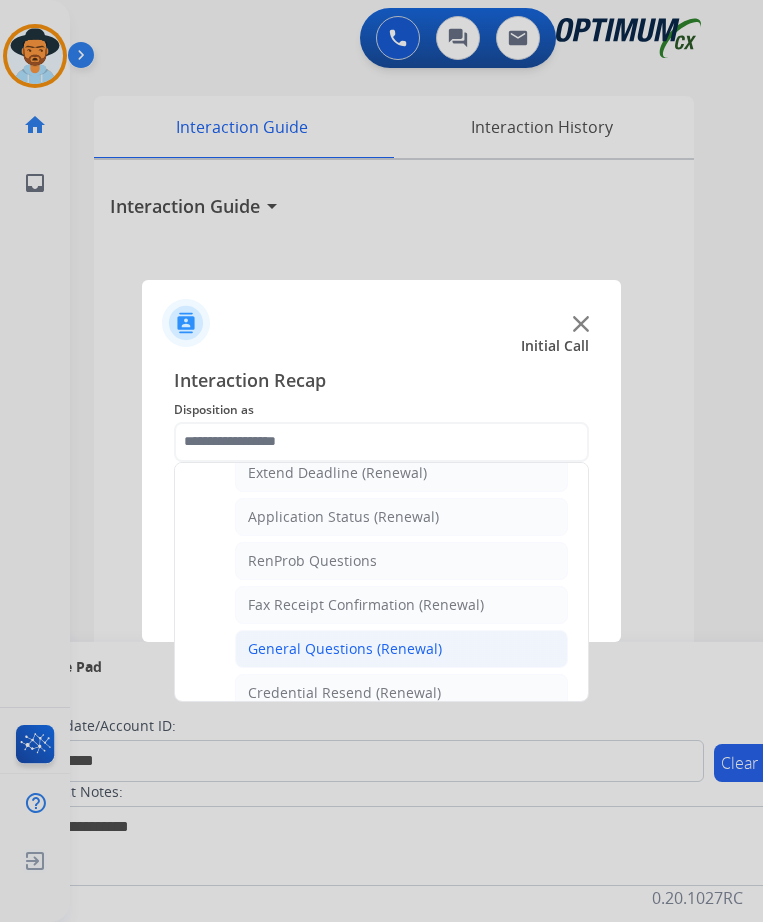 click on "General Questions (Renewal)" 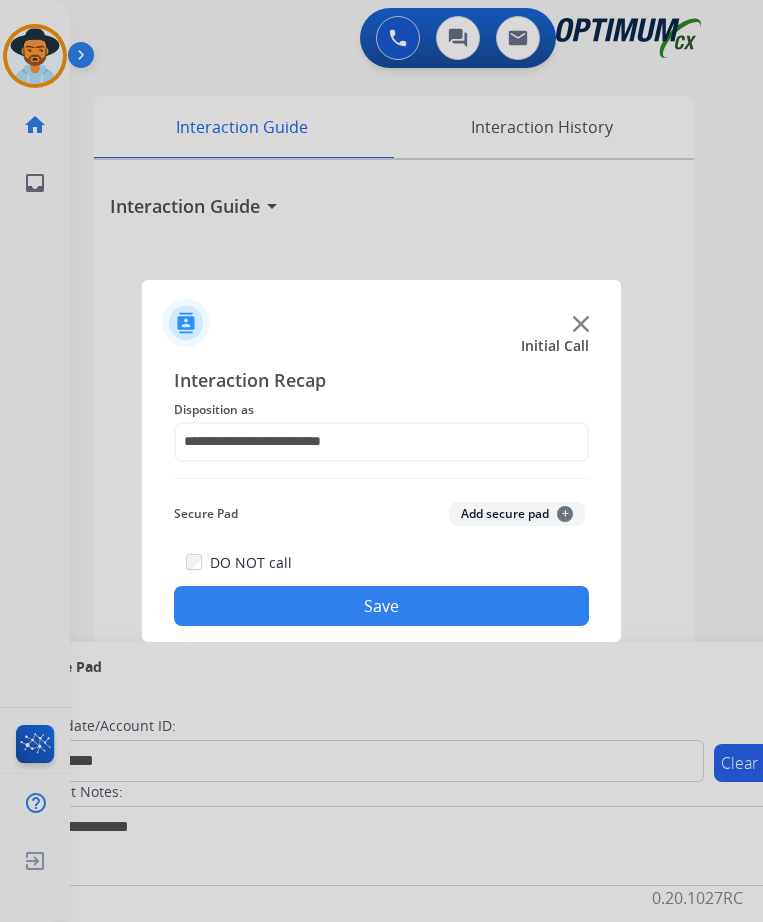 click on "Save" 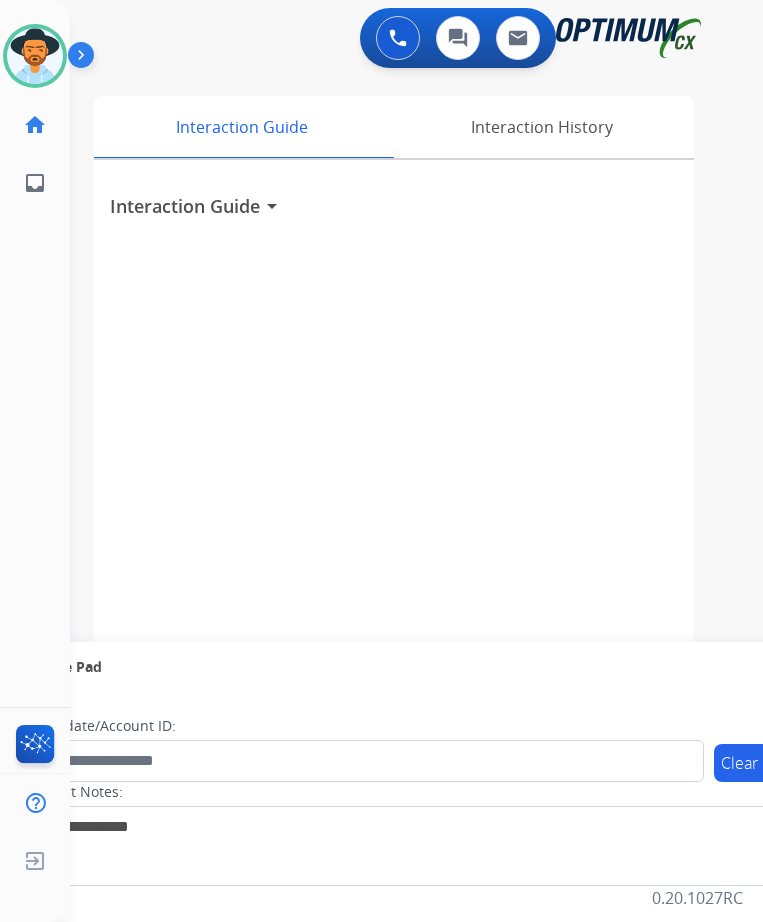 click on "swap_horiz Break voice bridge close_fullscreen Connect 3-Way Call merge_type Separate 3-Way Call  Interaction Guide   Interaction History  Interaction Guide arrow_drop_down Secure Pad expand_more Clear pad Candidate/Account ID: Contact Notes:" at bounding box center (392, 489) 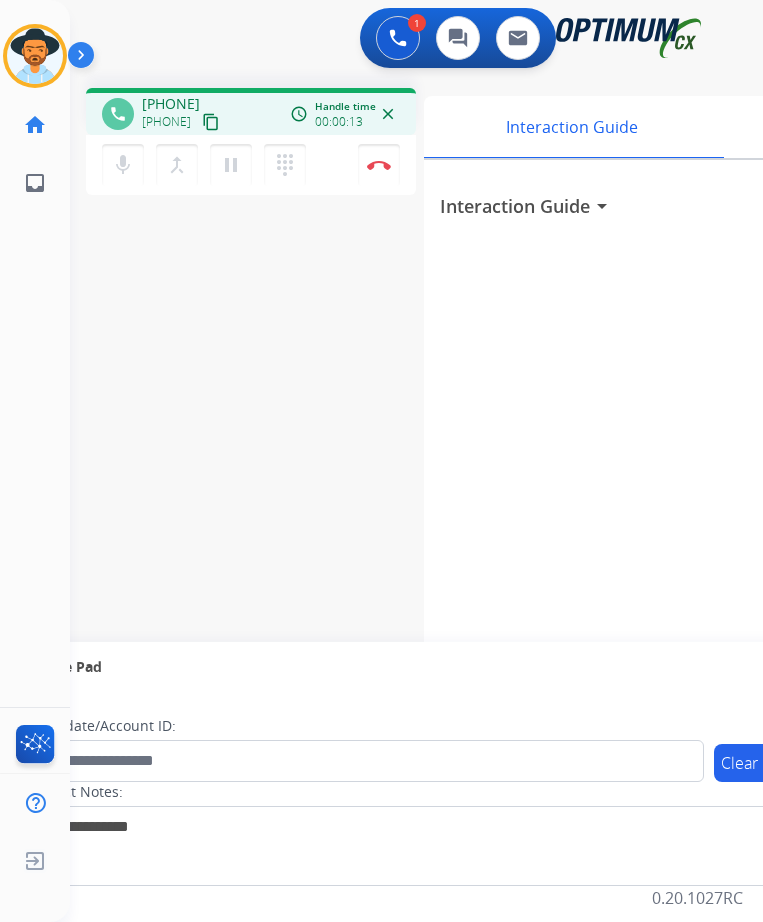 click on "[PHONE]" at bounding box center [171, 104] 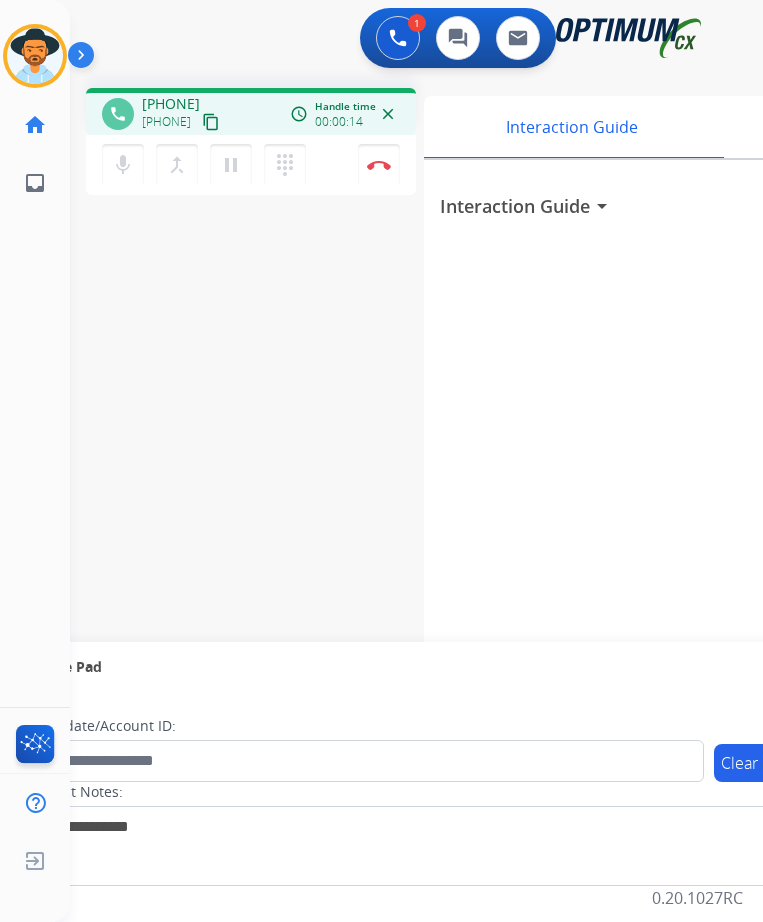 copy on "[PHONE]" 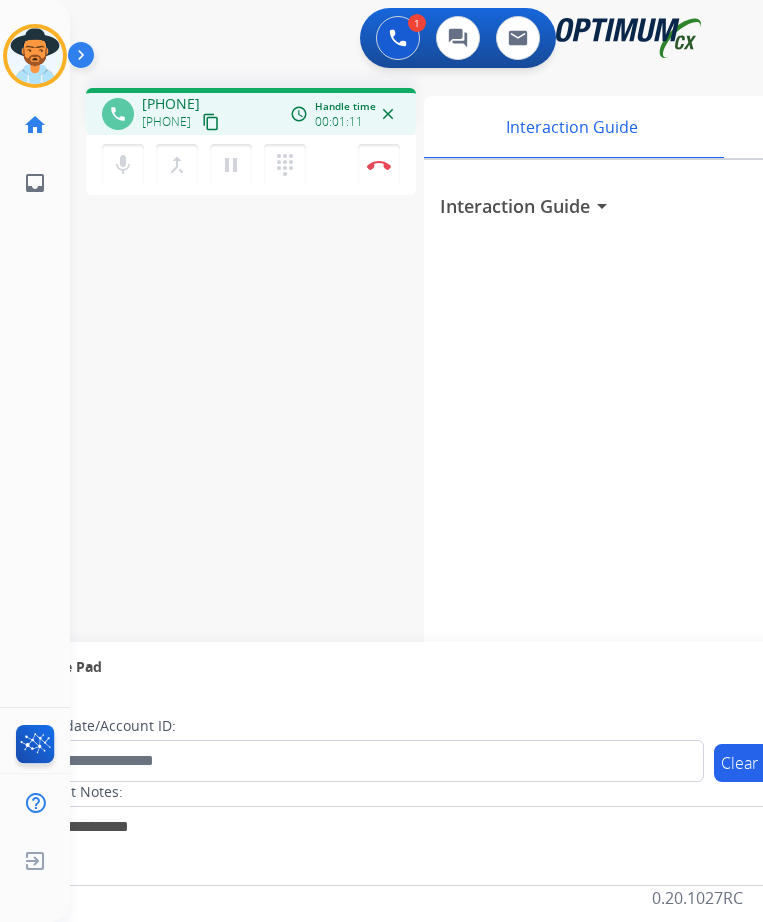 click on "[PHONE]" at bounding box center [171, 104] 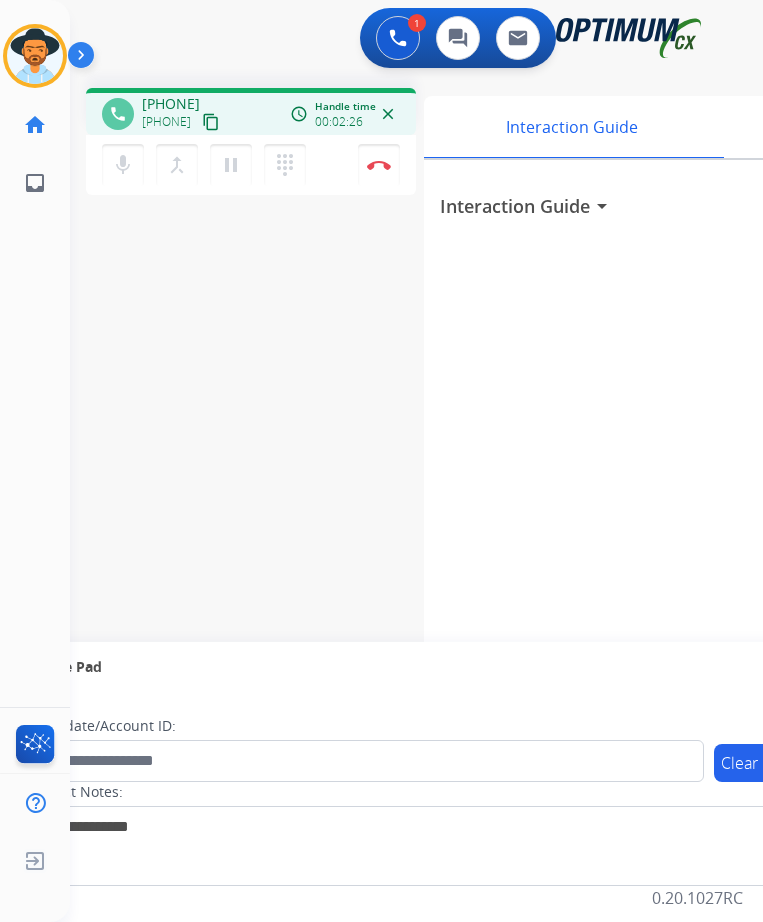 click on "[PHONE]" at bounding box center [171, 104] 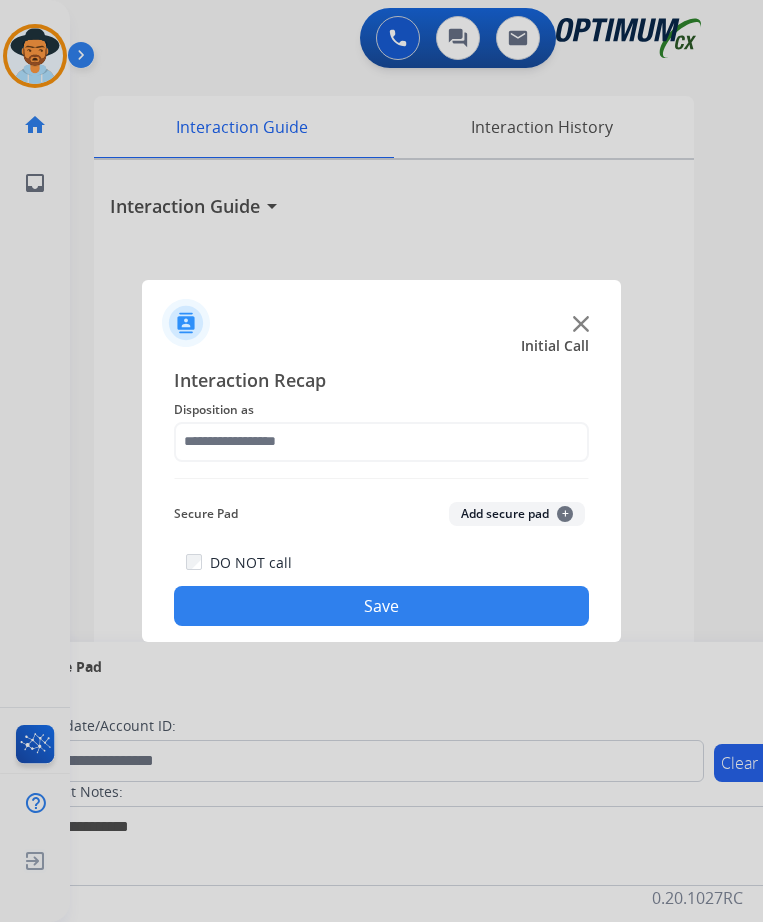 drag, startPoint x: 212, startPoint y: 92, endPoint x: 150, endPoint y: 269, distance: 187.54466 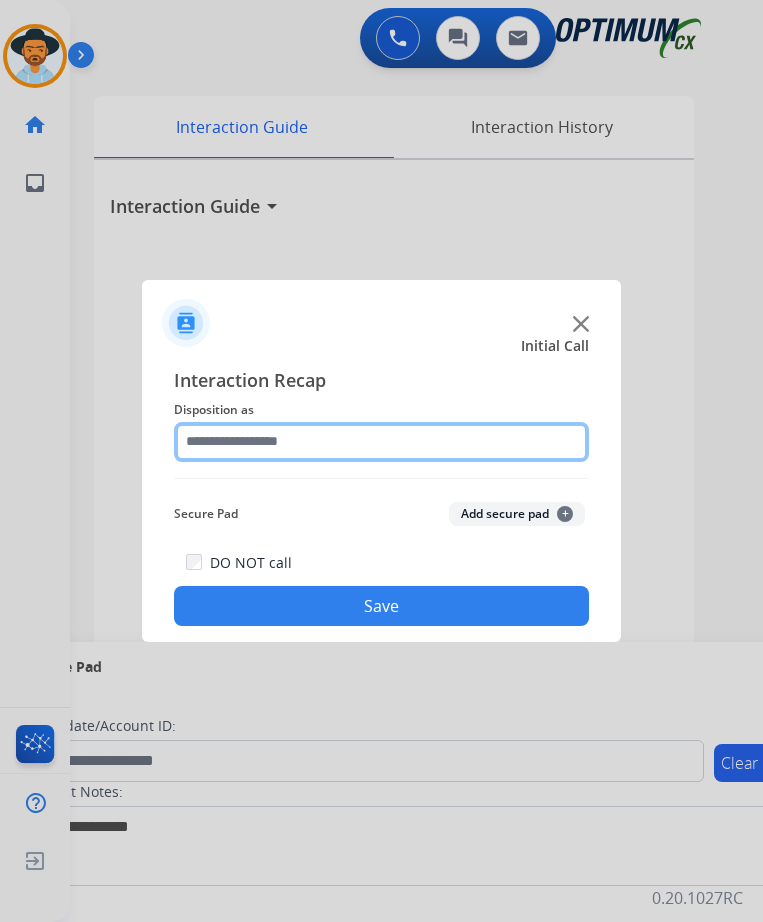 click 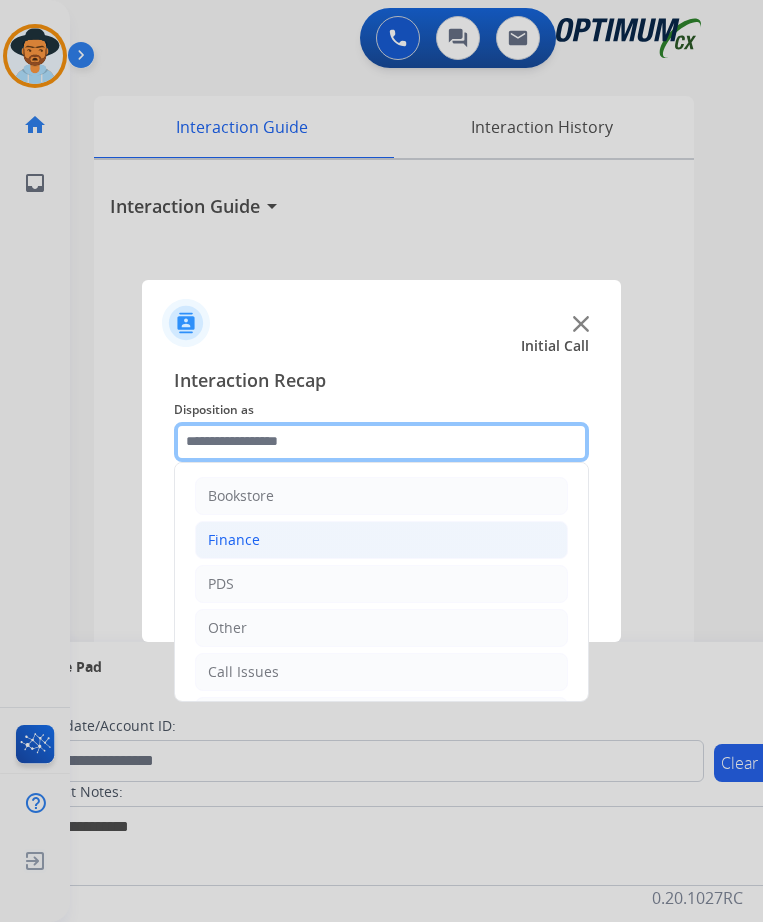 scroll, scrollTop: 136, scrollLeft: 0, axis: vertical 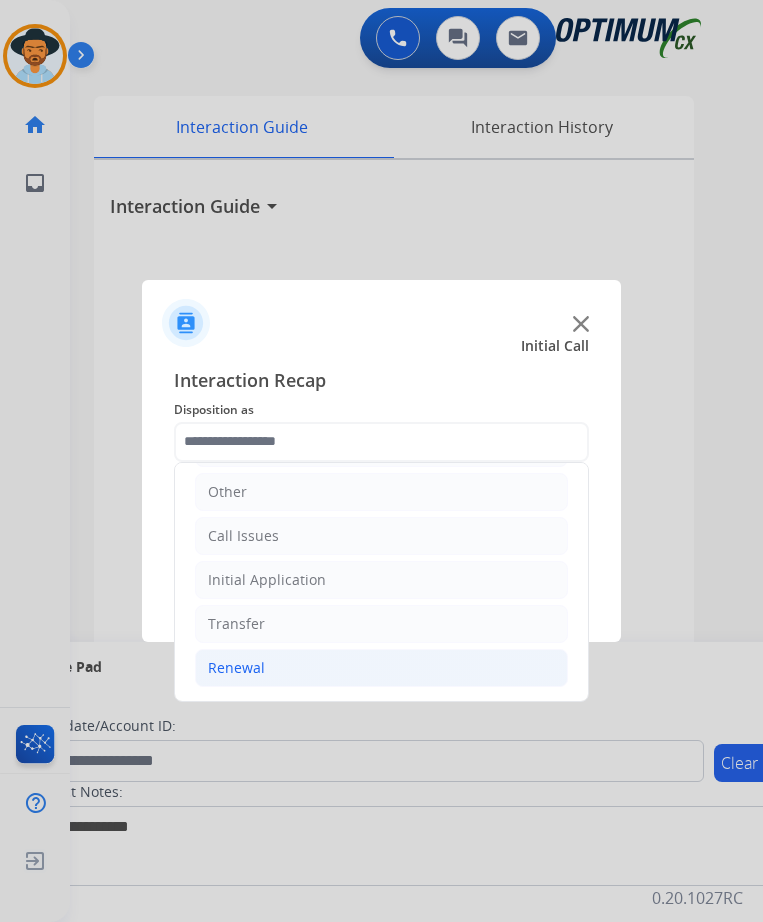 click on "Renewal" 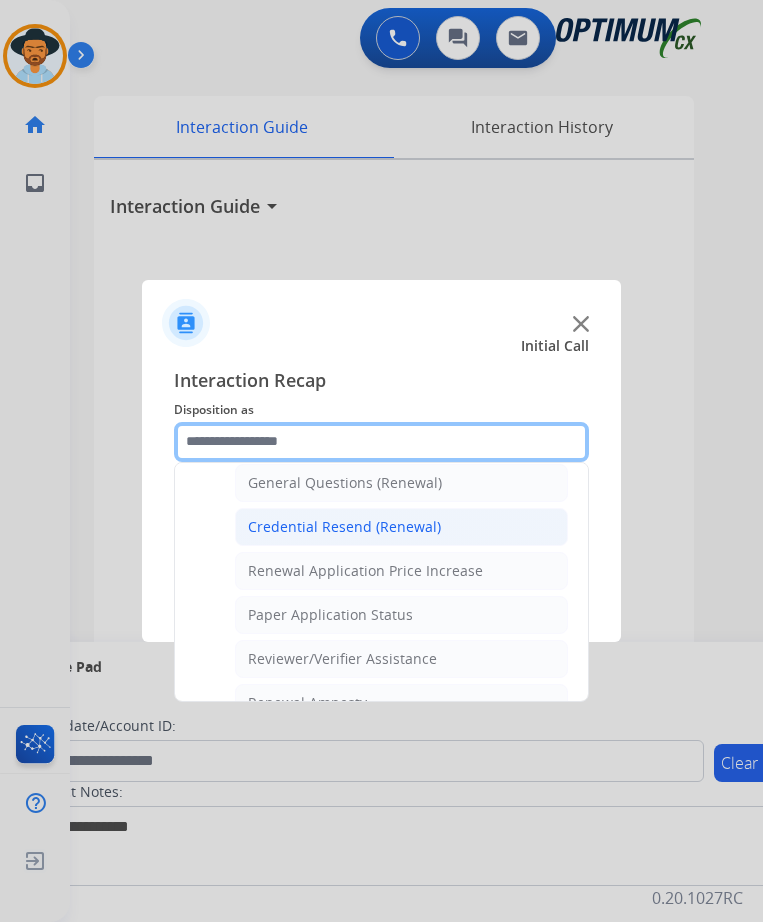 scroll, scrollTop: 439, scrollLeft: 0, axis: vertical 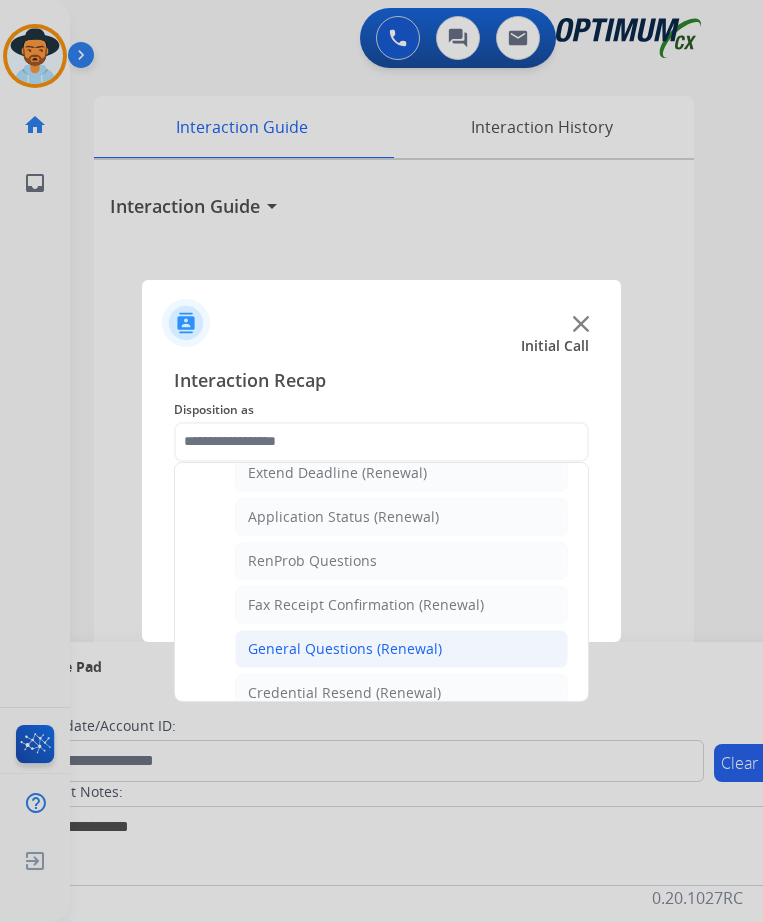 click on "General Questions (Renewal)" 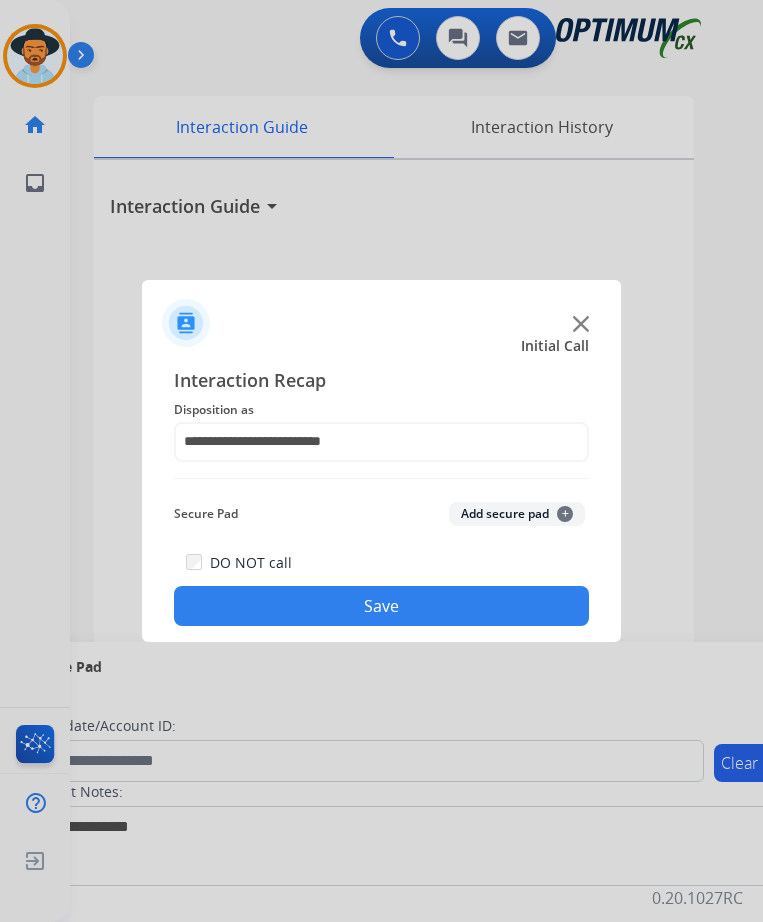 click on "Save" 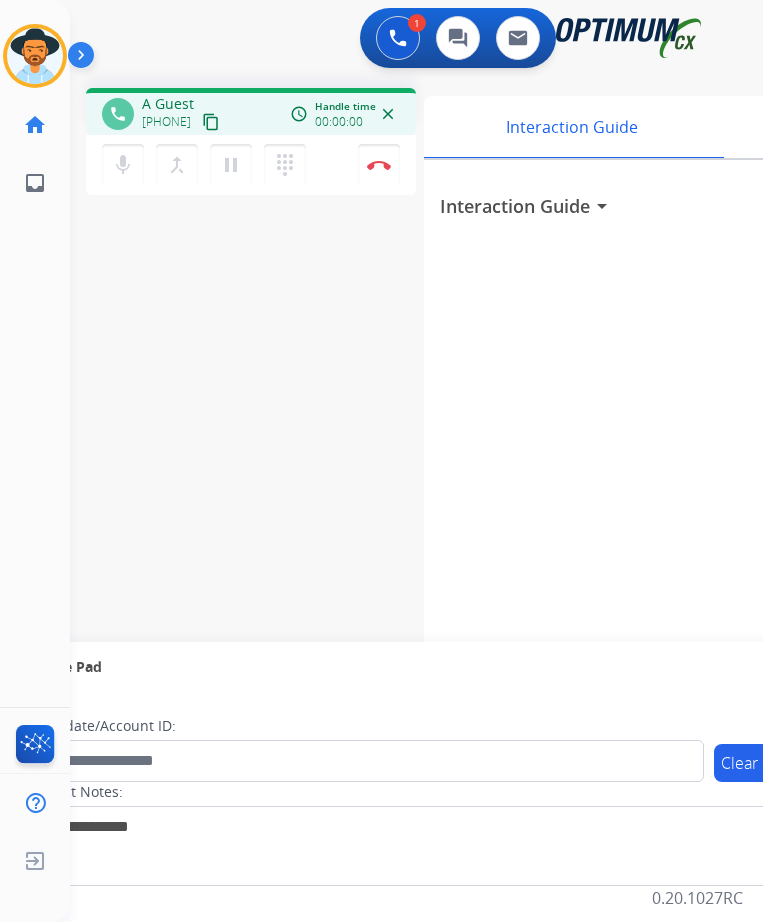 click on "1 Voice Interactions  0  Chat Interactions   0  Email Interactions" at bounding box center [400, 40] 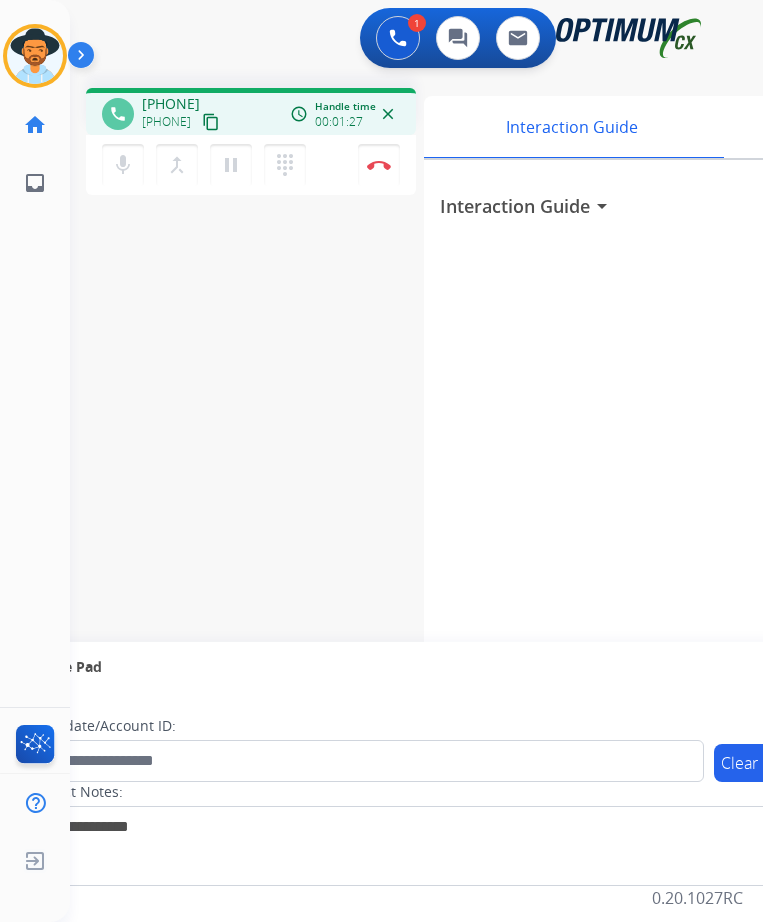 click on "[PHONE]" at bounding box center (171, 104) 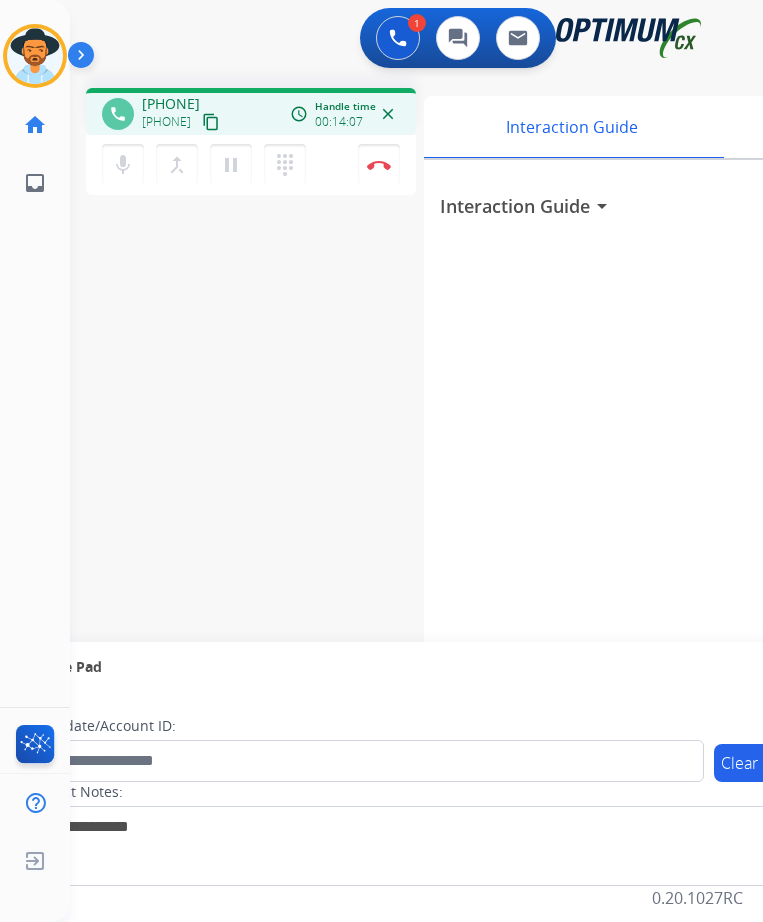 click on "phone [PHONE] [PHONE] content_copy access_time Call metrics Queue   00:10 Hold   00:00 Talk   14:08 Total   14:17 Handle time 00:14:07 close mic Mute merge_type Bridge pause Hold dialpad Dialpad Disconnect swap_horiz Break voice bridge close_fullscreen Connect 3-Way Call merge_type Separate 3-Way Call  Interaction Guide   Interaction History  Interaction Guide arrow_drop_down Secure Pad expand_more Clear pad Candidate/Account ID: Contact Notes:" at bounding box center (392, 489) 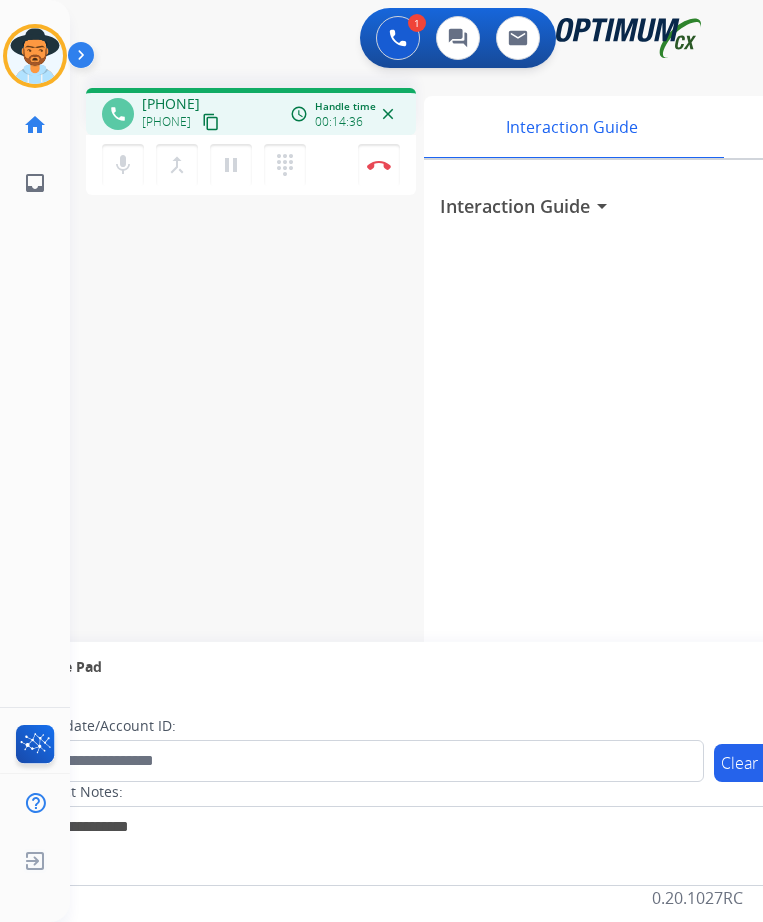 click on "[PHONE]" at bounding box center [171, 104] 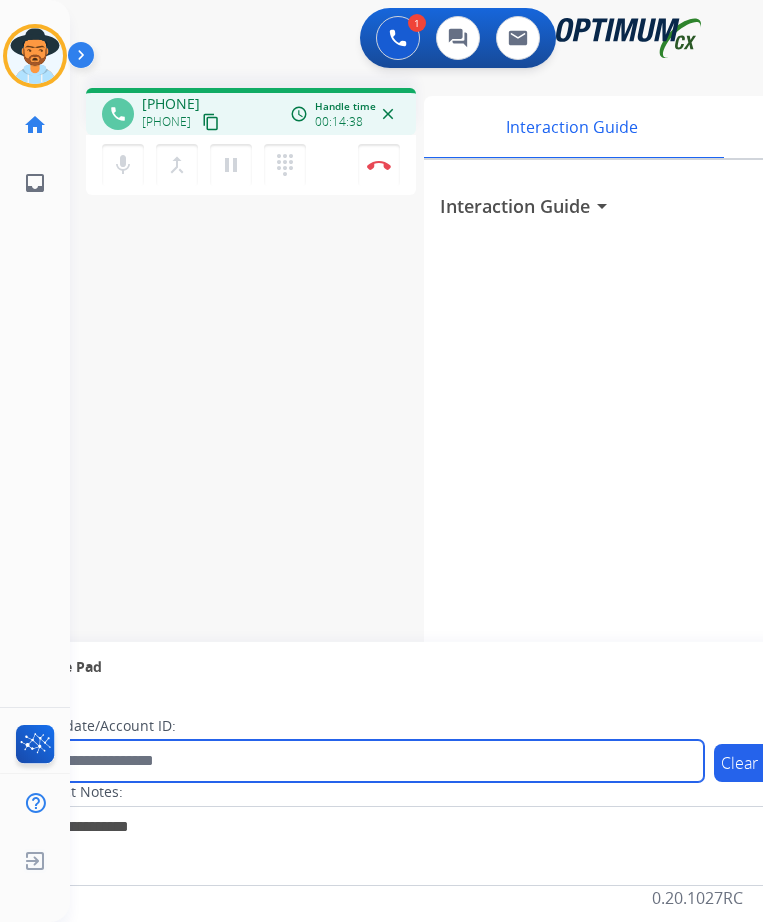 click at bounding box center [365, 761] 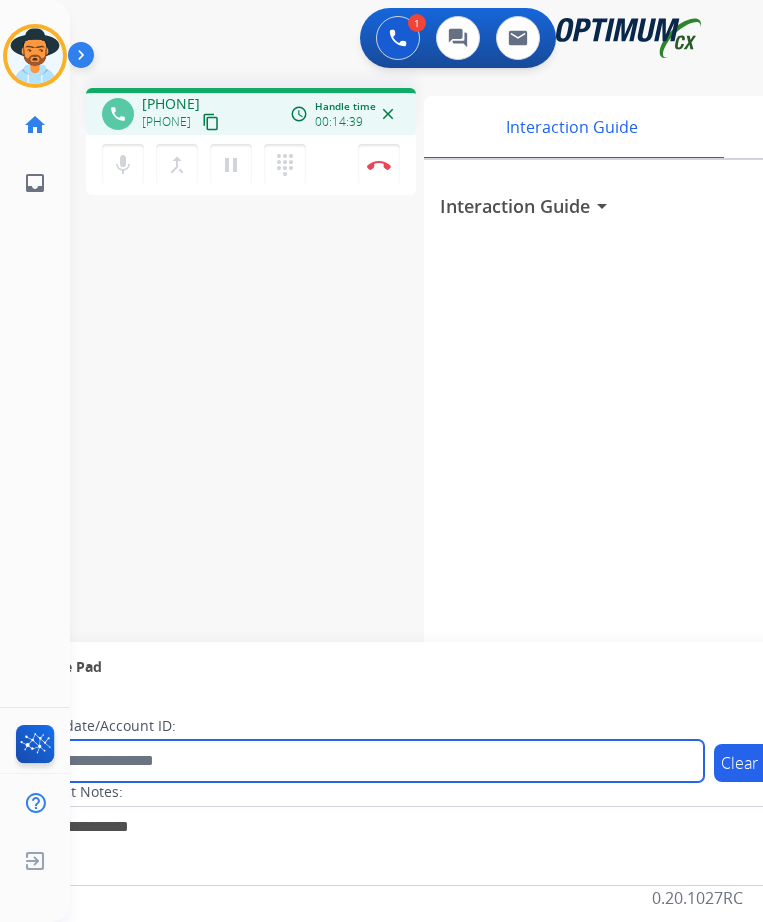 paste on "**********" 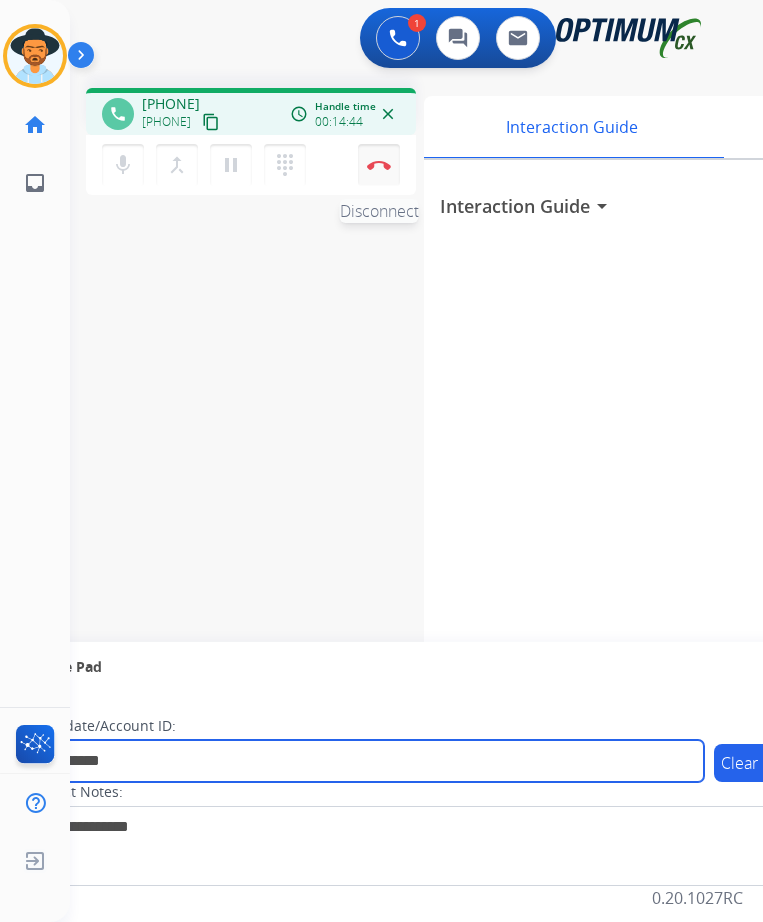 type on "**********" 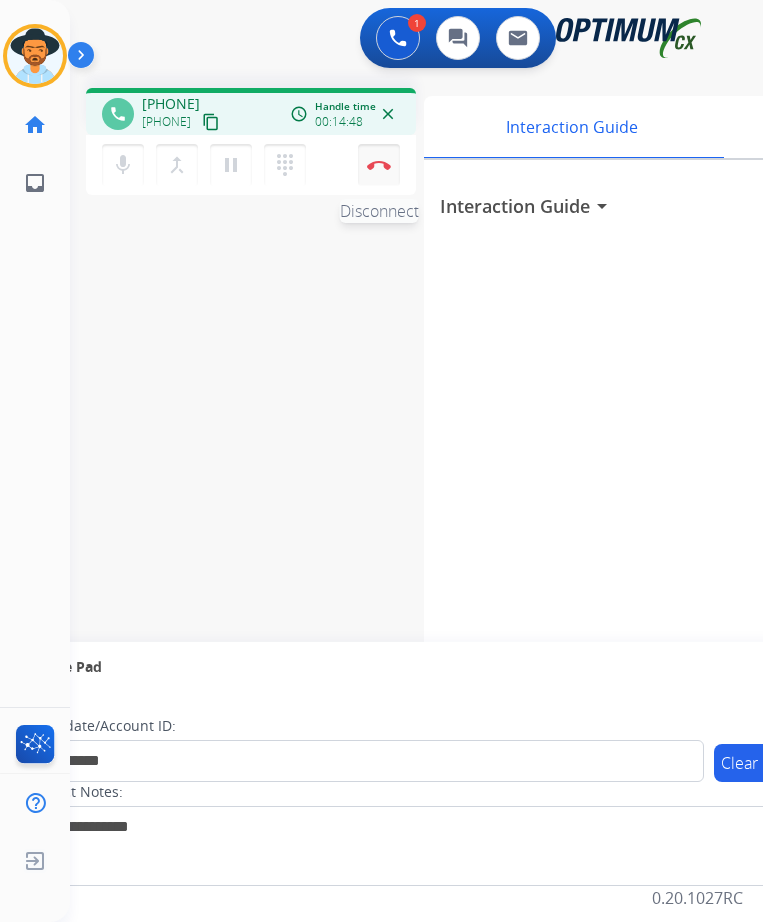 click on "Disconnect" at bounding box center (379, 165) 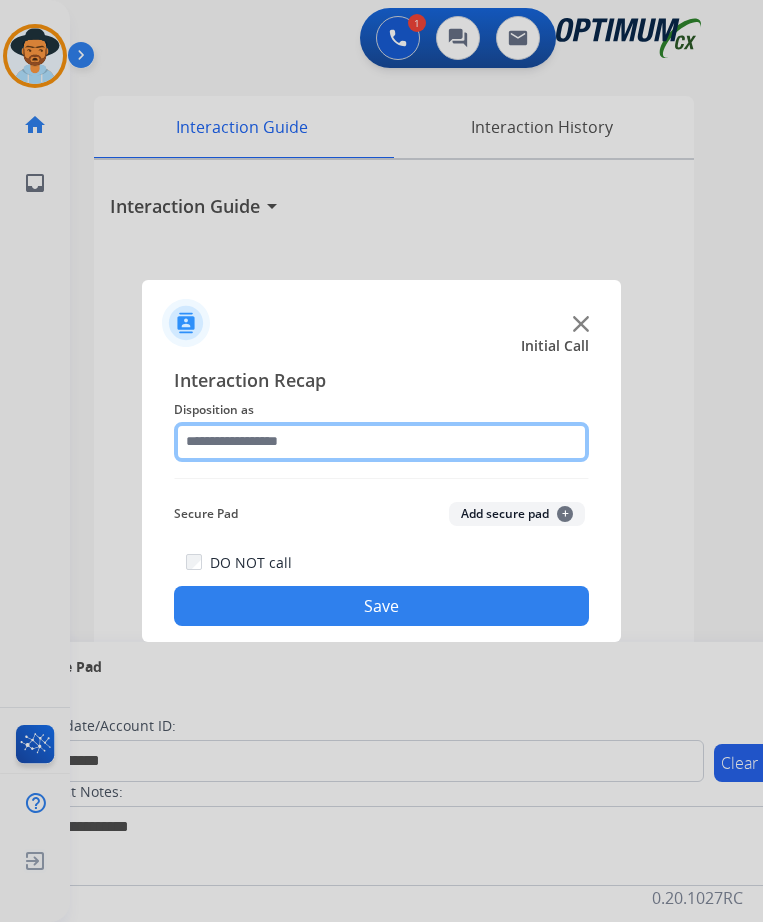 click 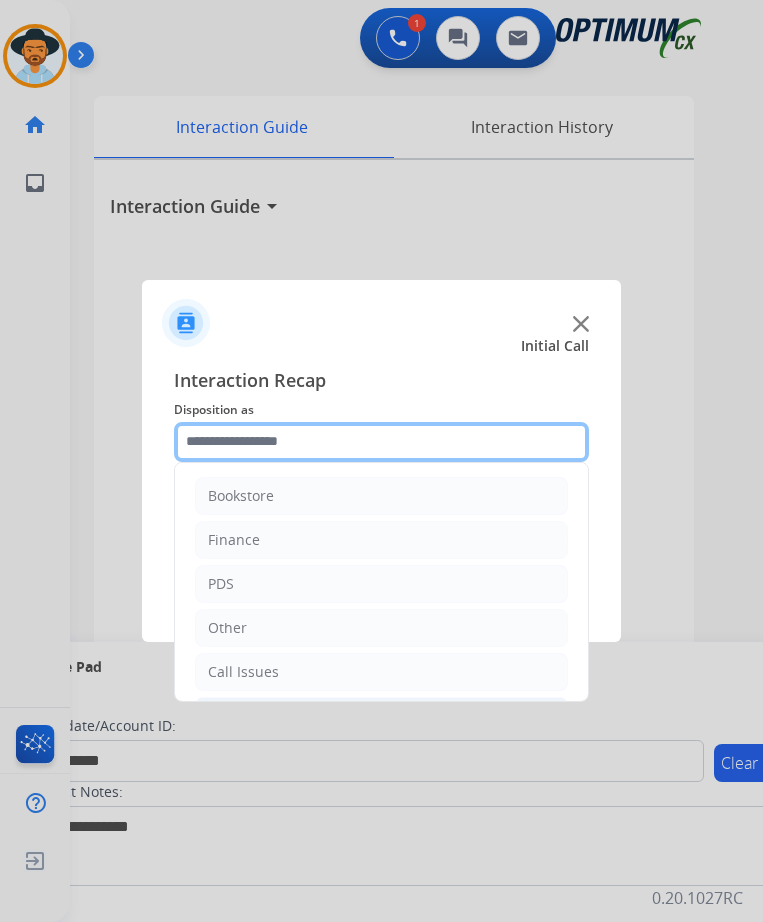 scroll, scrollTop: 136, scrollLeft: 0, axis: vertical 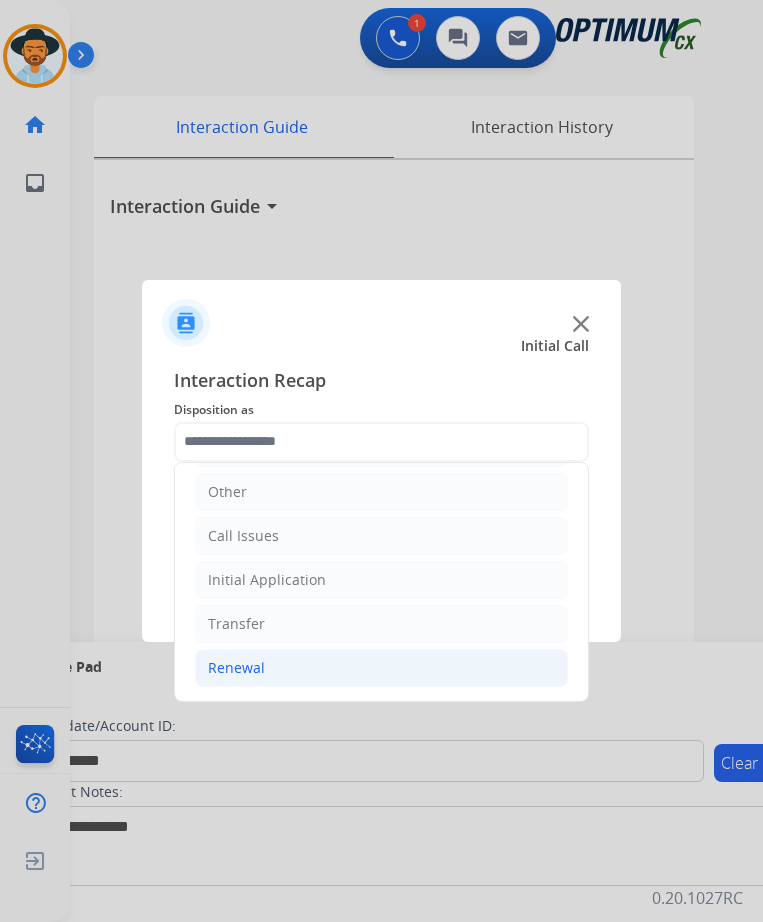 click on "Renewal" 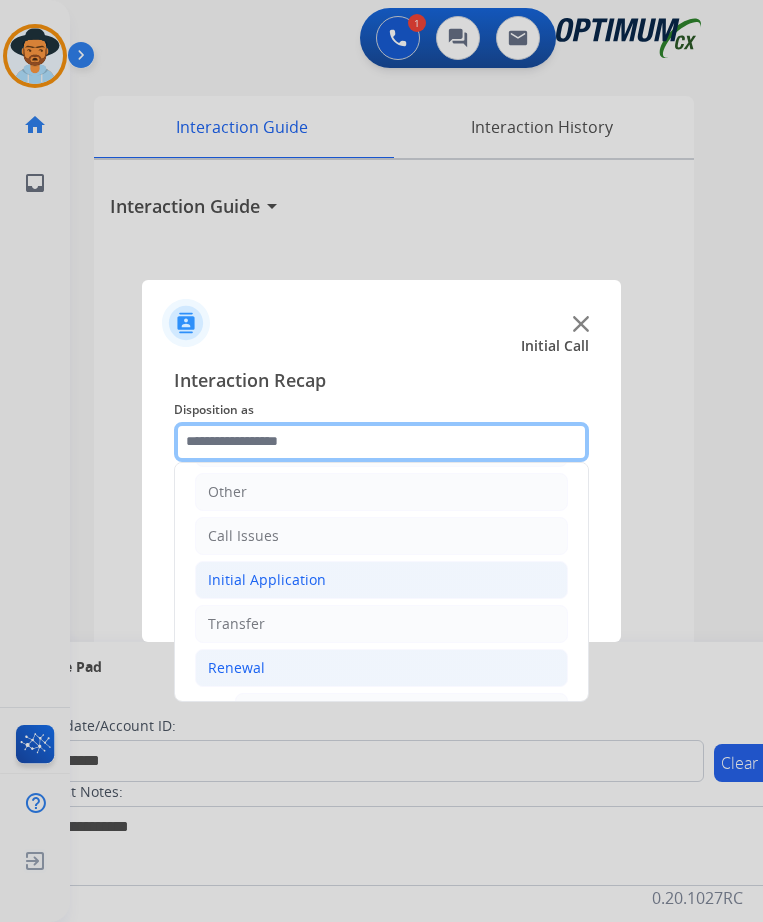 scroll, scrollTop: 0, scrollLeft: 0, axis: both 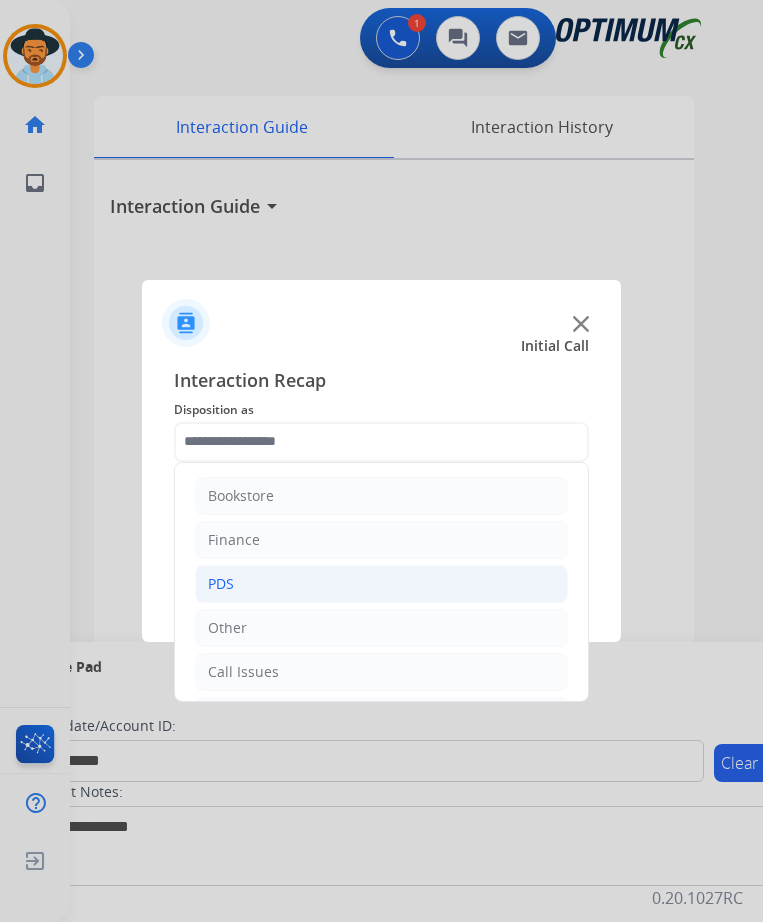 click on "PDS" 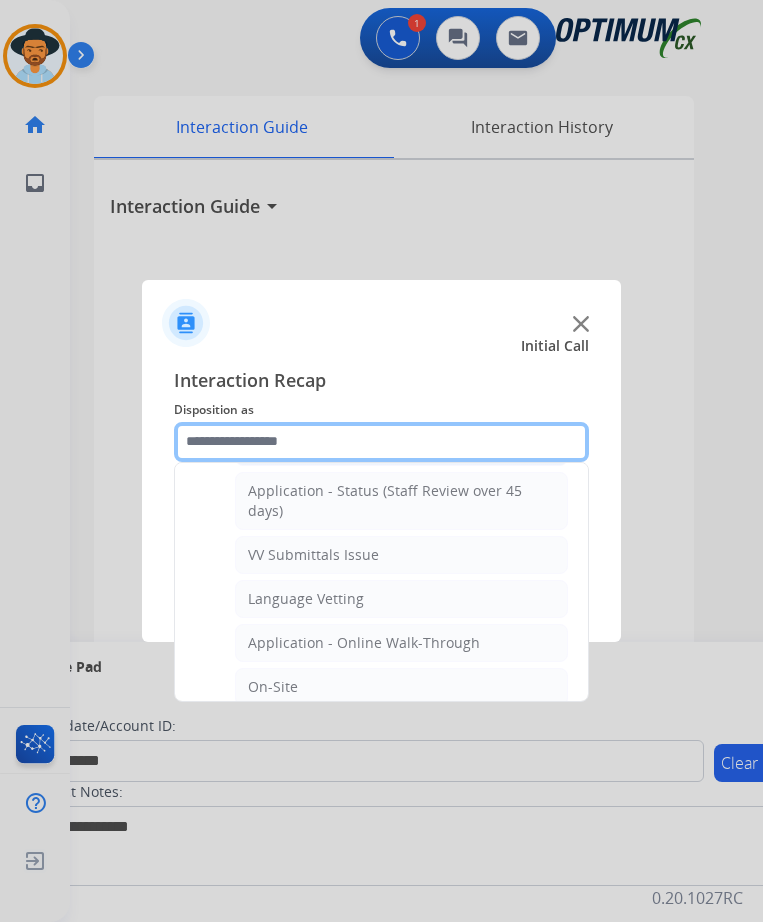 scroll, scrollTop: 500, scrollLeft: 0, axis: vertical 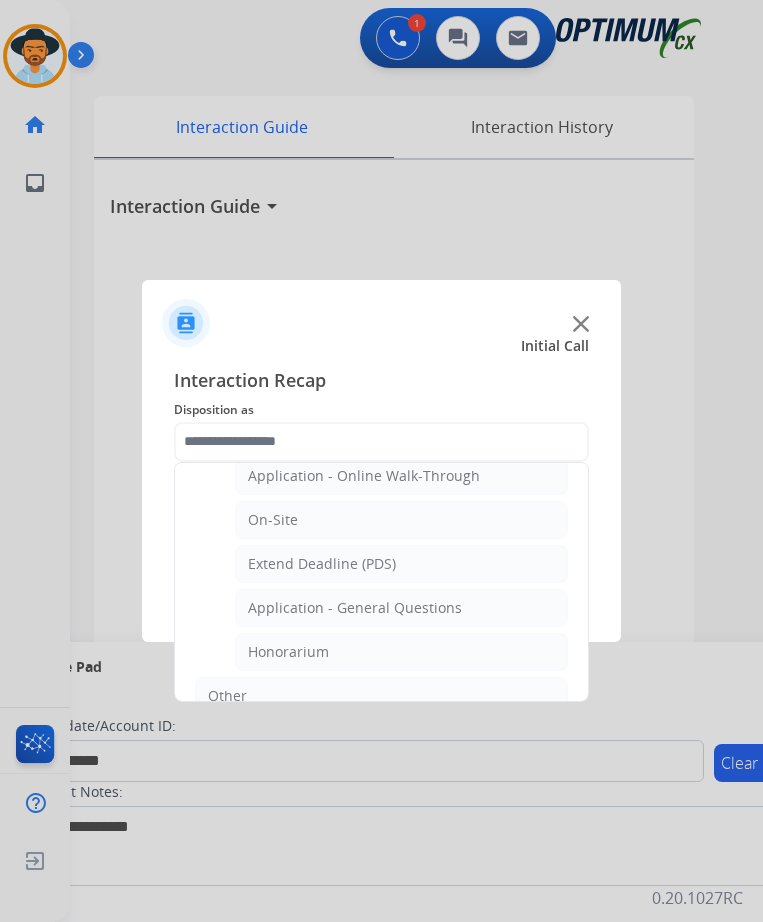 click on "Application - General Questions" 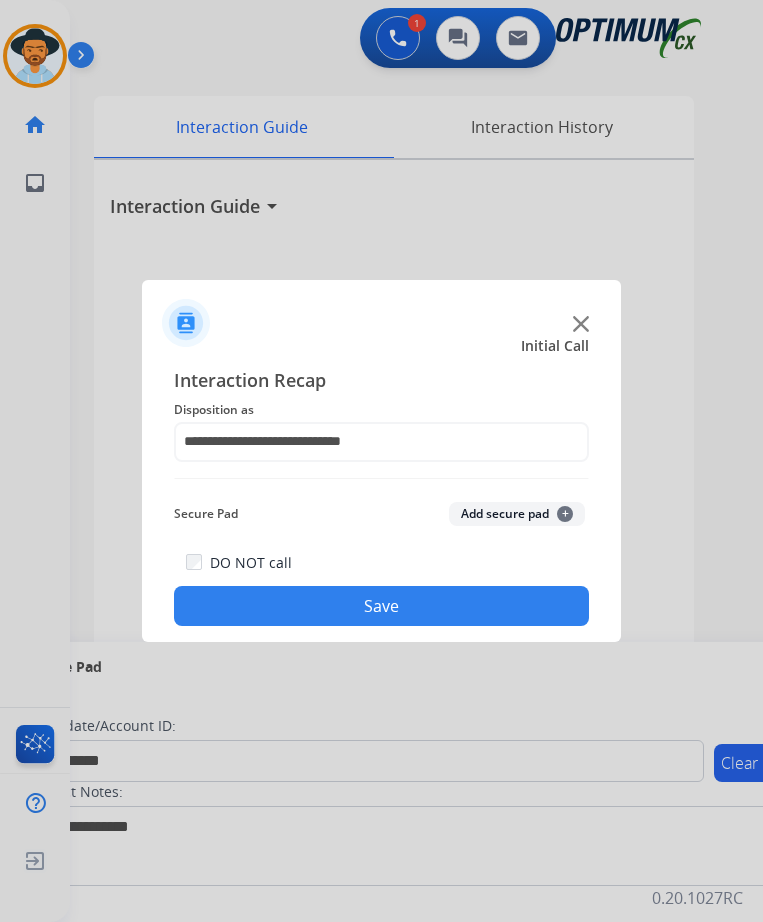 click on "Save" 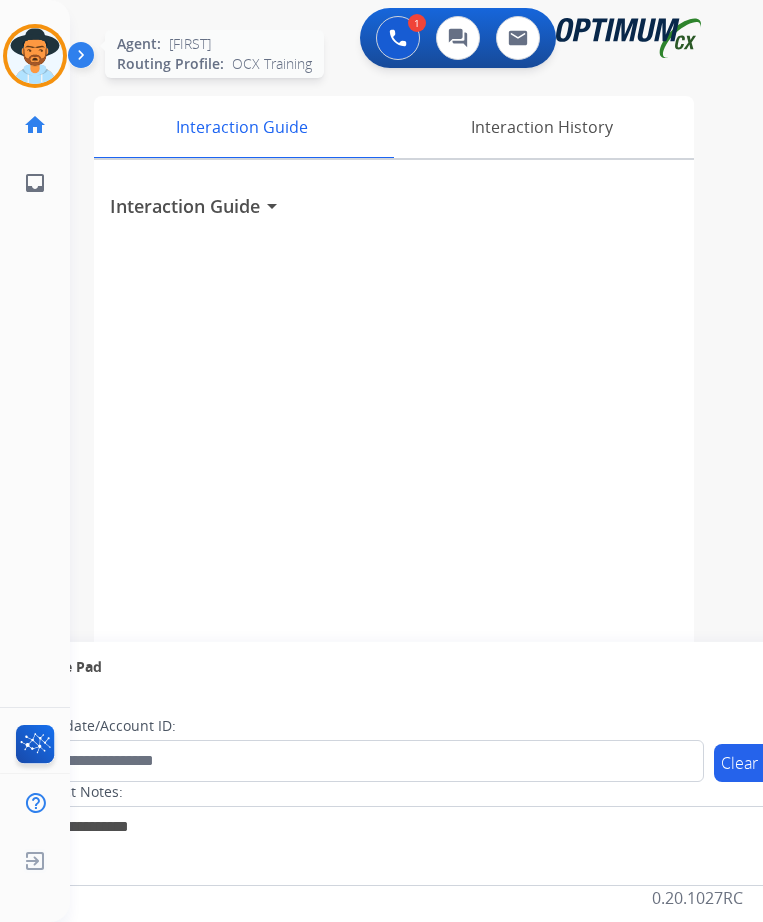 click at bounding box center (35, 56) 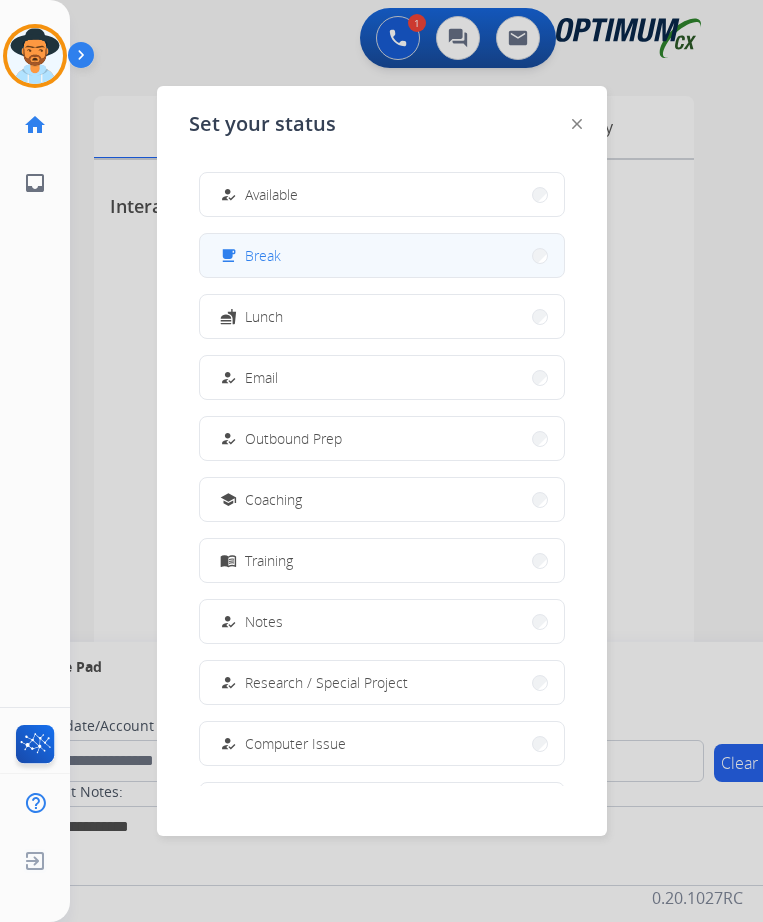 click on "free_breakfast Break" at bounding box center [382, 255] 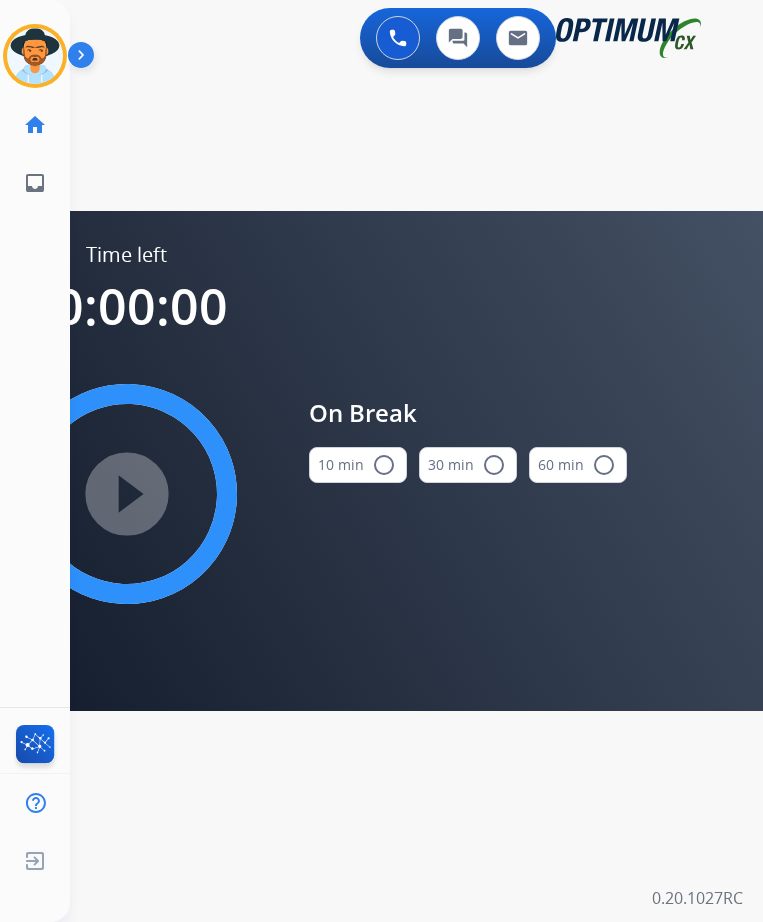 click on "radio_button_unchecked" at bounding box center (384, 465) 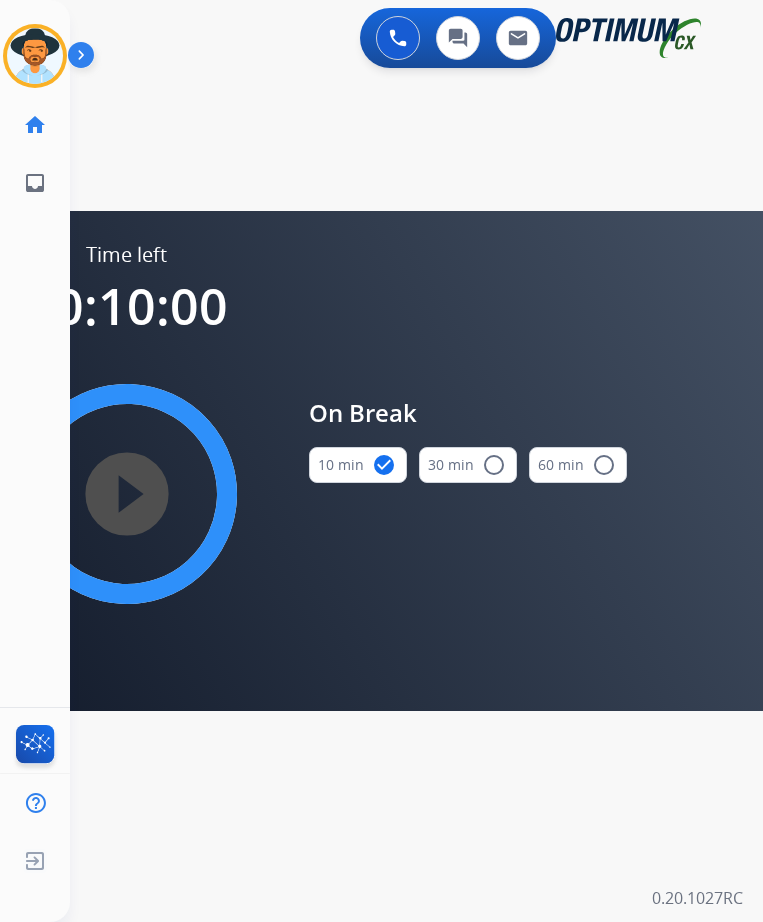 click on "play_circle_filled" at bounding box center (127, 494) 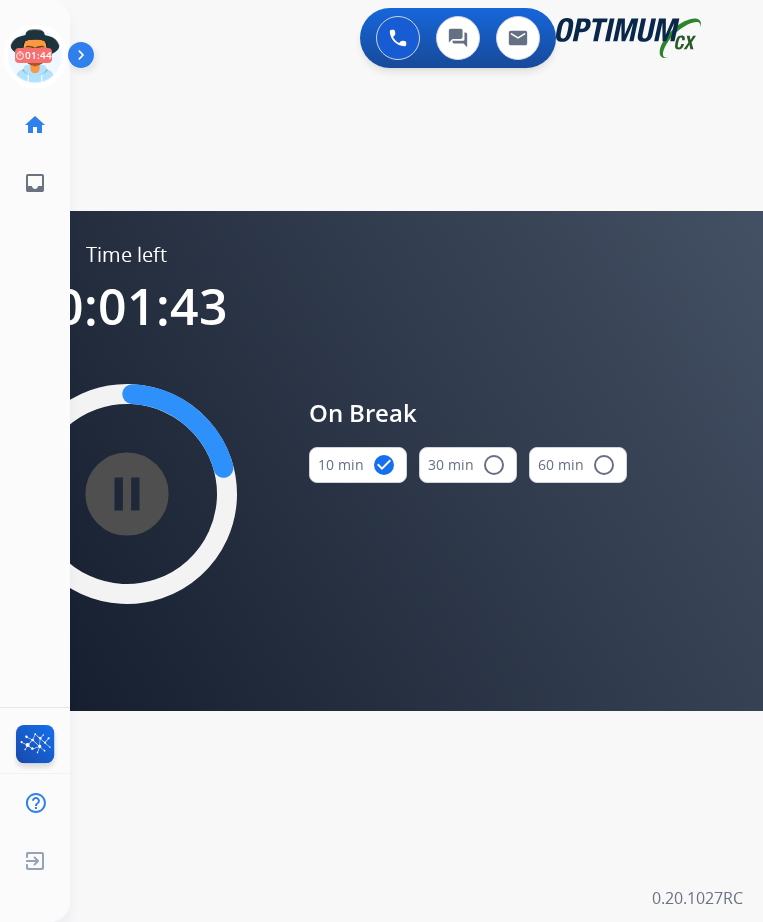click on "swap_horiz Break voice bridge close_fullscreen Connect 3-Way Call merge_type Separate 3-Way Call Time left 00:01:43 pause_circle_filled On Break  10 min  check_circle  30 min  radio_button_unchecked  60 min  radio_button_unchecked  Interaction Guide   Interaction History  Interaction Guide arrow_drop_down Secure Pad expand_more Clear pad Candidate/Account ID: Contact Notes:" at bounding box center [392, 120] 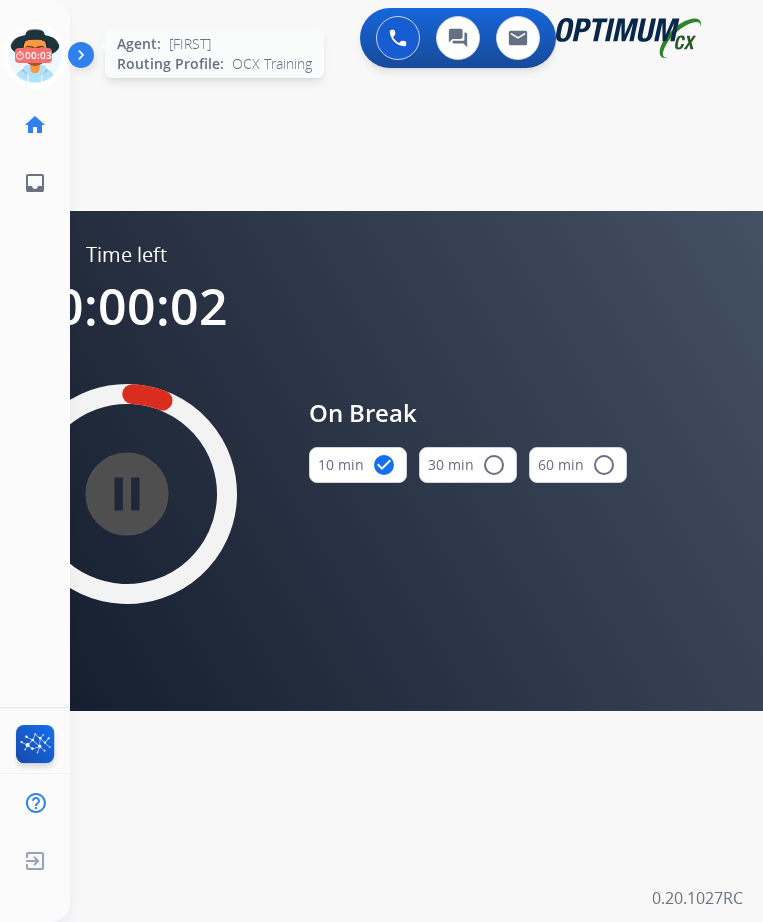 click 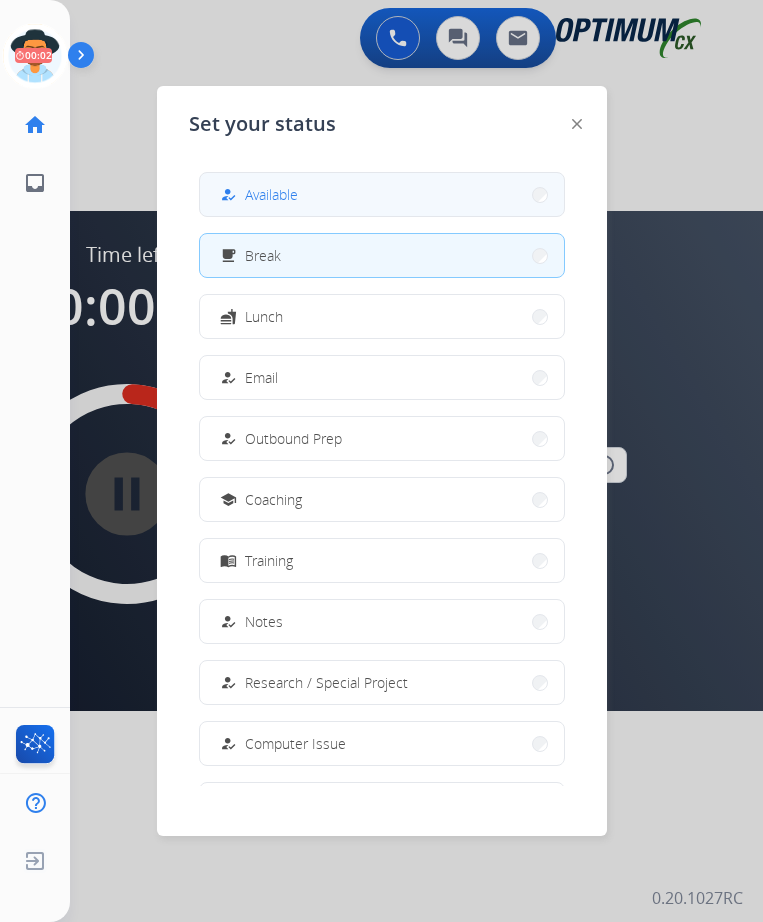 click on "how_to_reg Available" at bounding box center [382, 194] 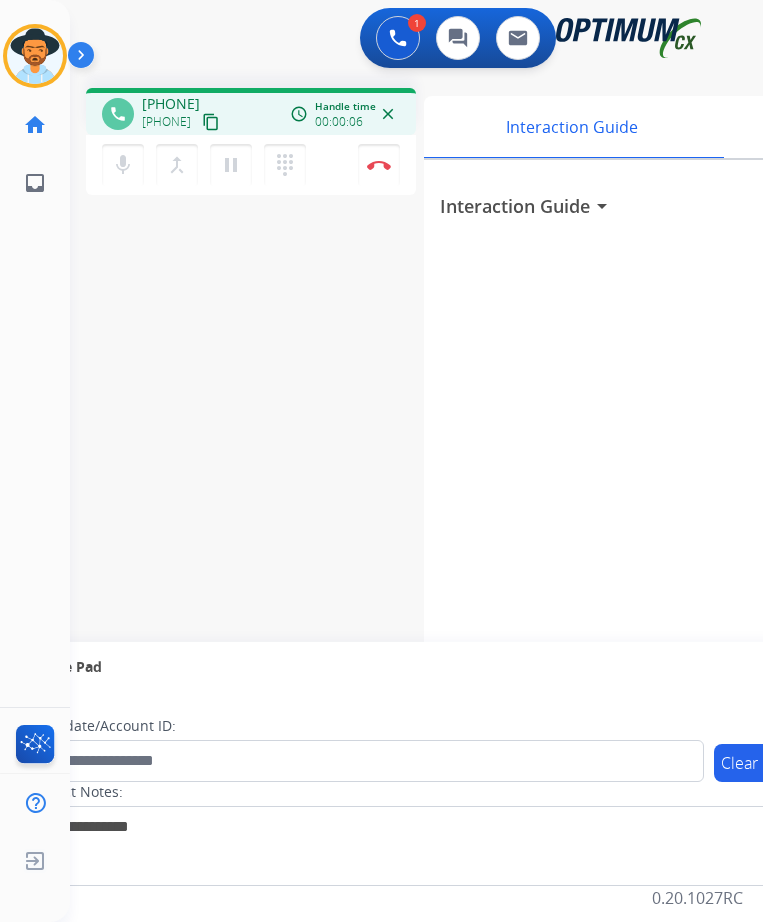 click on "[PHONE]" at bounding box center (171, 104) 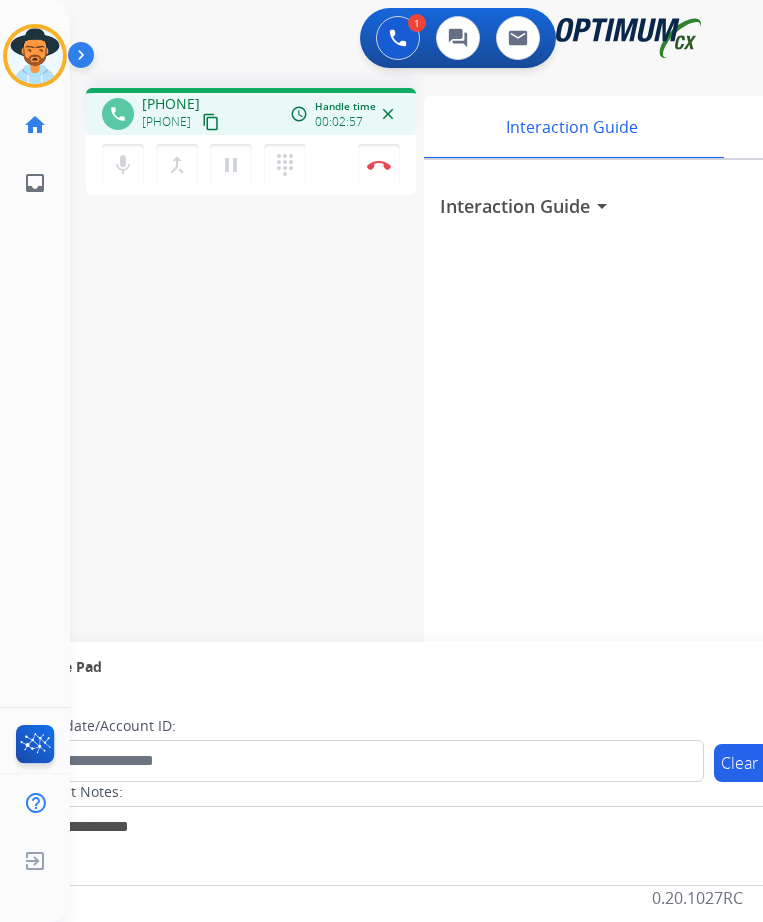click on "phone [PHONE] [PHONE] content_copy access_time Call metrics Queue   00:08 Hold   00:00 Talk   02:58 Total   03:05 Handle time 00:02:57 close mic Mute merge_type Bridge pause Hold dialpad Dialpad Disconnect swap_horiz Break voice bridge close_fullscreen Connect 3-Way Call merge_type Separate 3-Way Call  Interaction Guide   Interaction History  Interaction Guide arrow_drop_down Secure Pad expand_more Clear pad Candidate/Account ID: Contact Notes:" at bounding box center (392, 489) 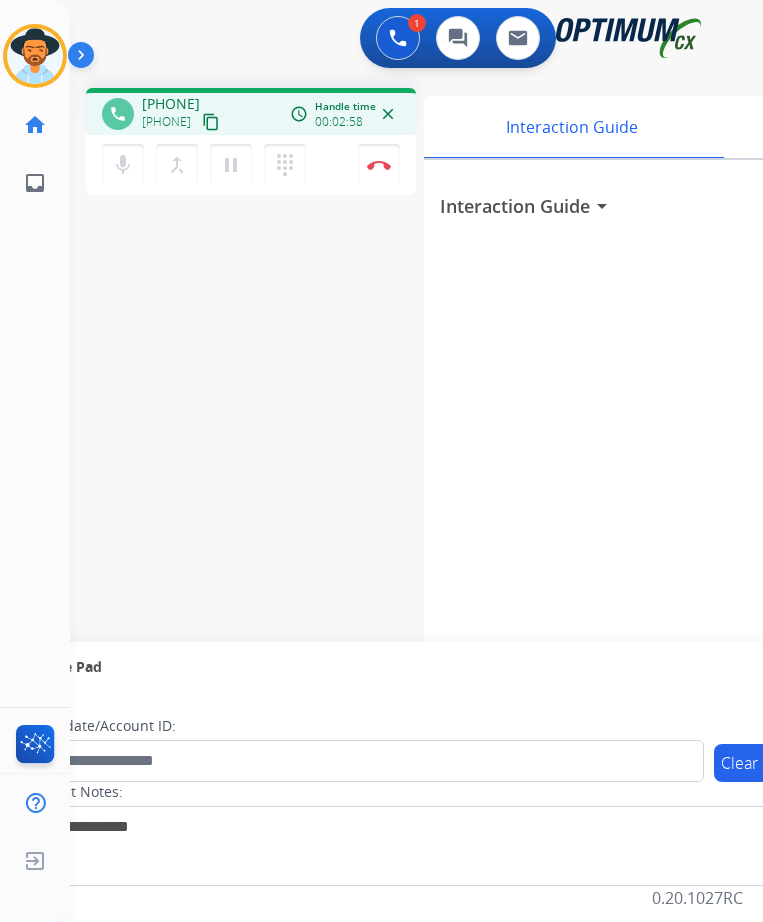 click on "[PHONE]" at bounding box center [171, 104] 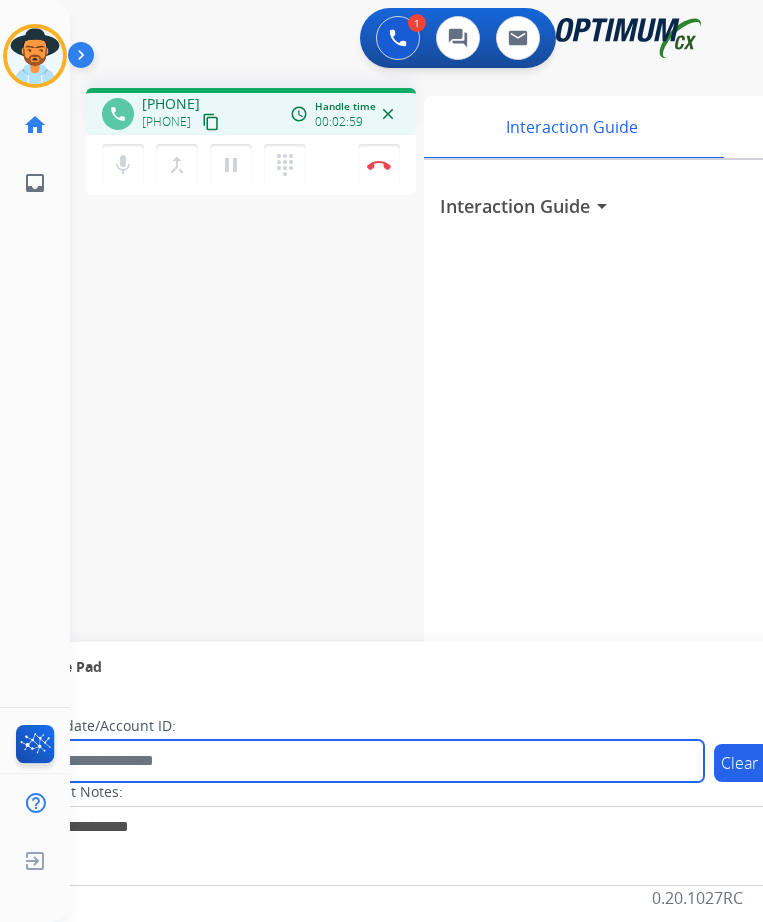 click at bounding box center (365, 761) 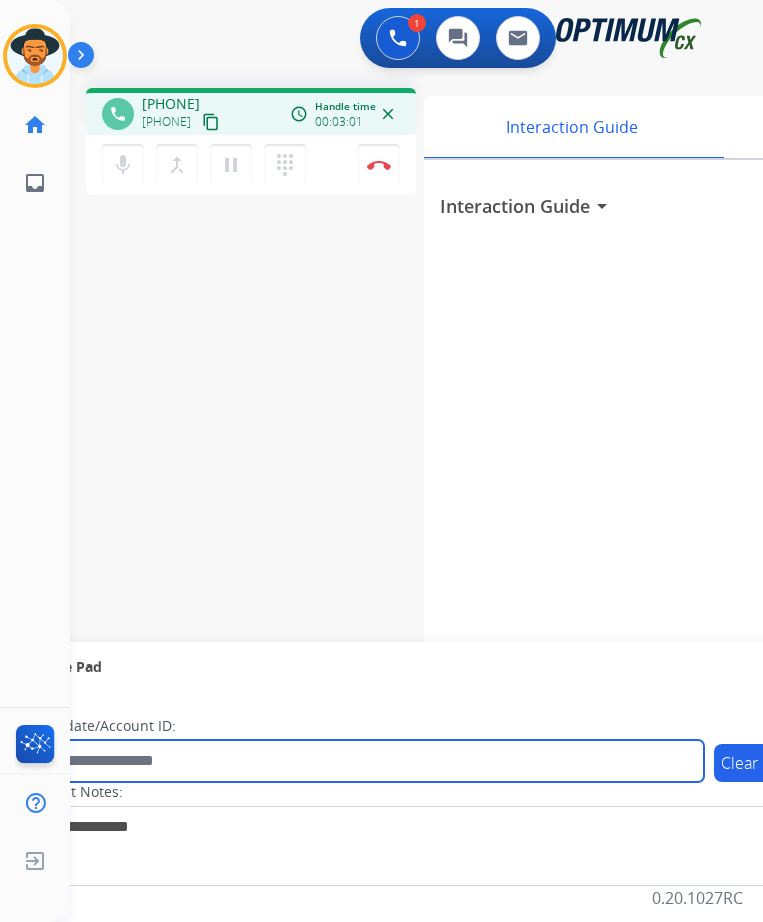 paste on "**********" 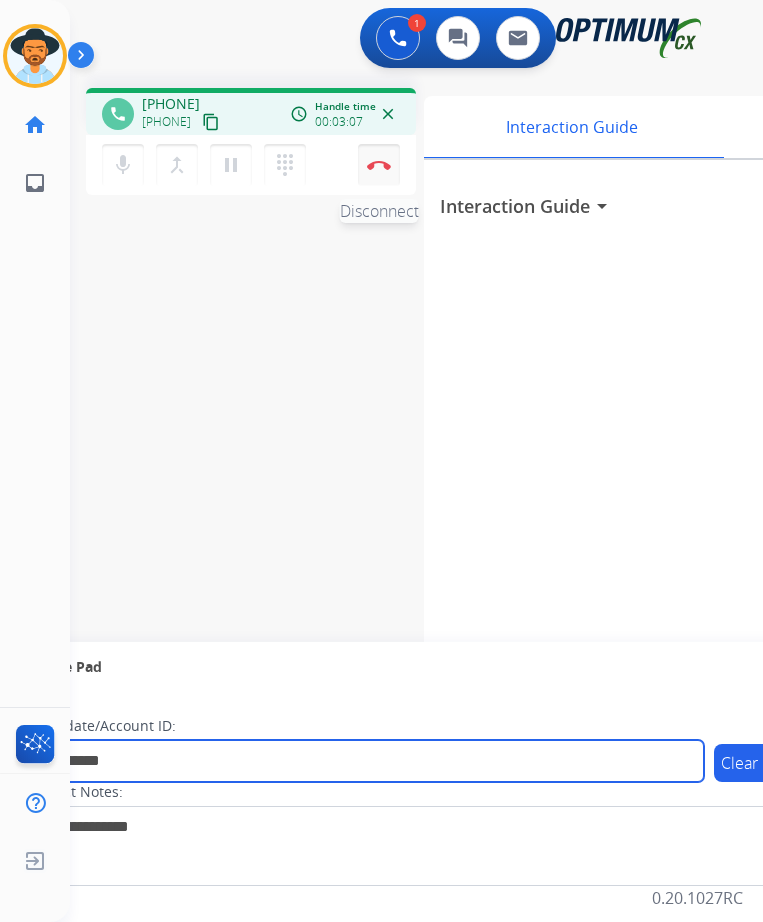 type on "**********" 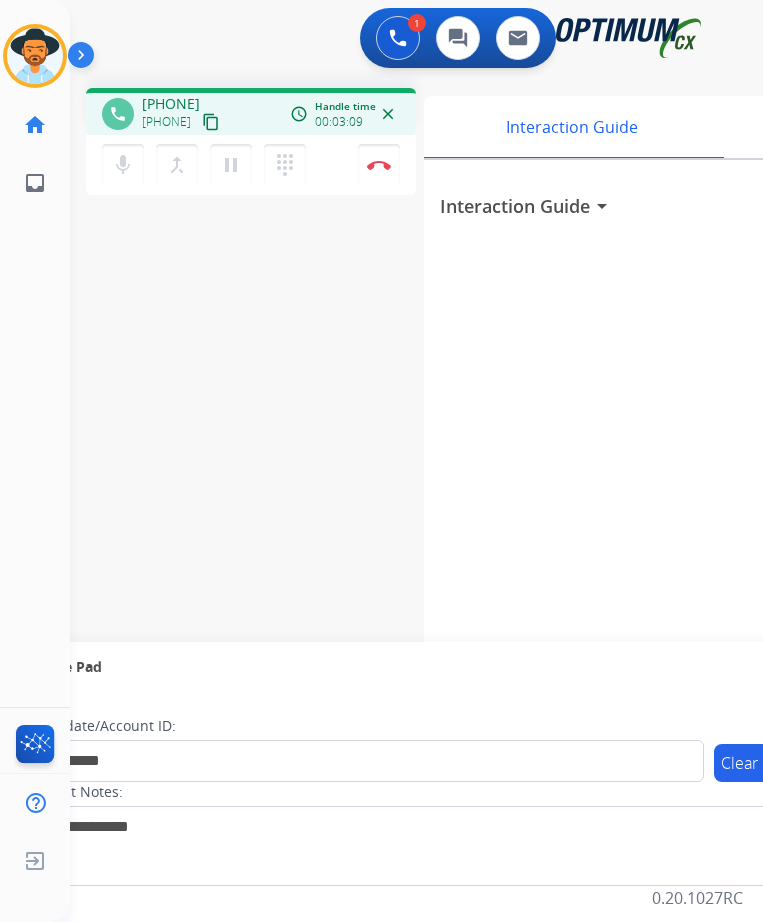 drag, startPoint x: 380, startPoint y: 156, endPoint x: 356, endPoint y: 288, distance: 134.16408 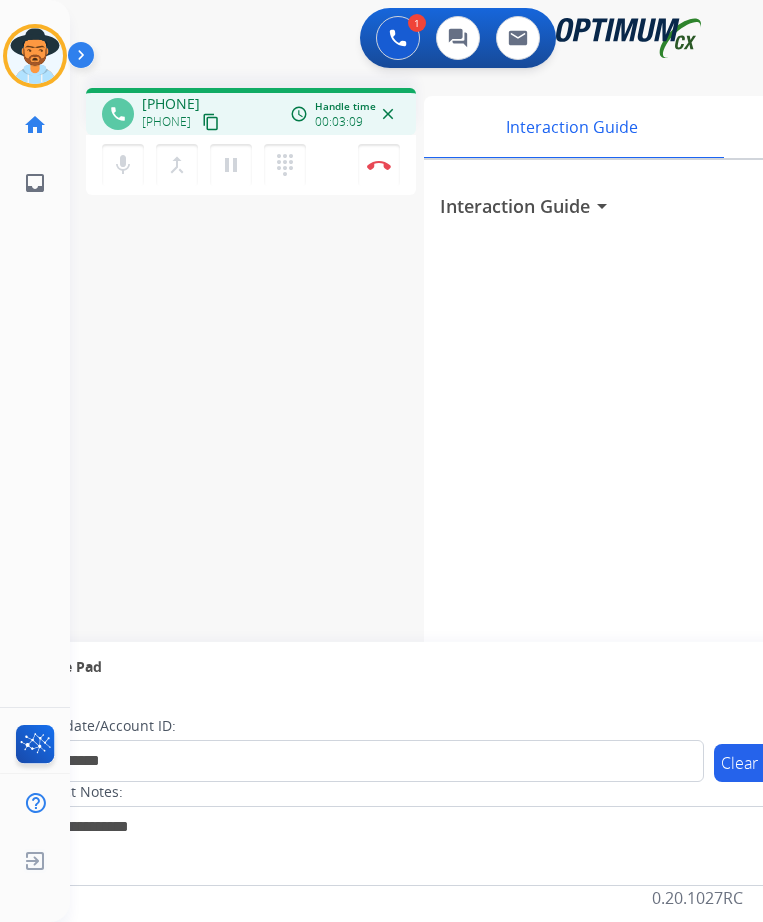 click on "**********" at bounding box center (392, 489) 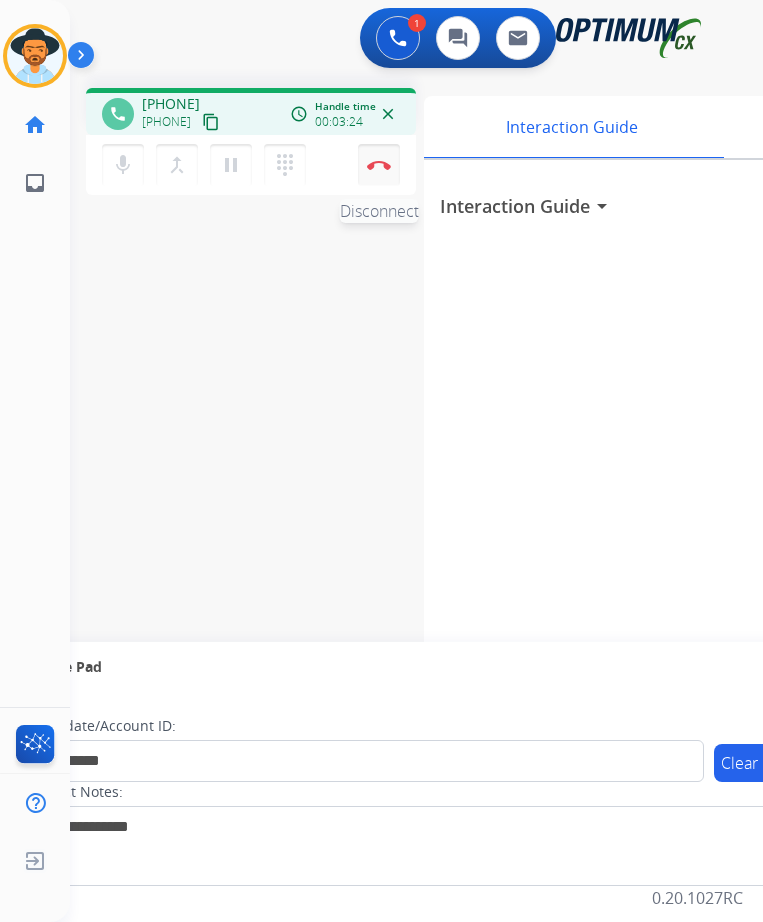 click at bounding box center [379, 165] 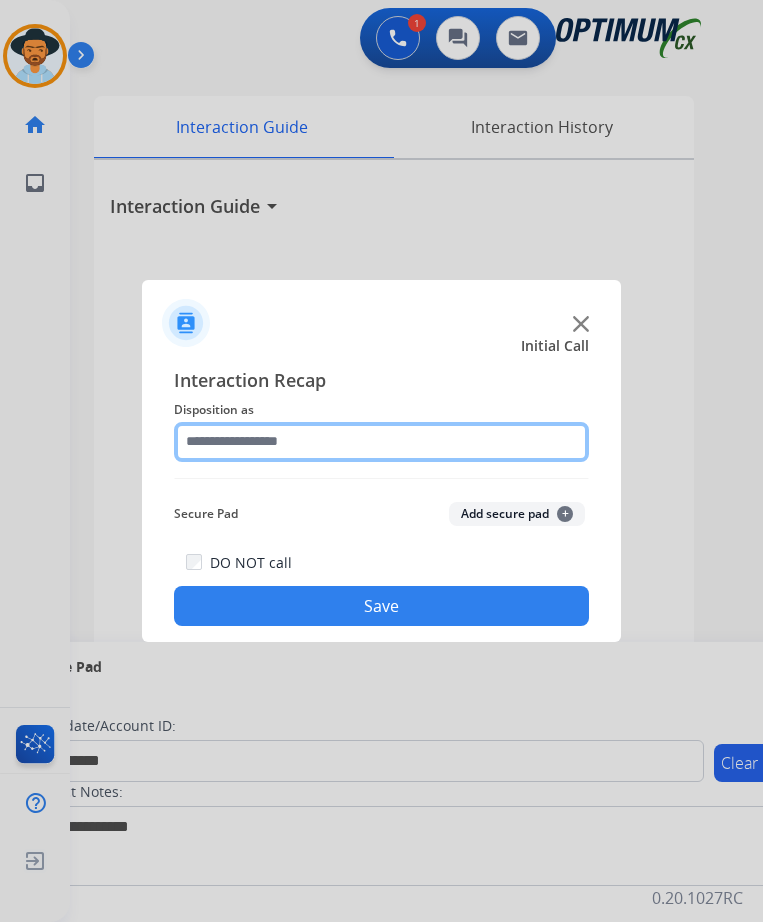 click 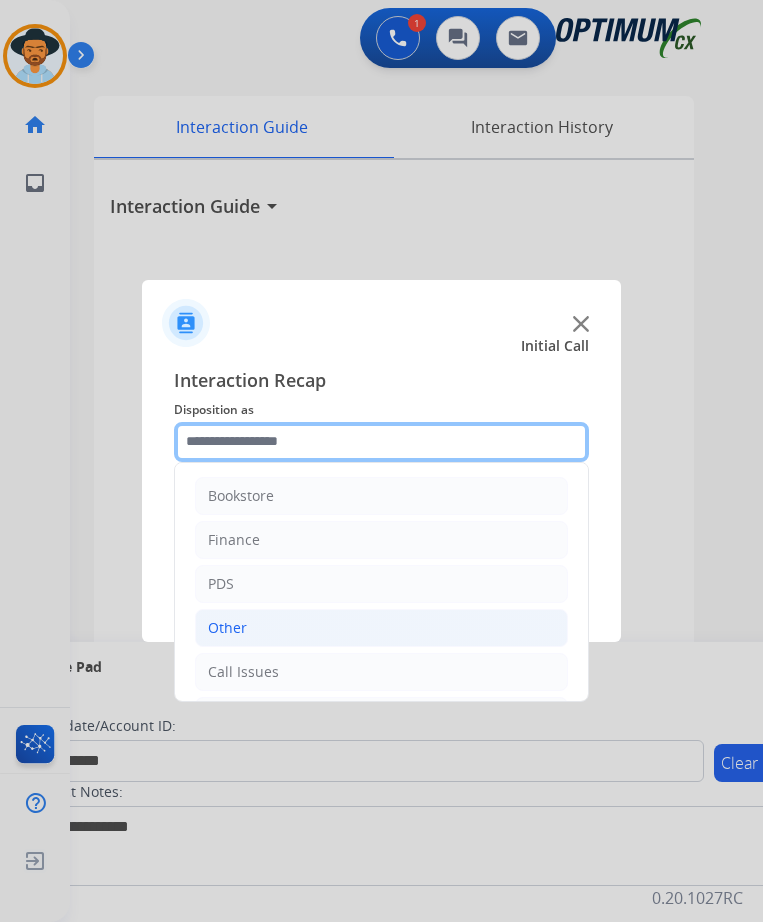 scroll, scrollTop: 136, scrollLeft: 0, axis: vertical 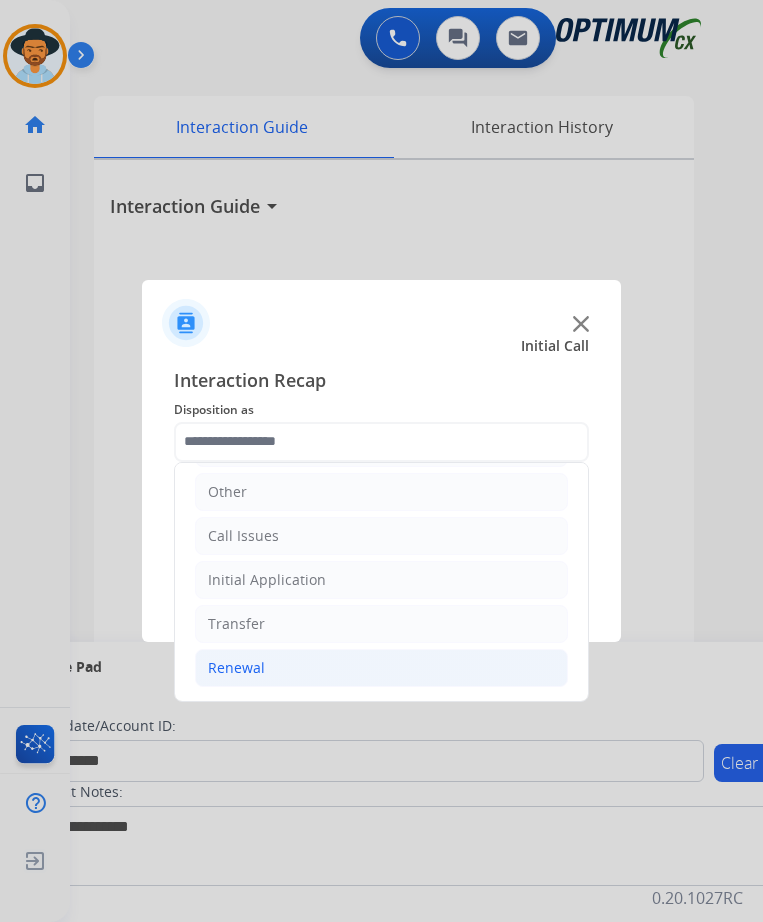 click on "Renewal" 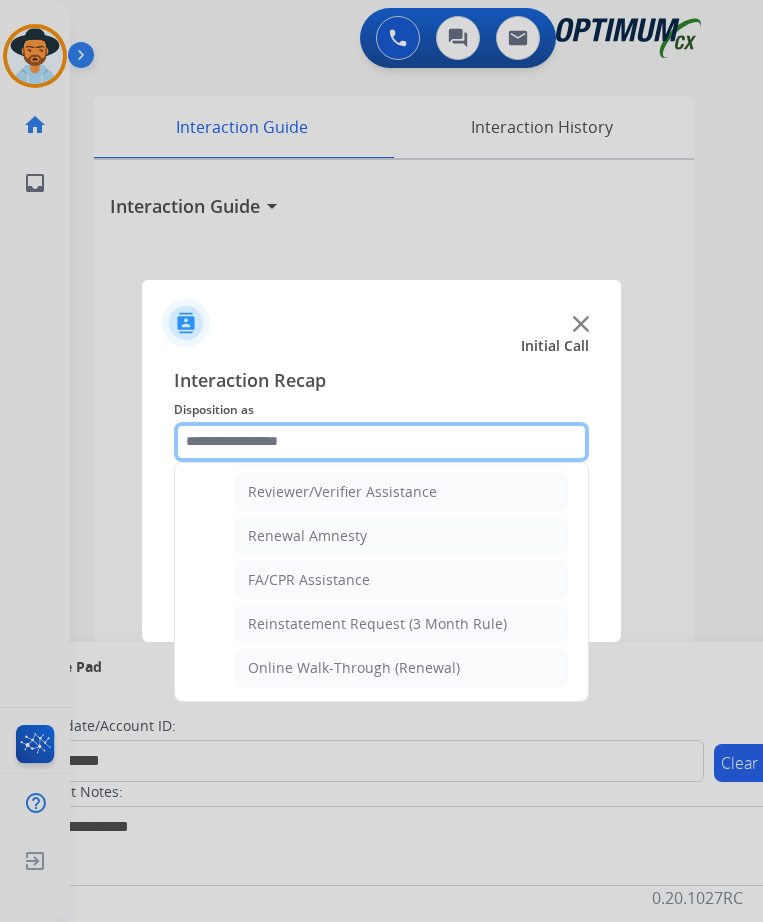 scroll, scrollTop: 605, scrollLeft: 0, axis: vertical 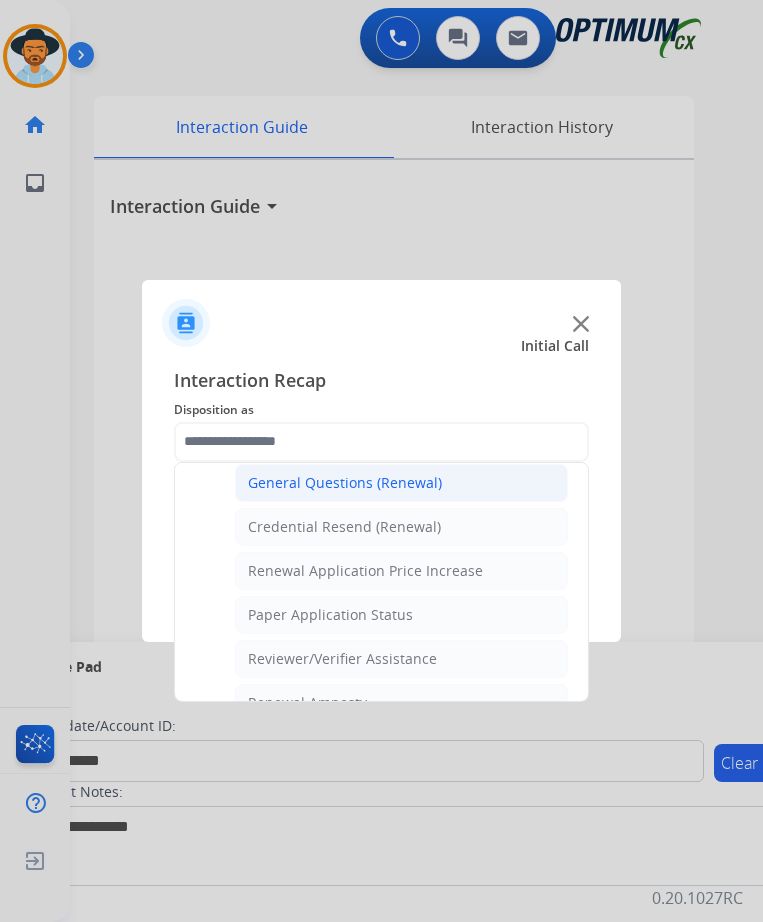 click on "General Questions (Renewal)" 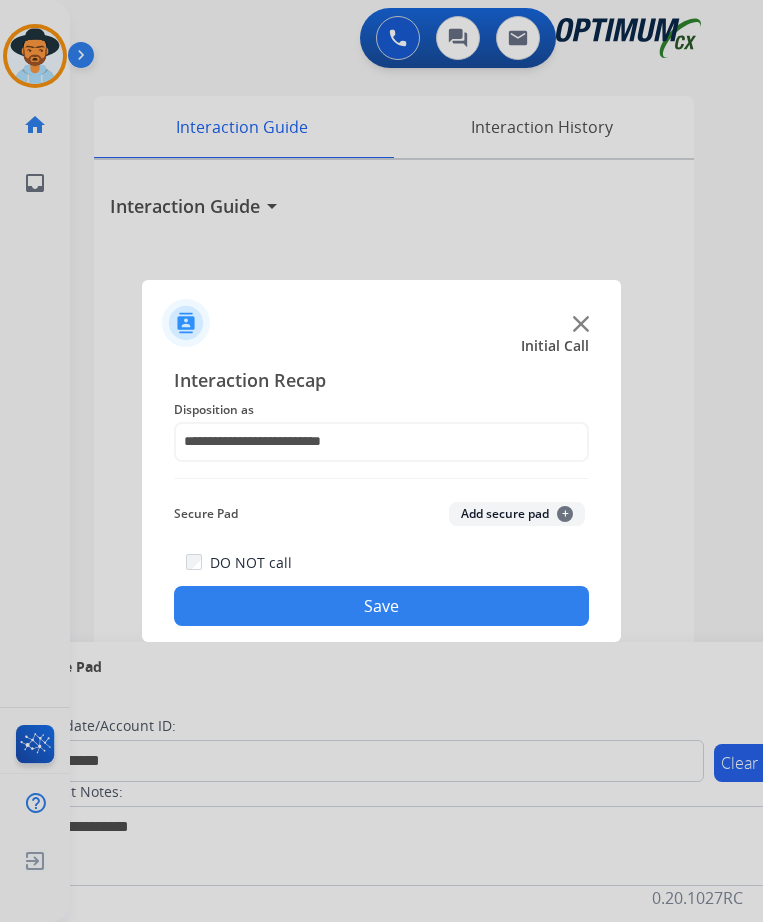 click on "Save" 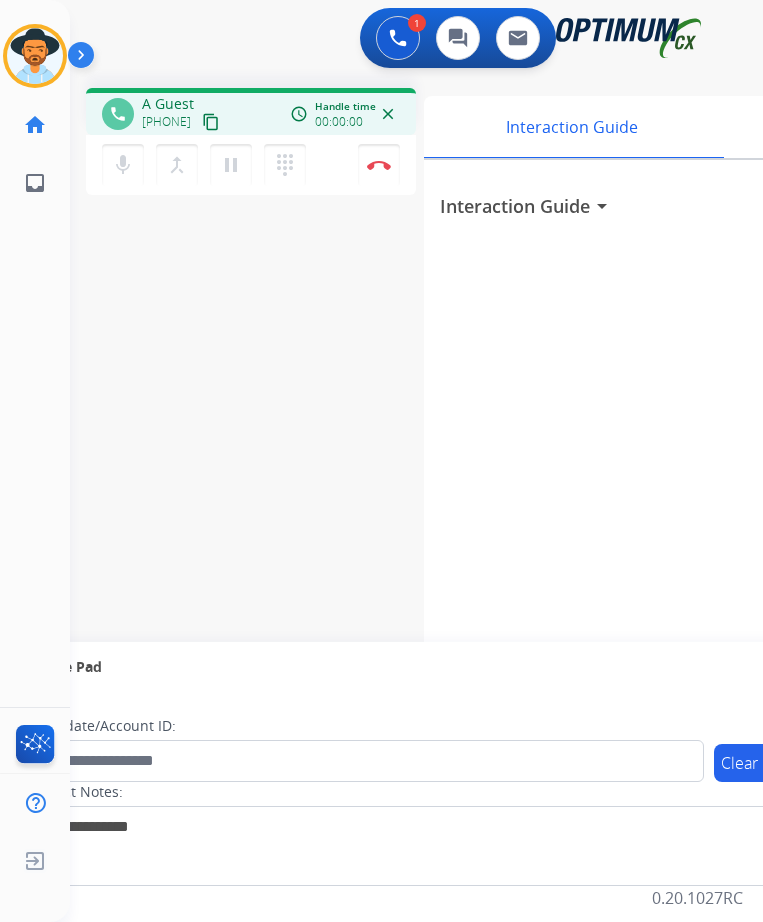 click on "1 Voice Interactions  0  Chat Interactions   0  Email Interactions" at bounding box center [400, 40] 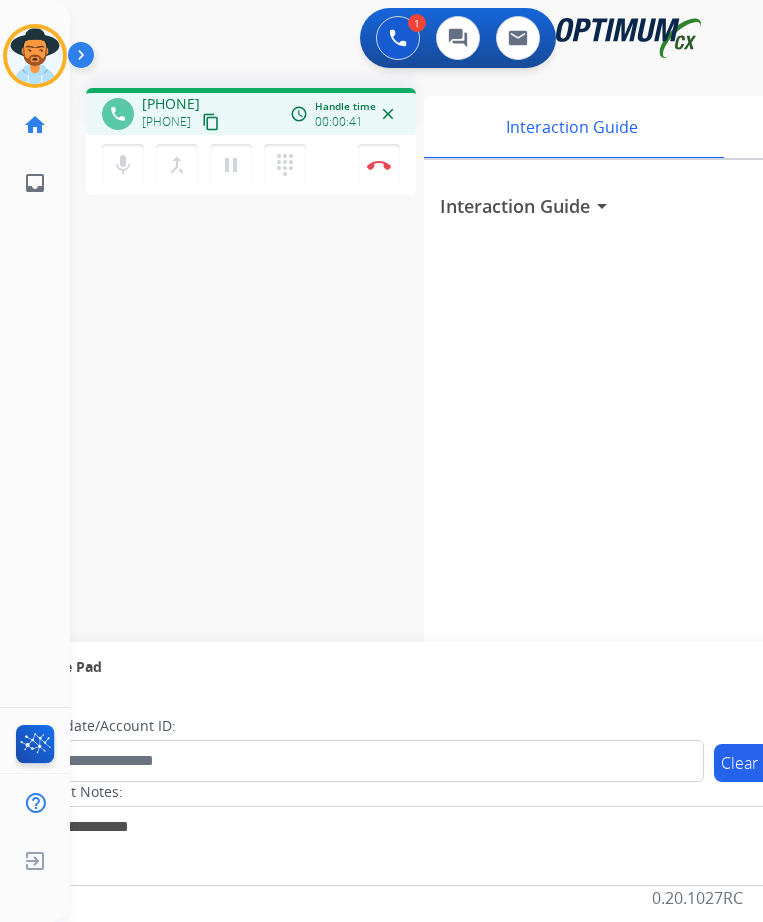 click on "[PHONE]" at bounding box center [171, 104] 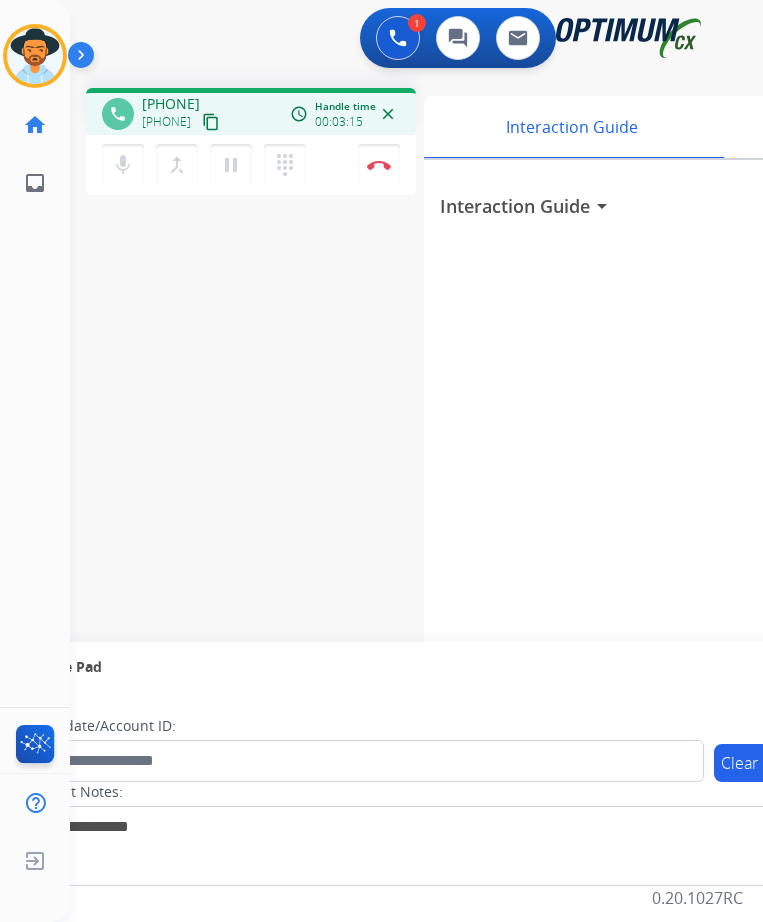 click on "phone [PHONE] [PHONE] content_copy access_time Call metrics Queue   00:10 Hold   00:00 Talk   03:16 Total   03:25 Handle time 00:03:15 close mic Mute merge_type Bridge pause Hold dialpad Dialpad Disconnect swap_horiz Break voice bridge close_fullscreen Connect 3-Way Call merge_type Separate 3-Way Call  Interaction Guide   Interaction History  Interaction Guide arrow_drop_down Secure Pad expand_more Clear pad Candidate/Account ID: Contact Notes:" at bounding box center (392, 489) 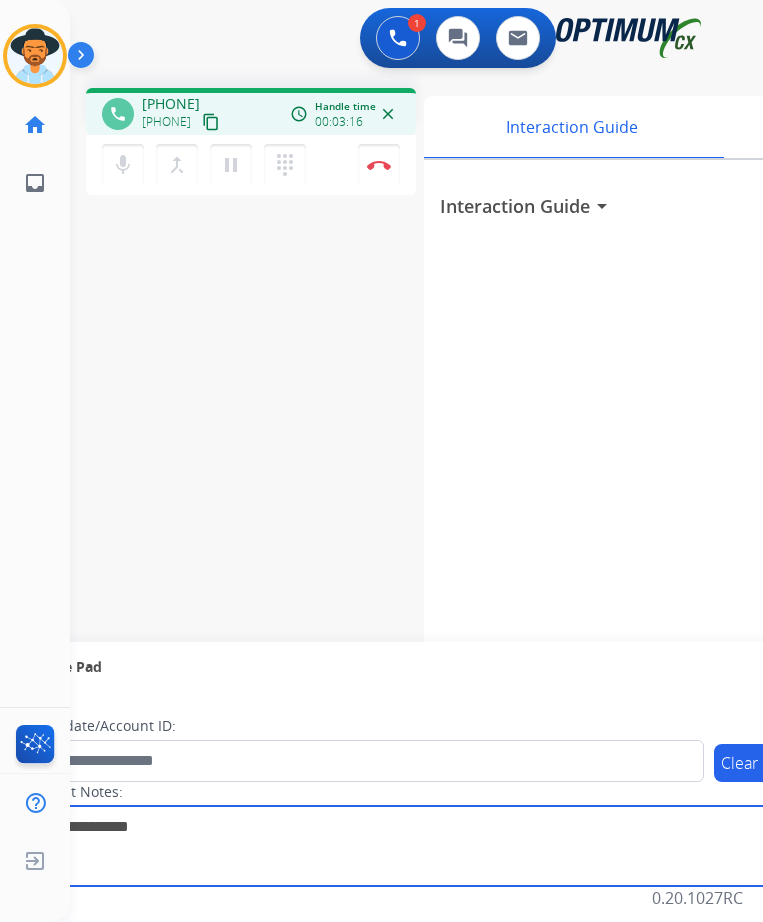 click at bounding box center (411, 846) 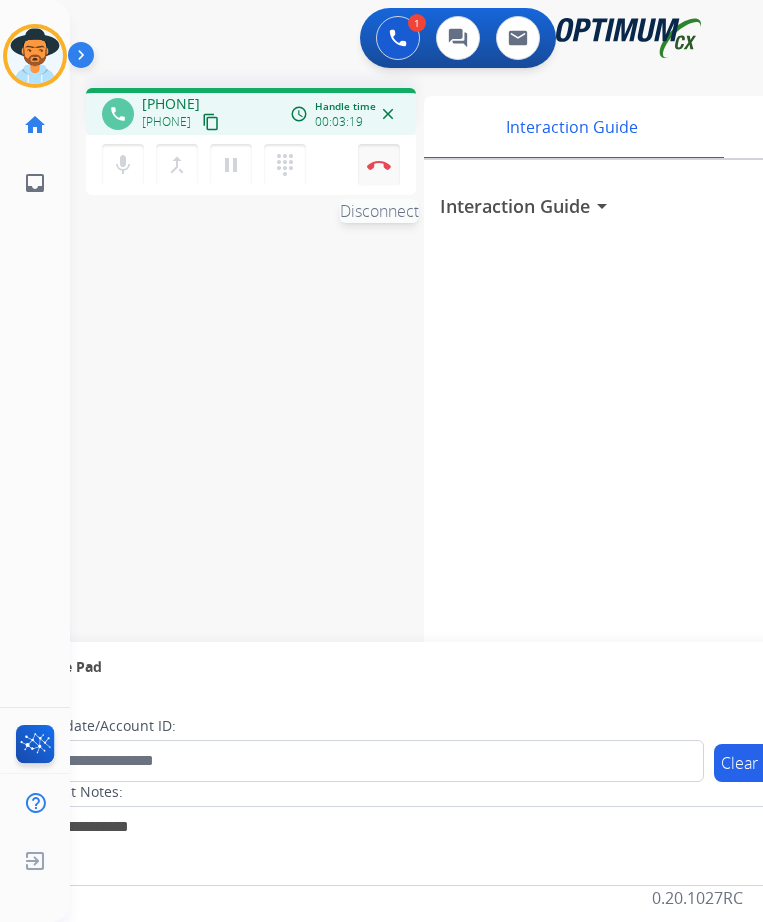 click on "Disconnect" at bounding box center [379, 165] 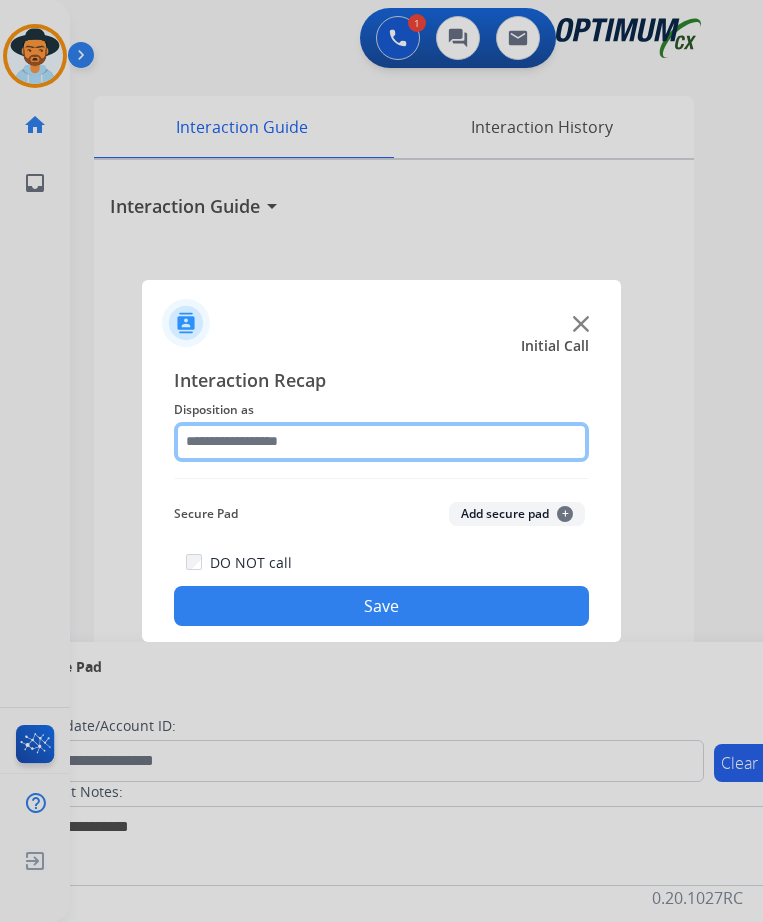 click 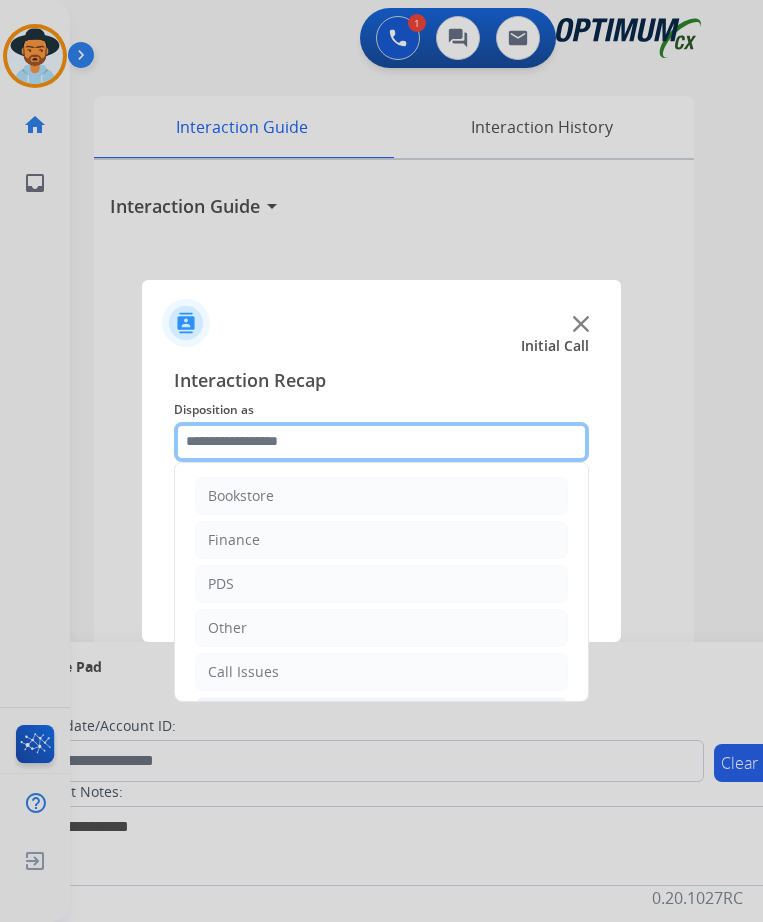 scroll, scrollTop: 136, scrollLeft: 0, axis: vertical 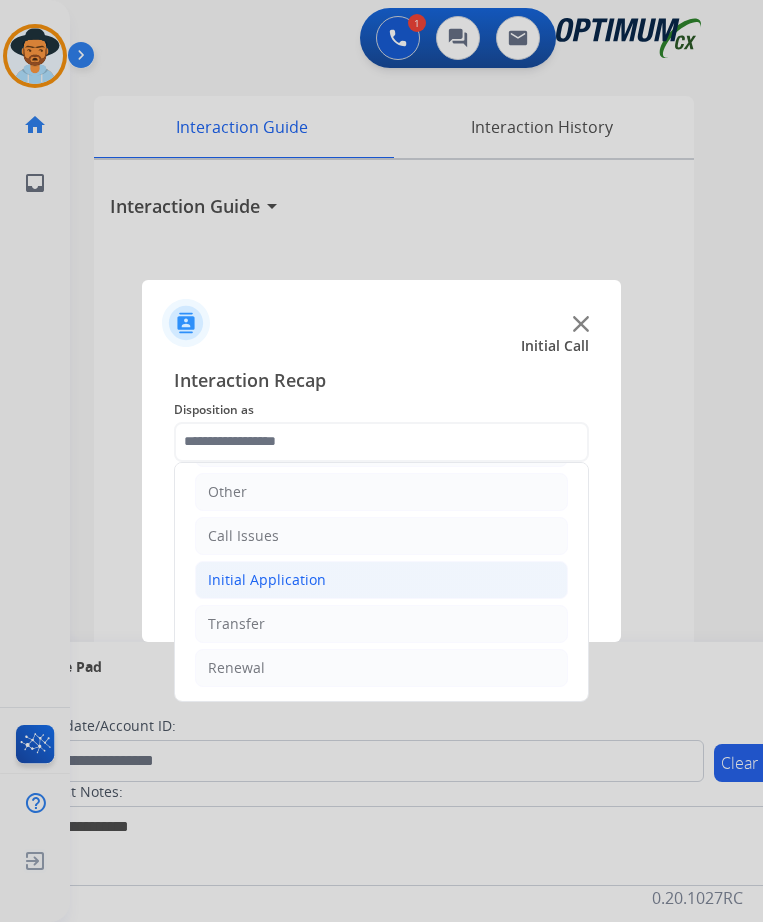 click on "Initial Application" 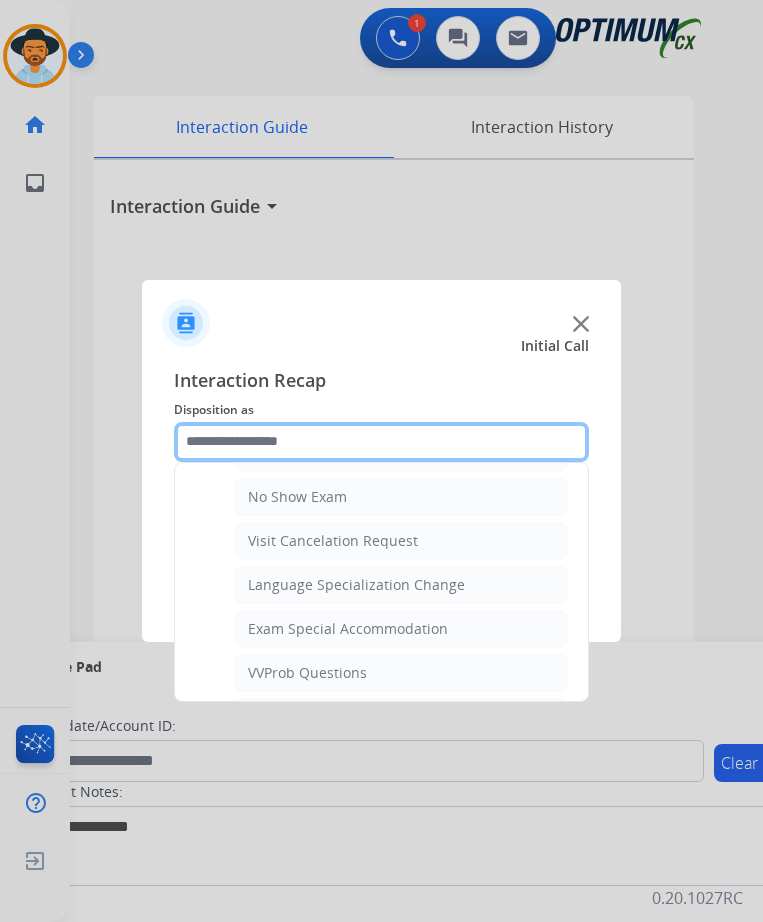 scroll, scrollTop: 732, scrollLeft: 0, axis: vertical 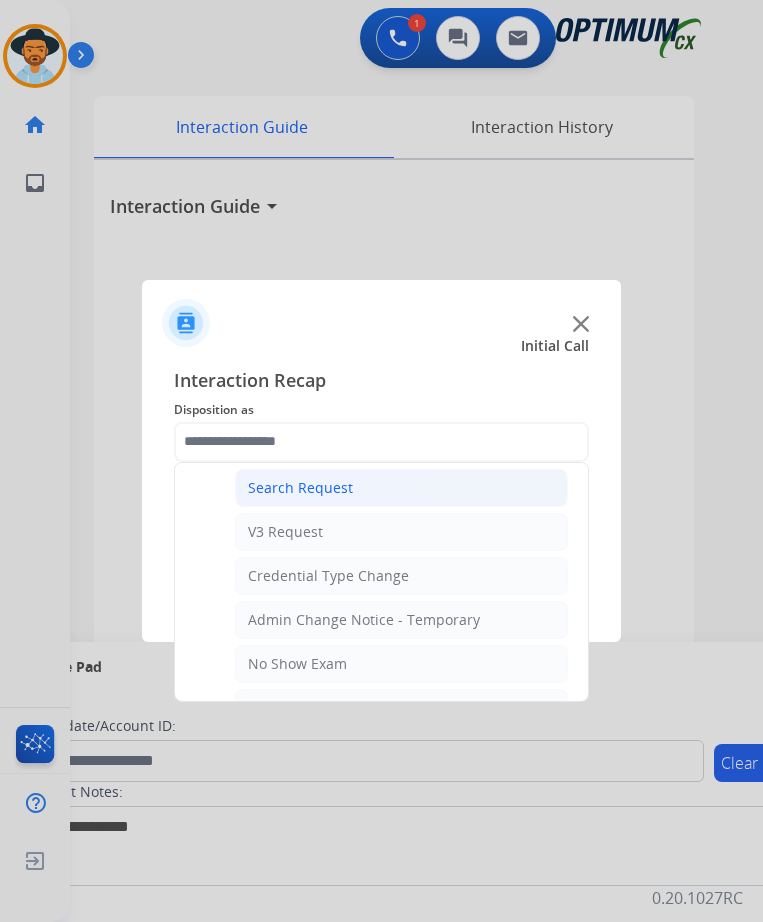 click on "Search Request" 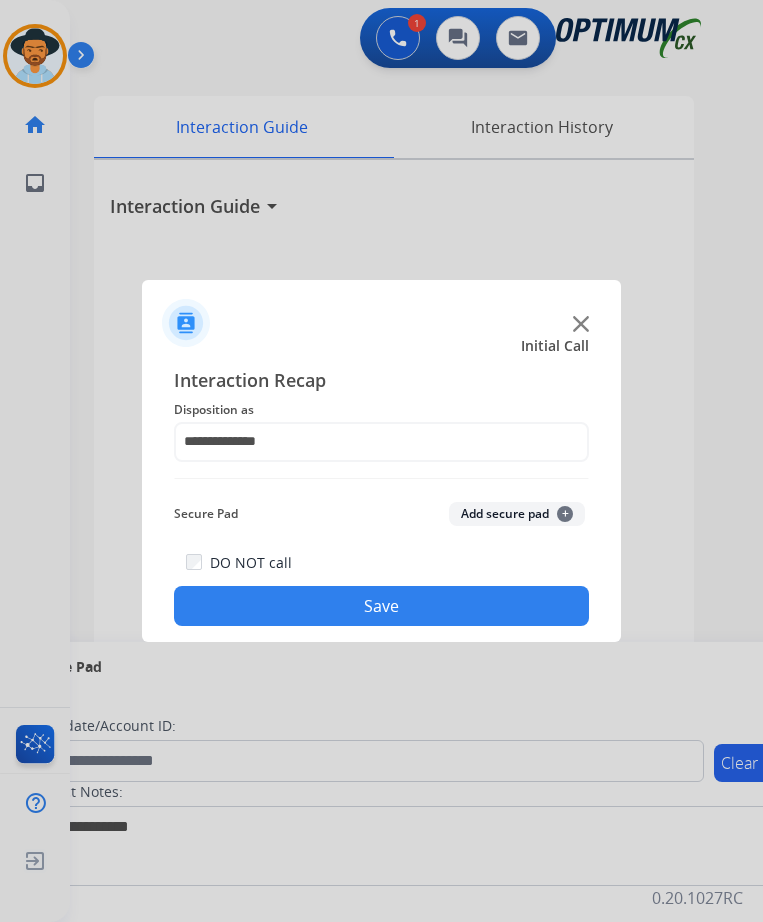 click on "Save" 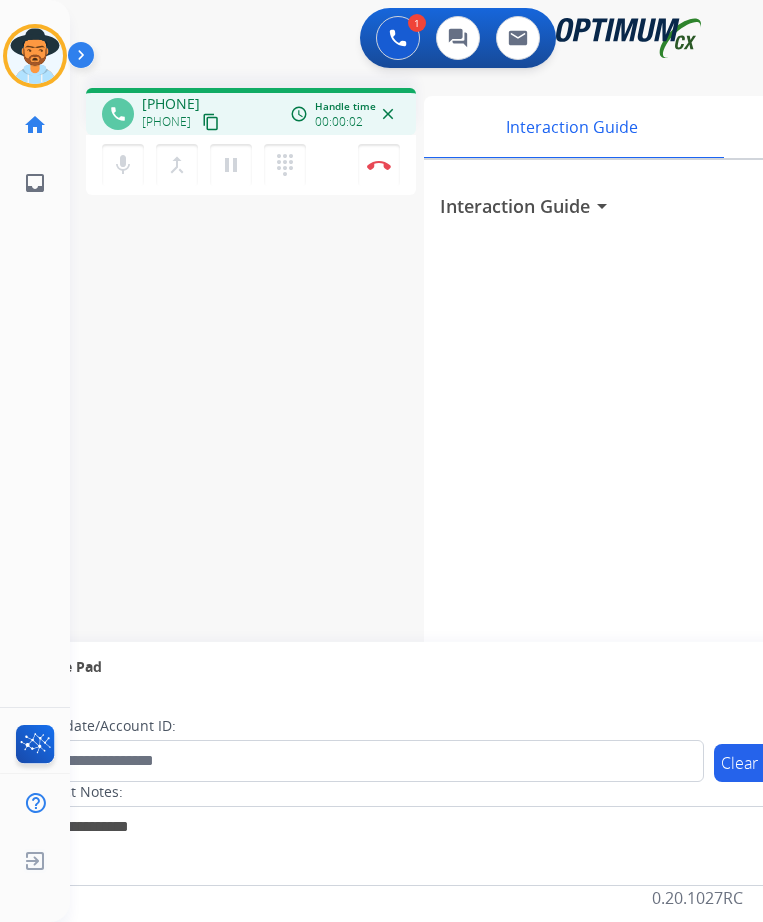 click on "[PHONE]" at bounding box center (166, 122) 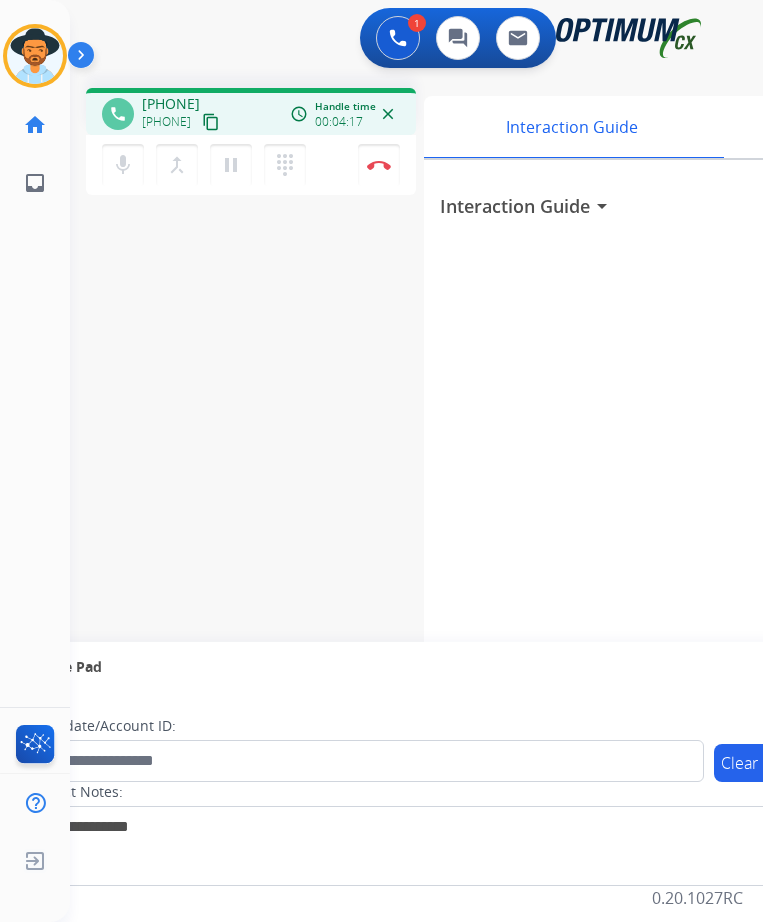click on "[PHONE]" at bounding box center (171, 104) 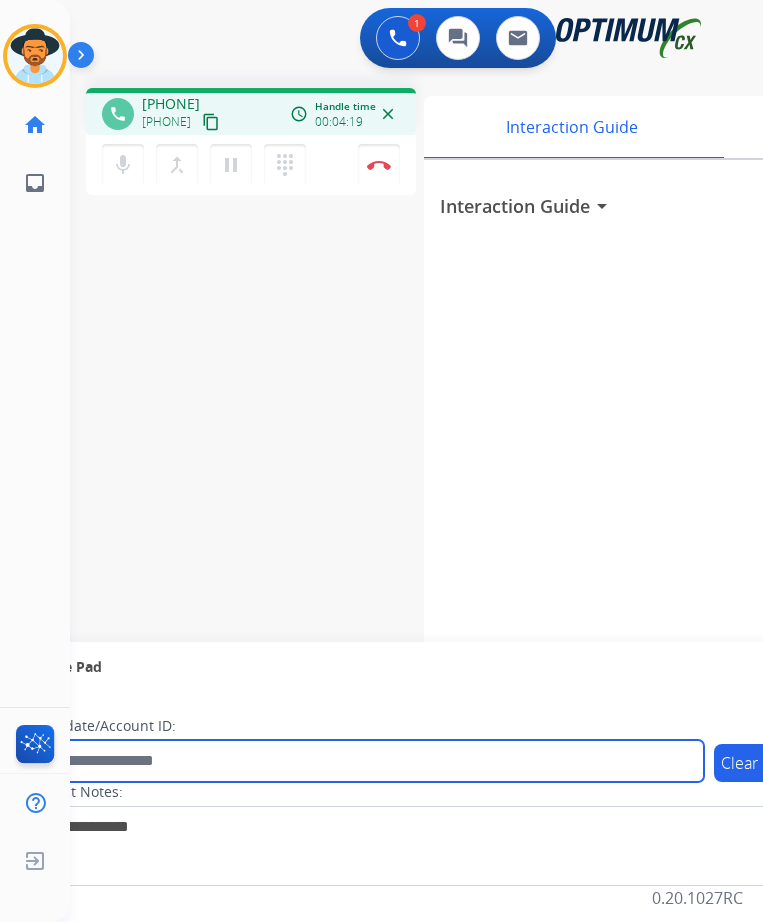 click at bounding box center [365, 761] 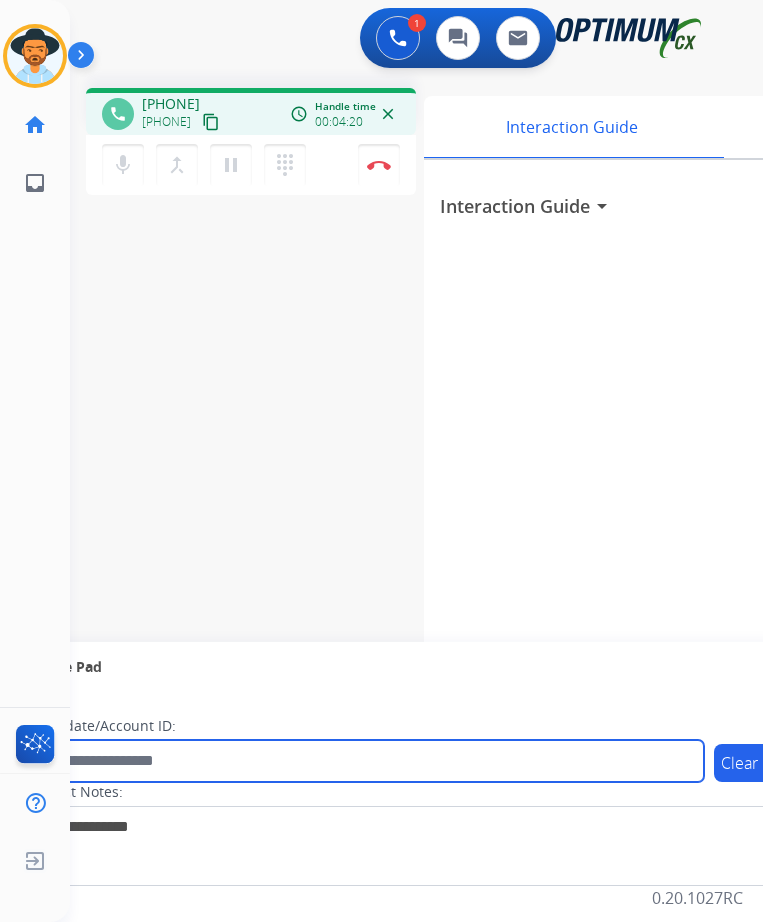 paste on "**********" 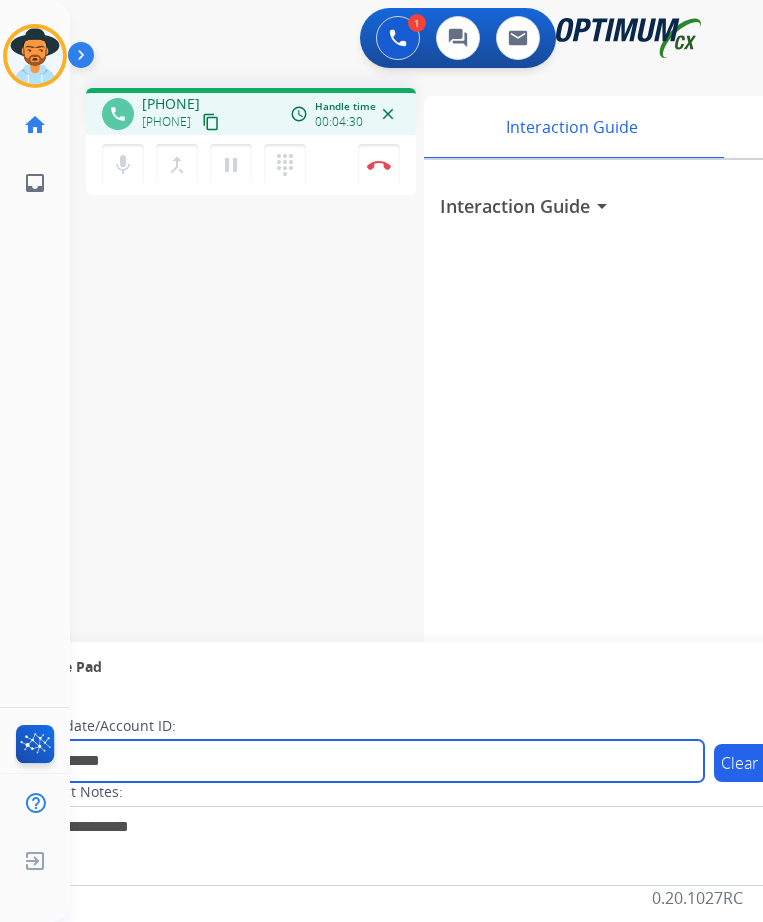 type on "**********" 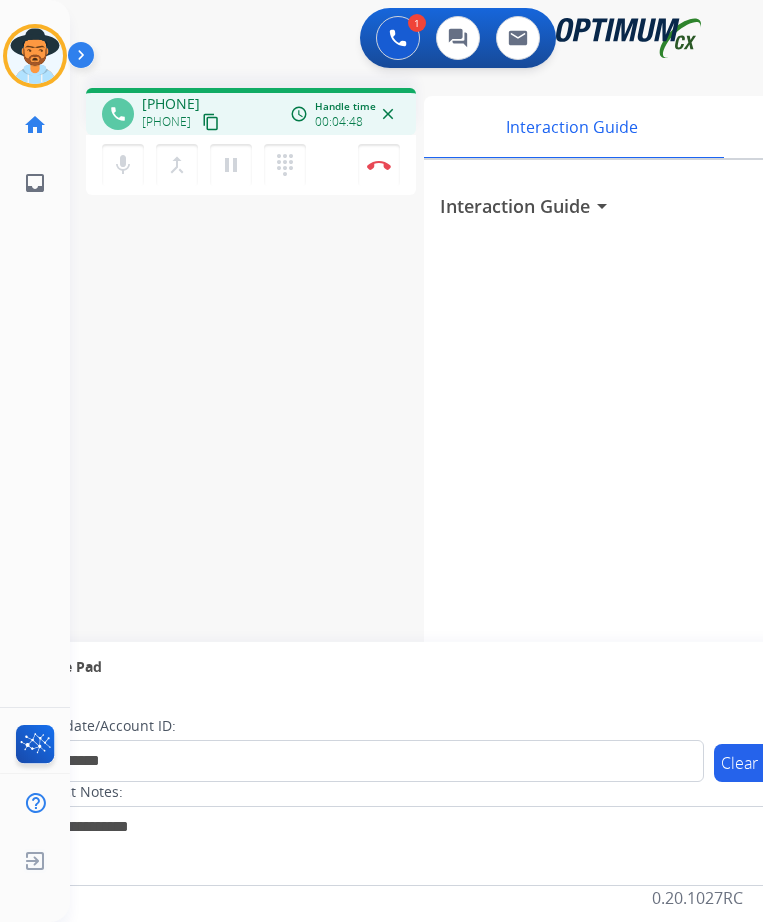 click on "**********" at bounding box center [392, 489] 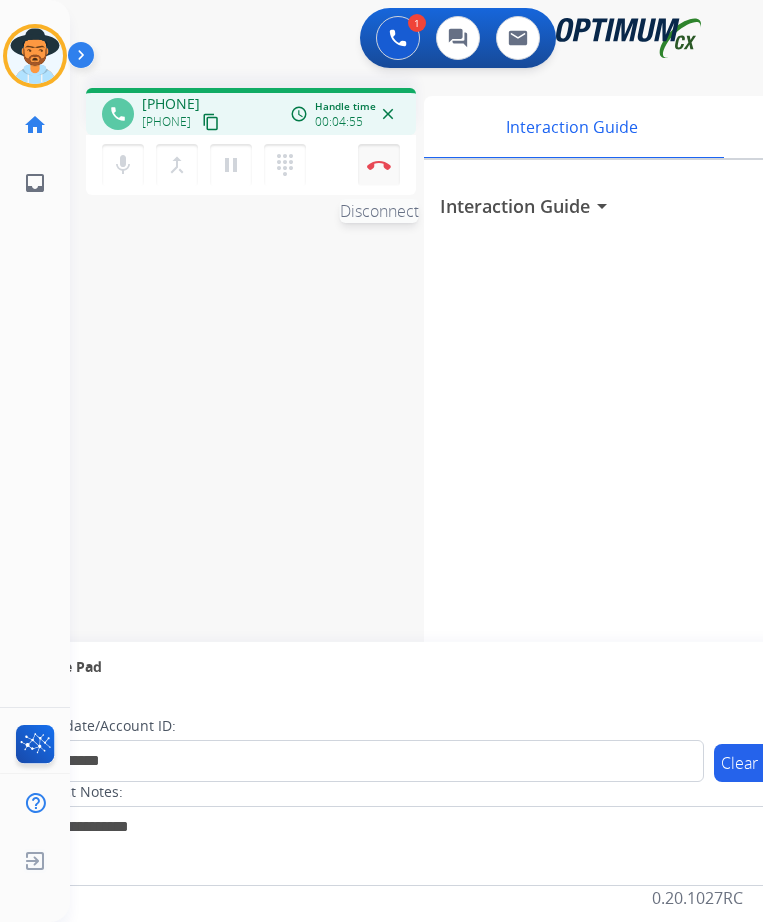click on "Disconnect" at bounding box center [379, 165] 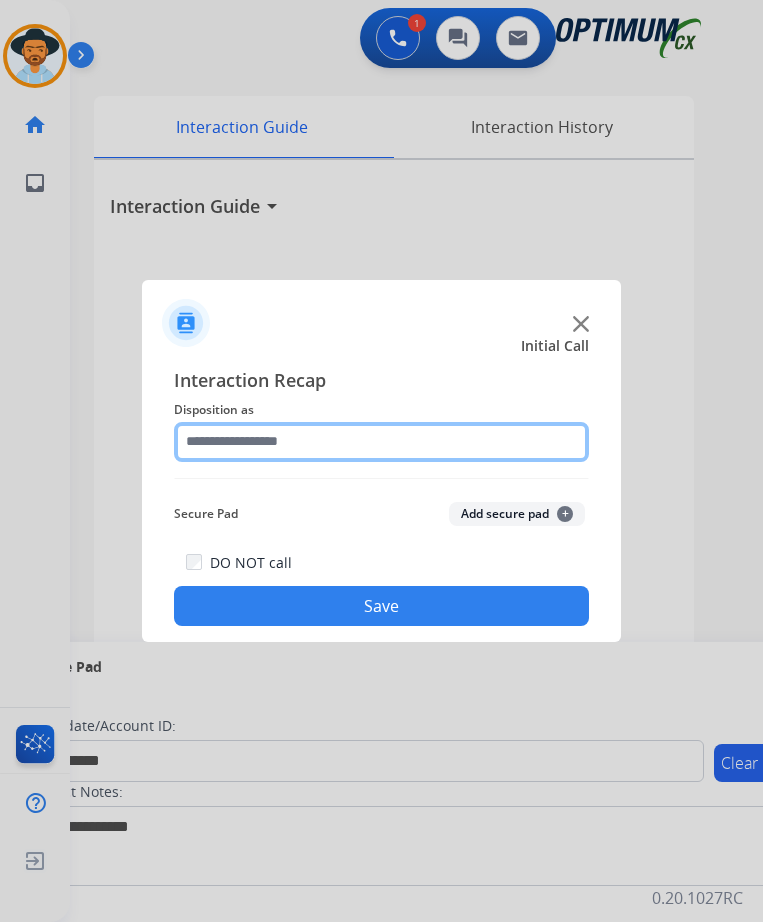 click 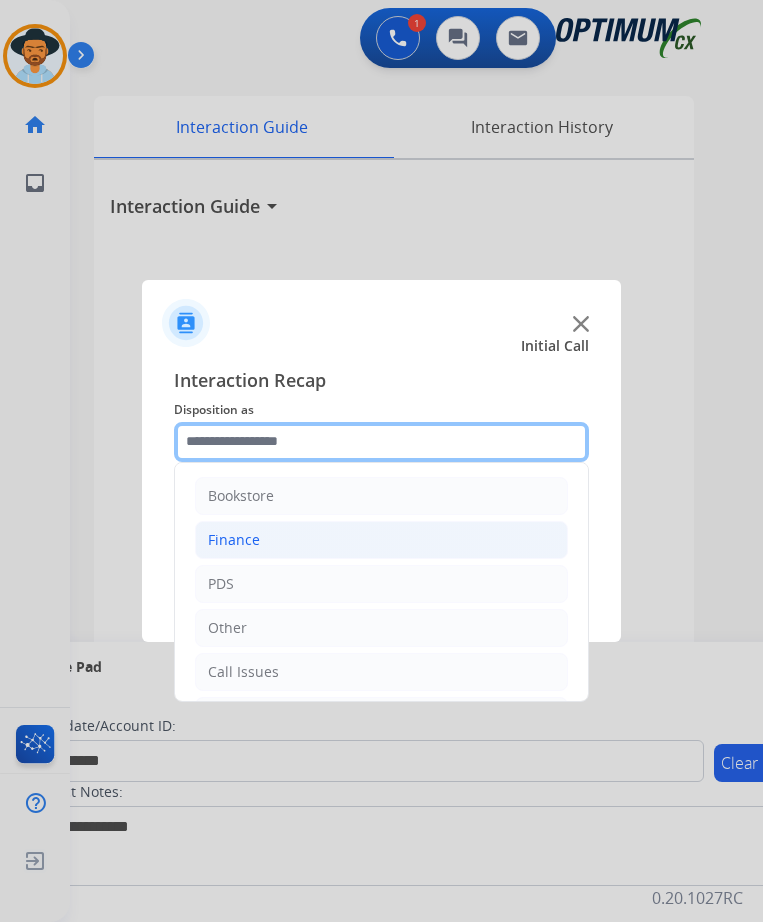 scroll, scrollTop: 136, scrollLeft: 0, axis: vertical 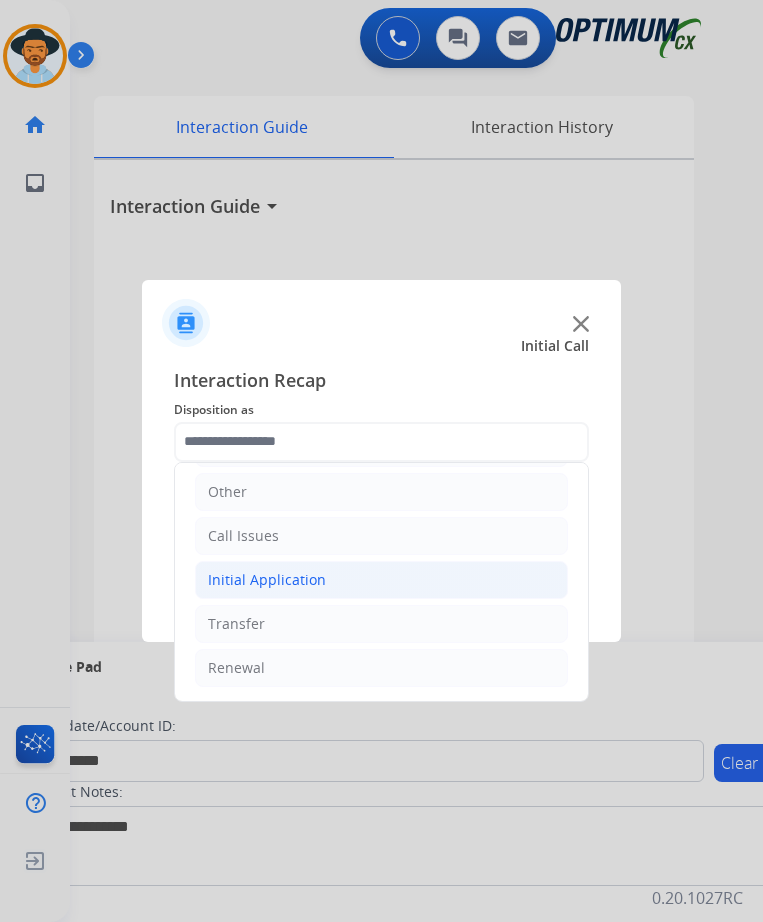 click on "Initial Application" 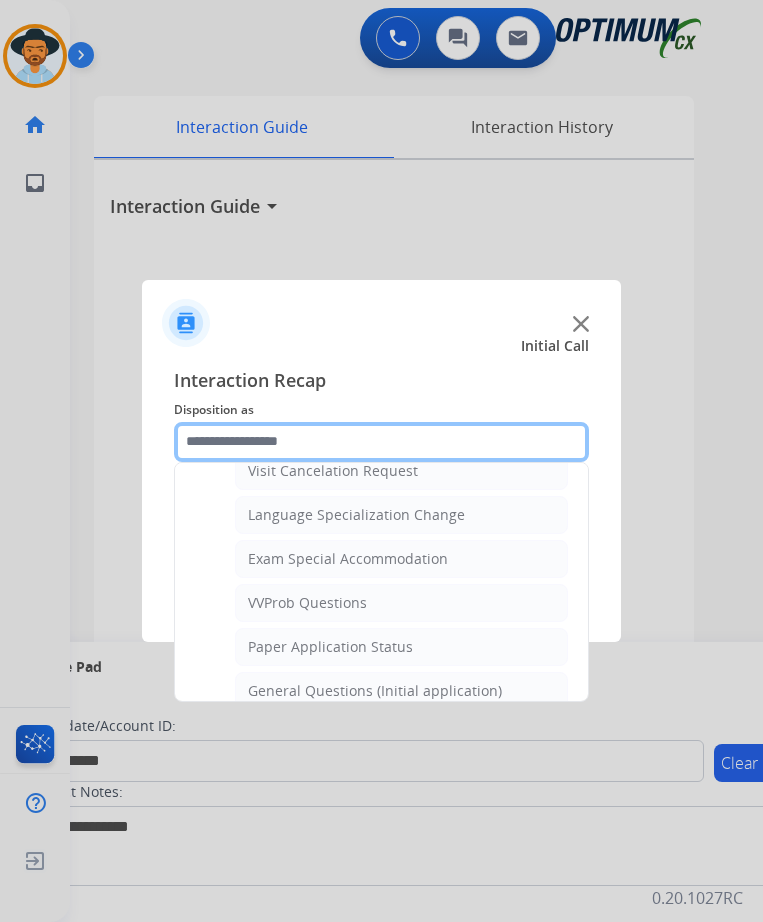scroll, scrollTop: 1136, scrollLeft: 0, axis: vertical 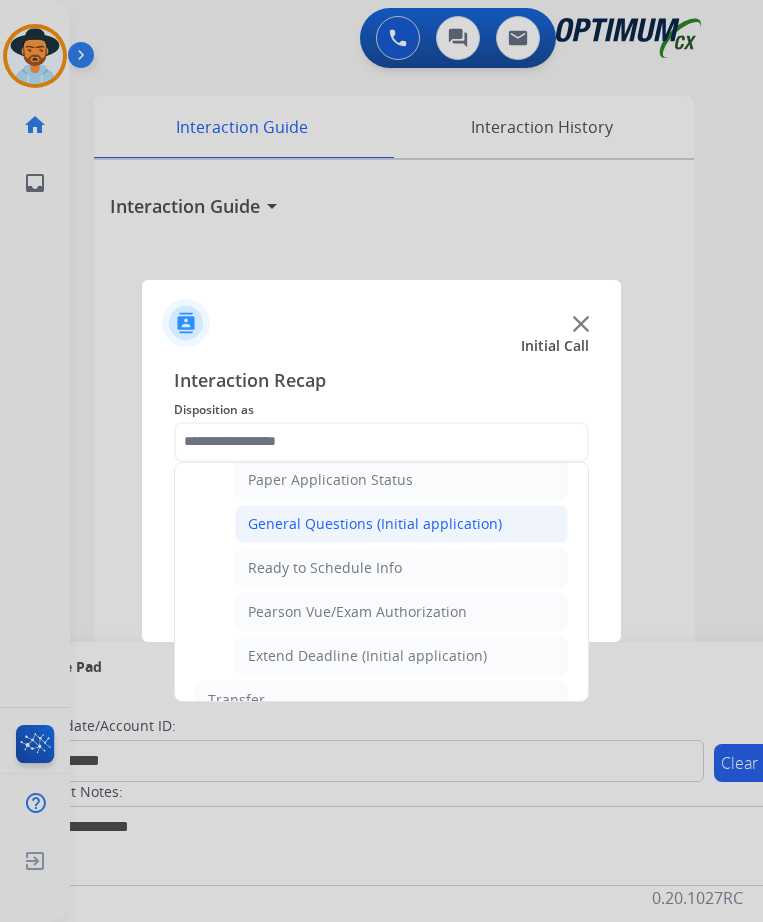 click on "General Questions (Initial application)" 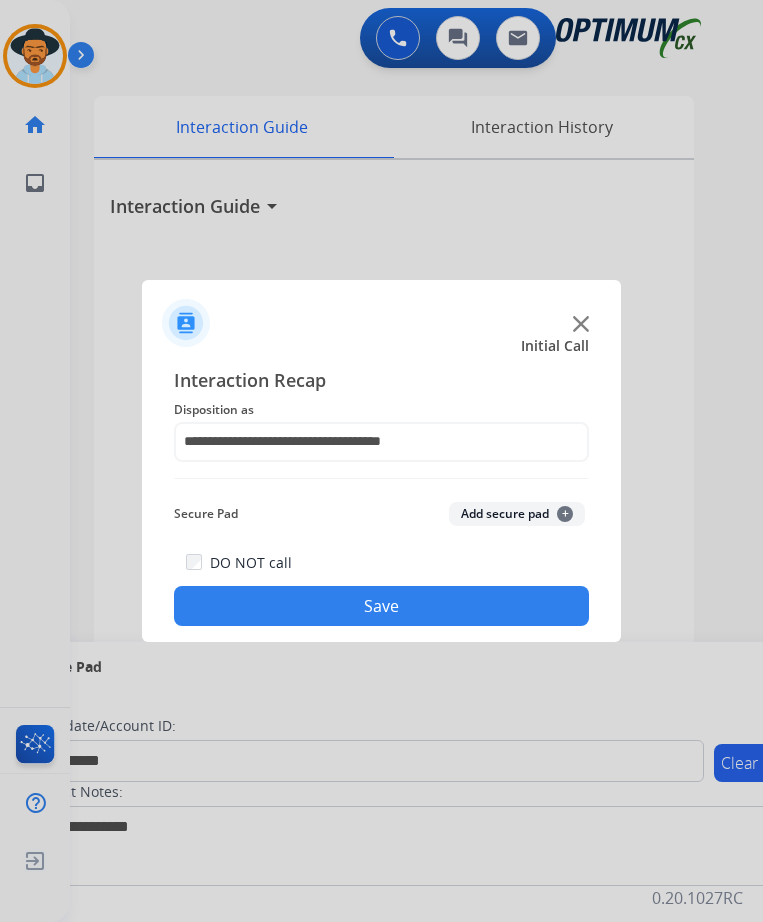 click on "Save" 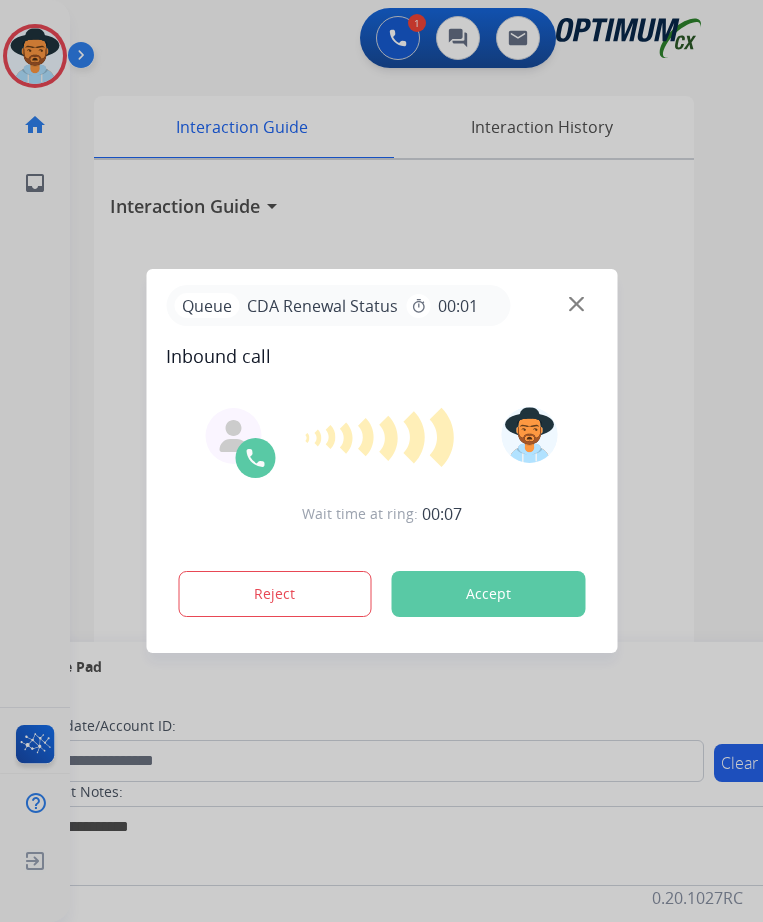 click at bounding box center [381, 461] 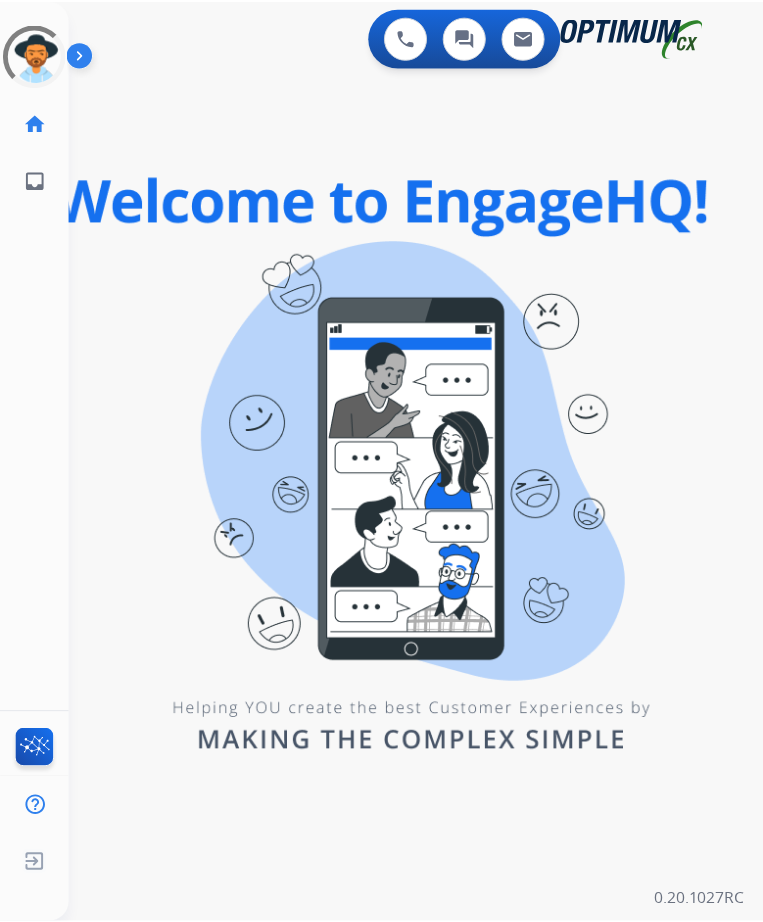 scroll, scrollTop: 0, scrollLeft: 0, axis: both 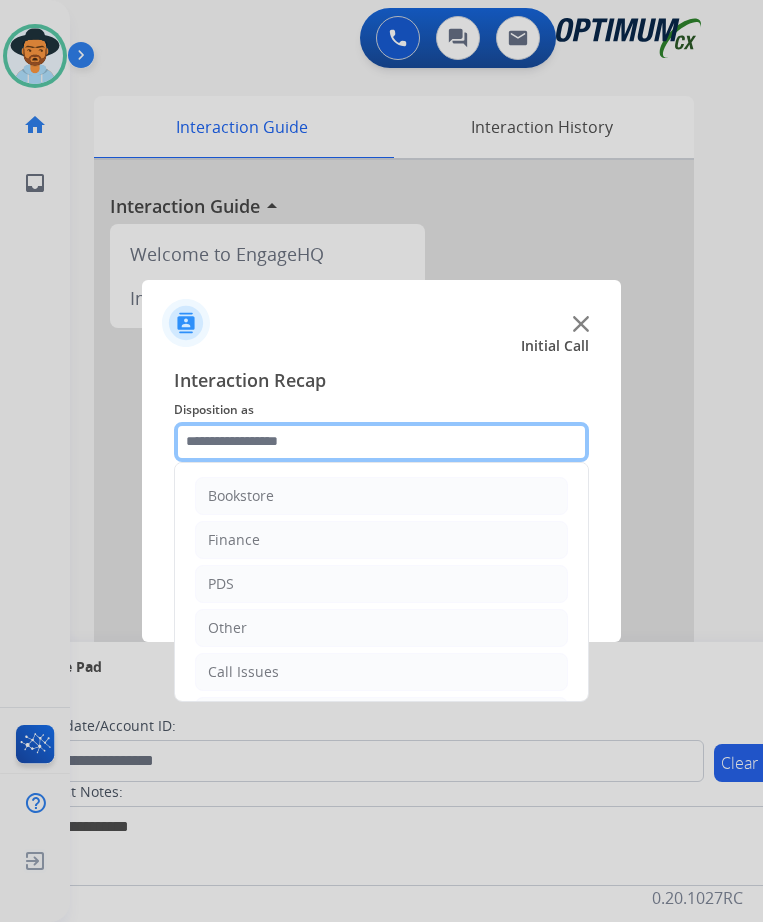 click 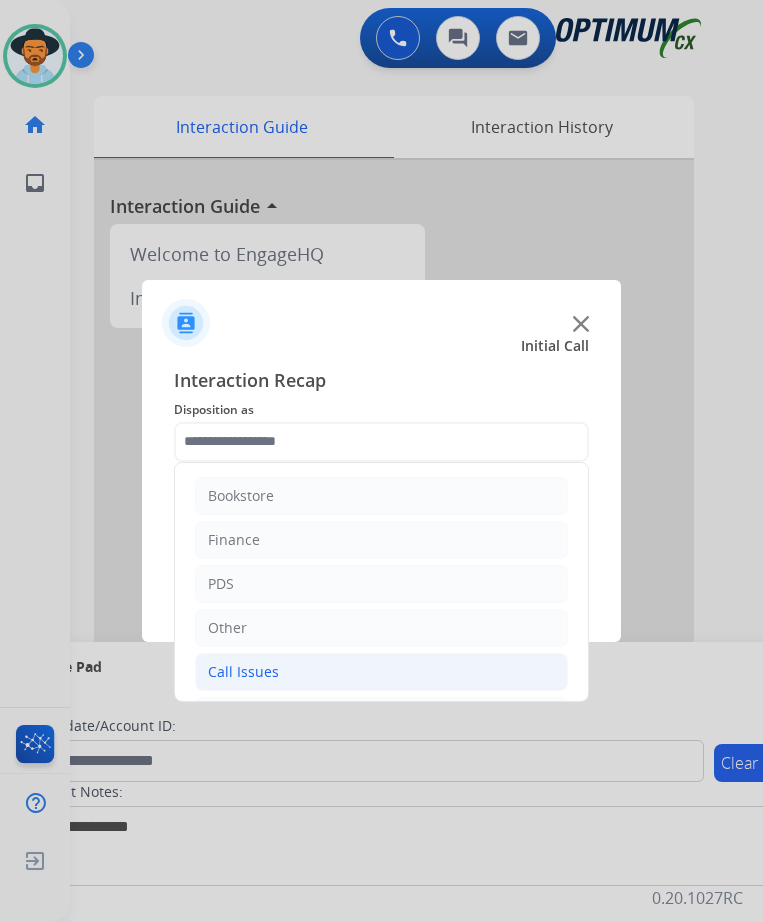 click on "Call Issues" 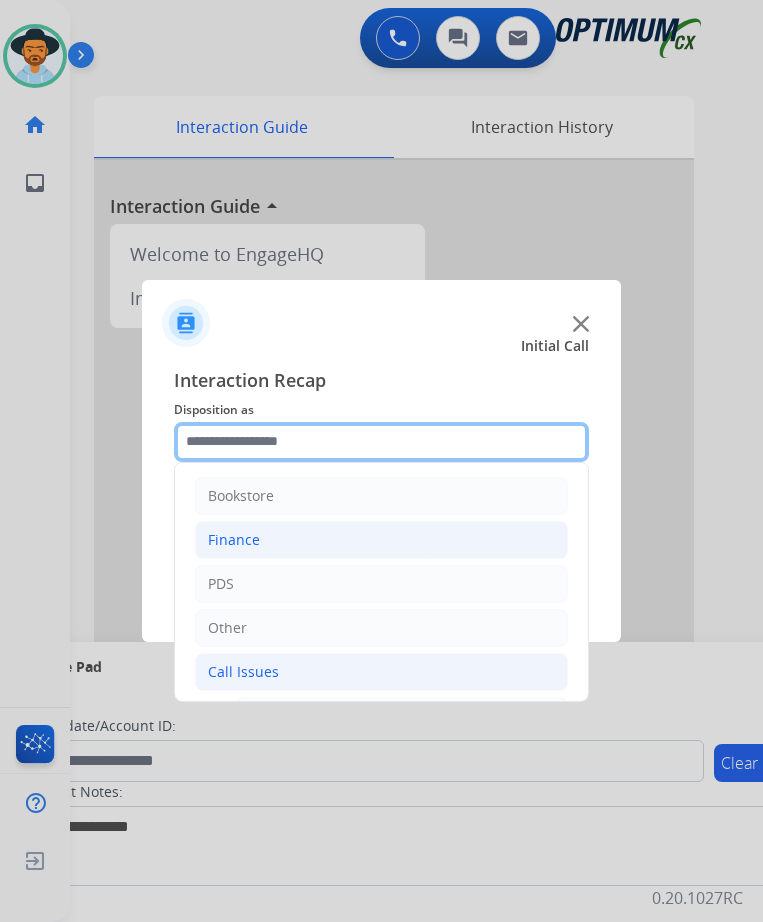 scroll, scrollTop: 333, scrollLeft: 0, axis: vertical 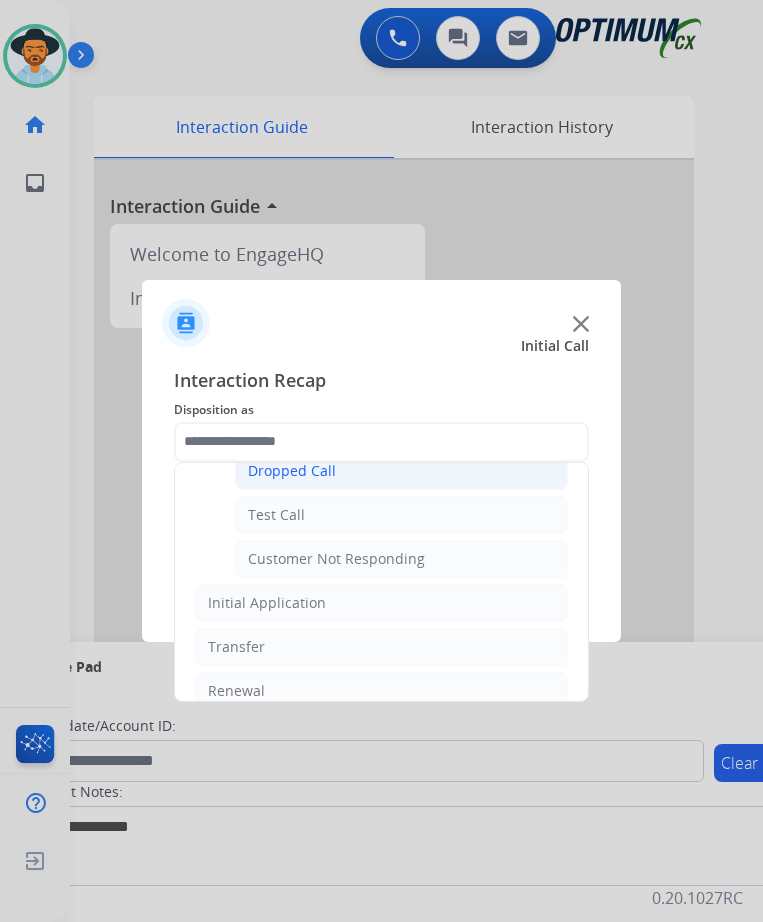 click on "Dropped Call" 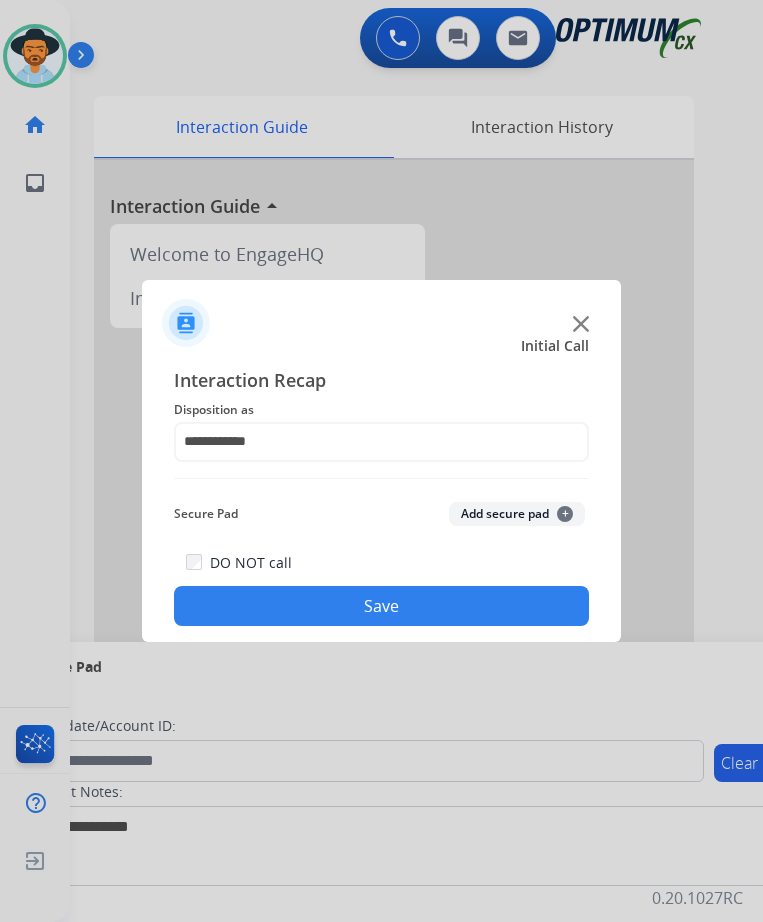 click on "Save" 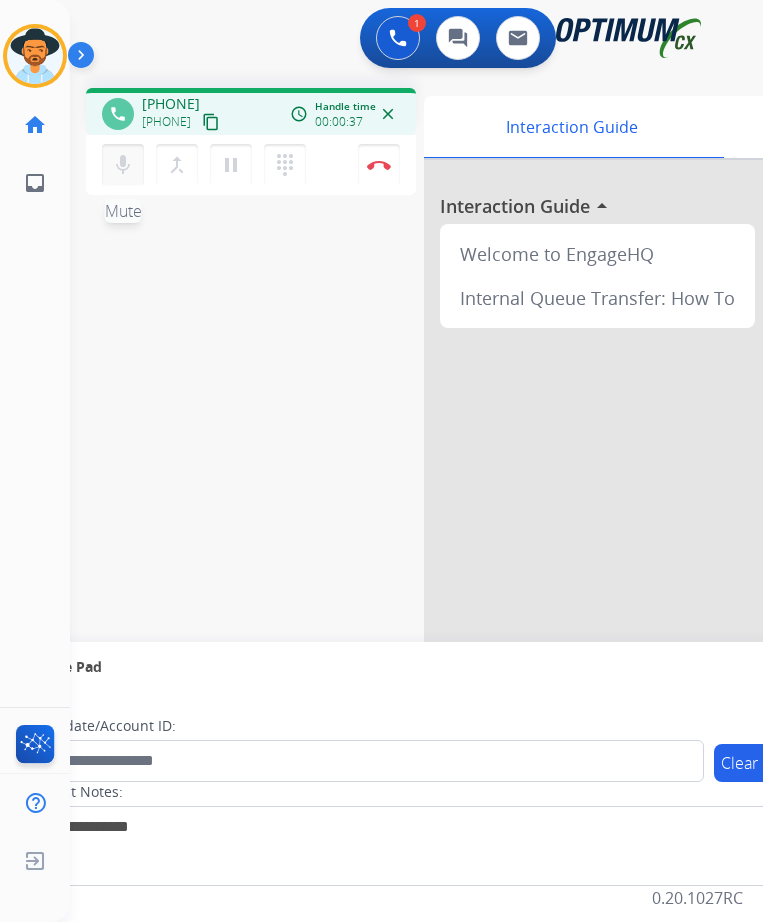 click on "mic Mute" at bounding box center [123, 165] 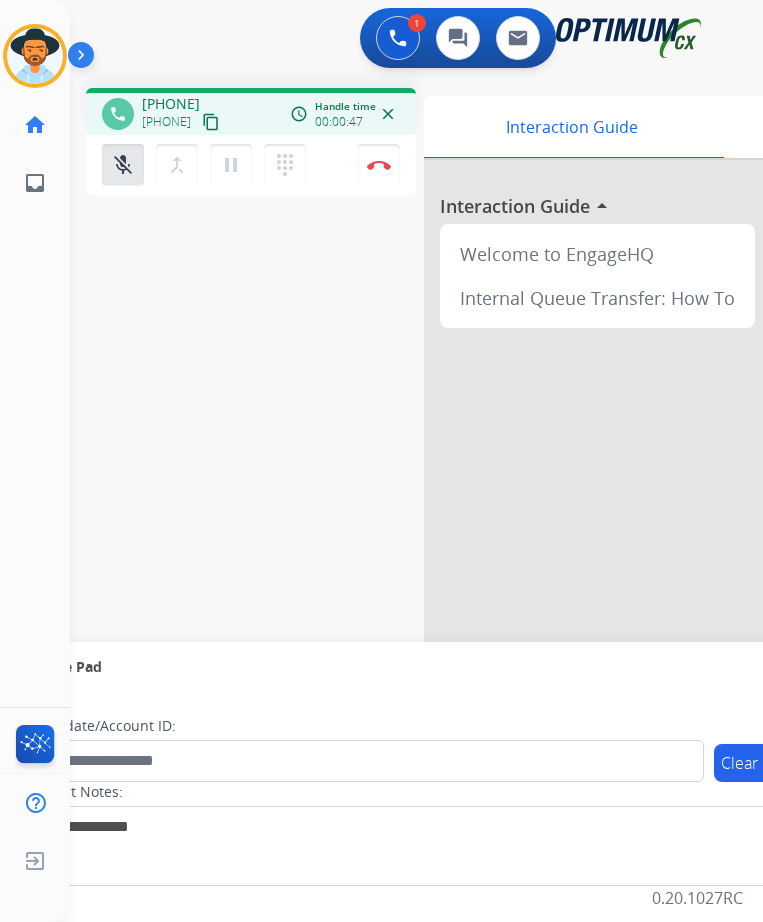 click on "+19016793617" at bounding box center (171, 104) 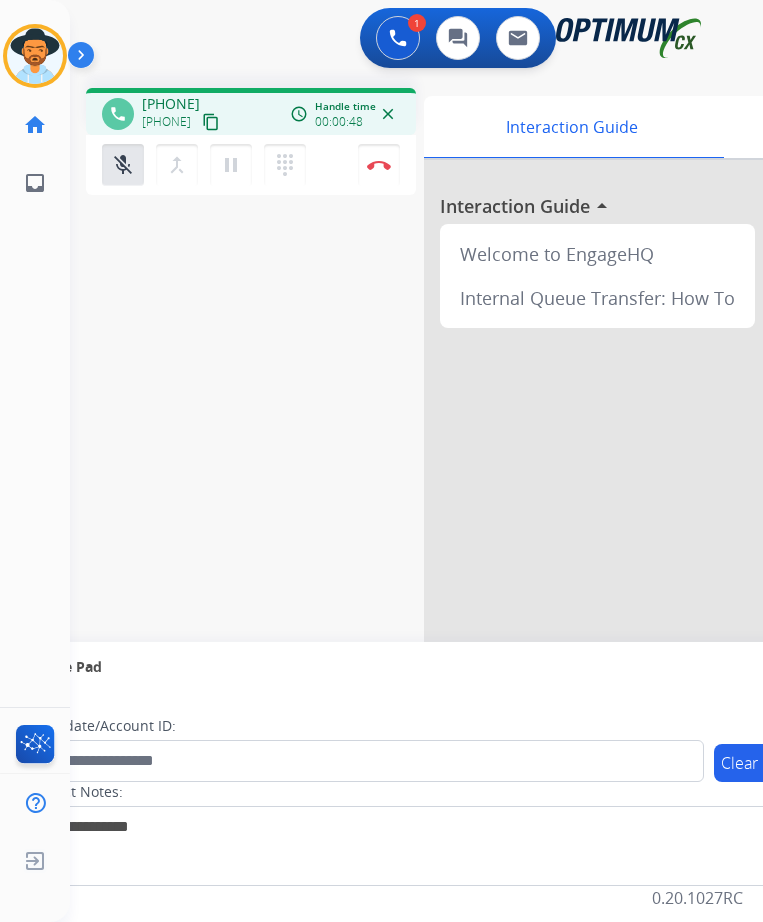 copy on "19016793617" 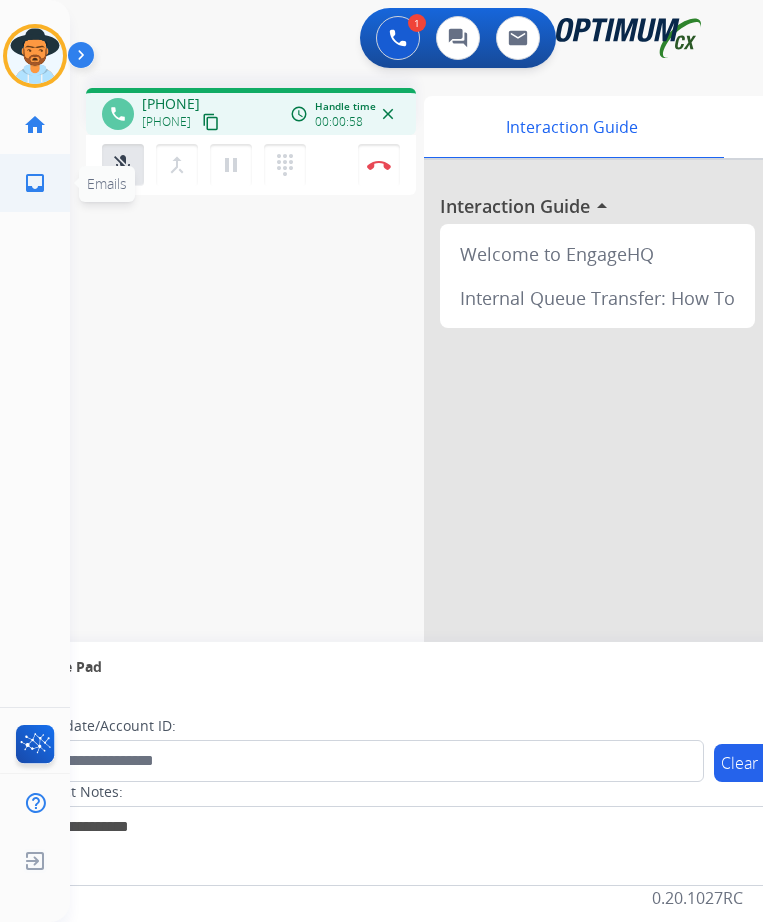 click on "Emails" 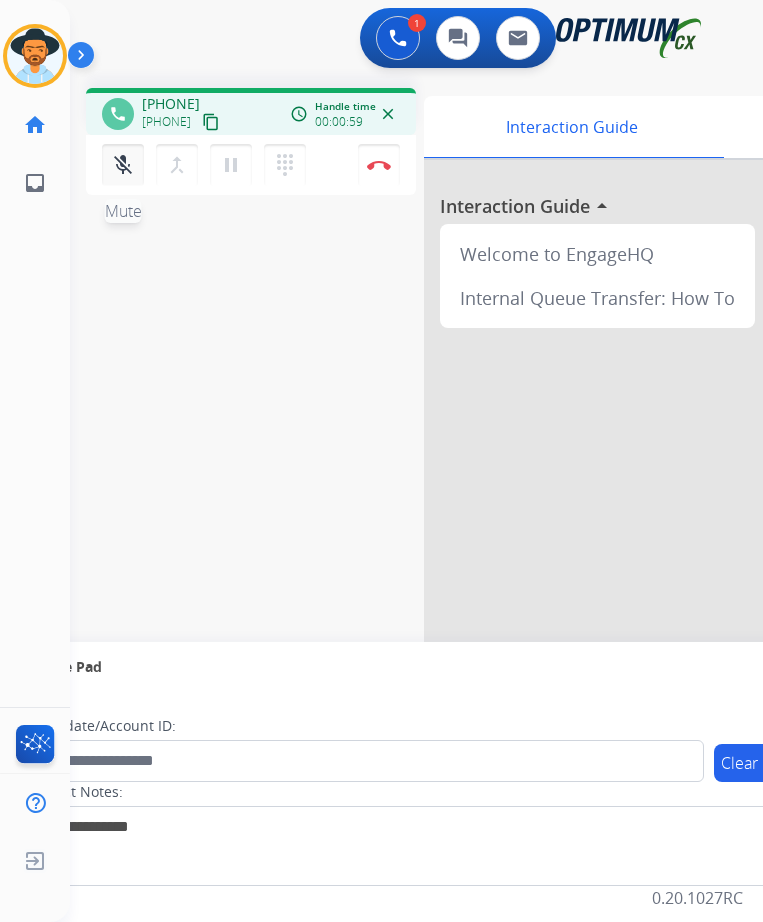 click on "mic_off" at bounding box center (123, 165) 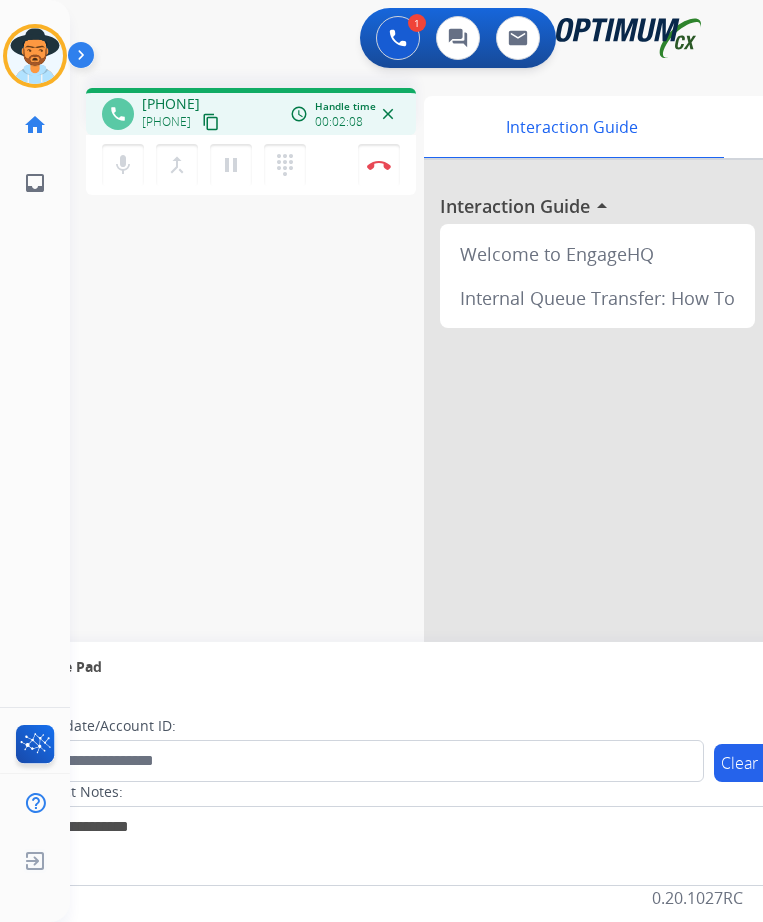 click on "+19016793617" at bounding box center (171, 104) 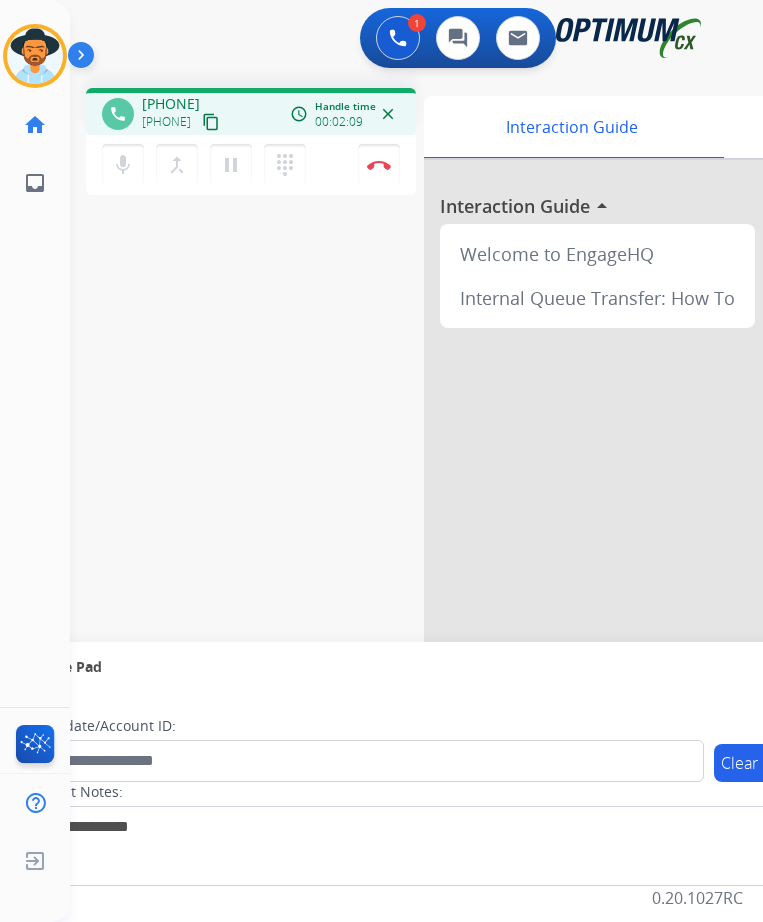 copy on "19016793617" 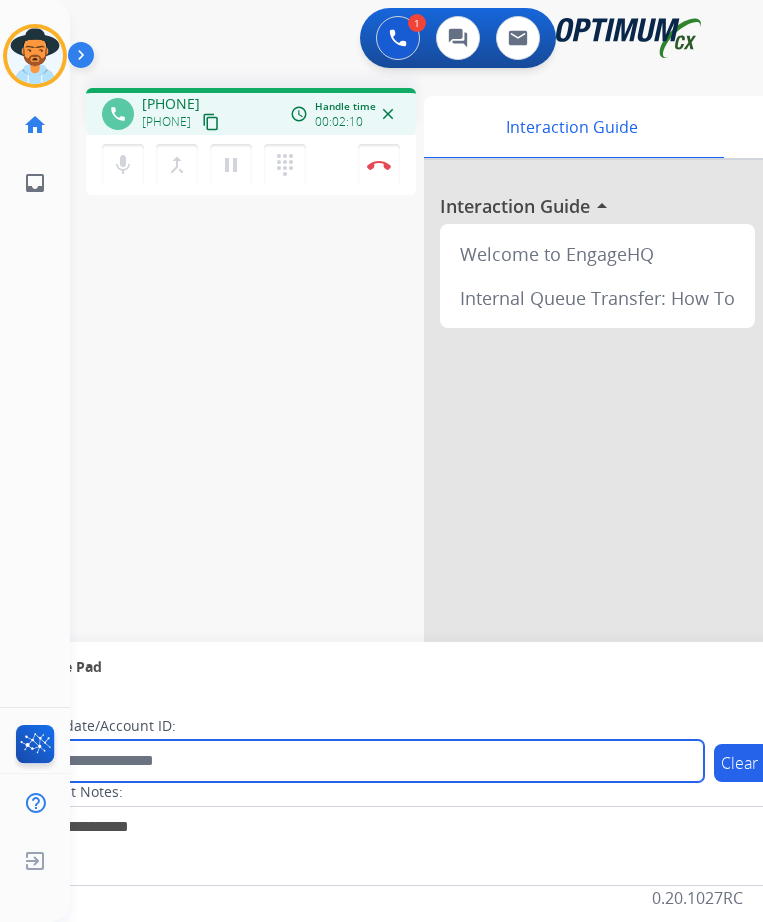 click at bounding box center [365, 761] 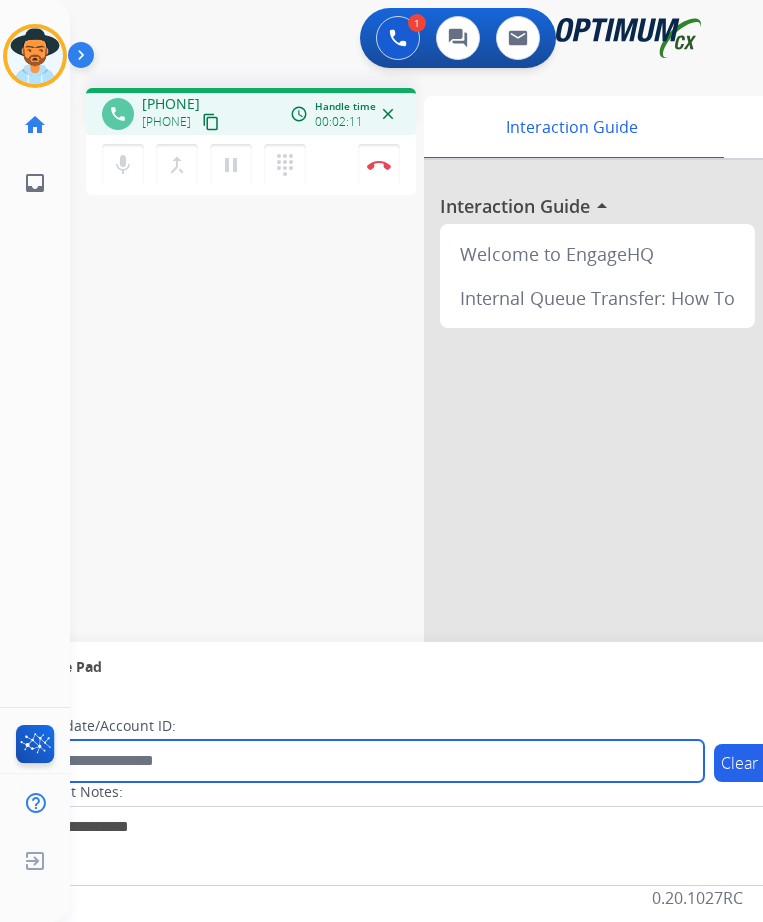 paste on "**********" 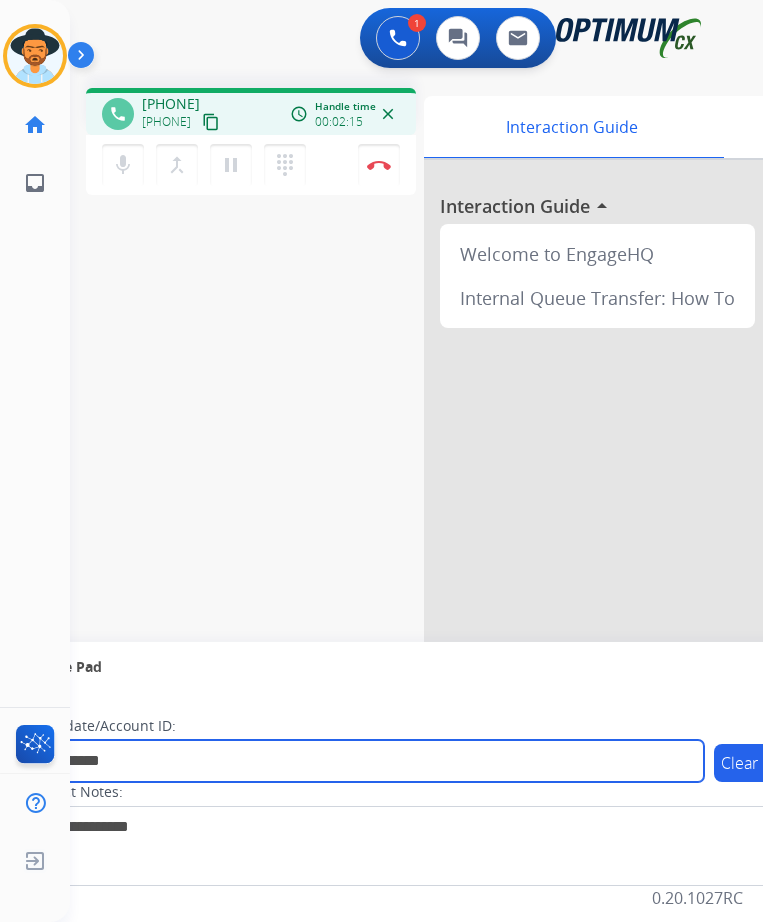 type on "**********" 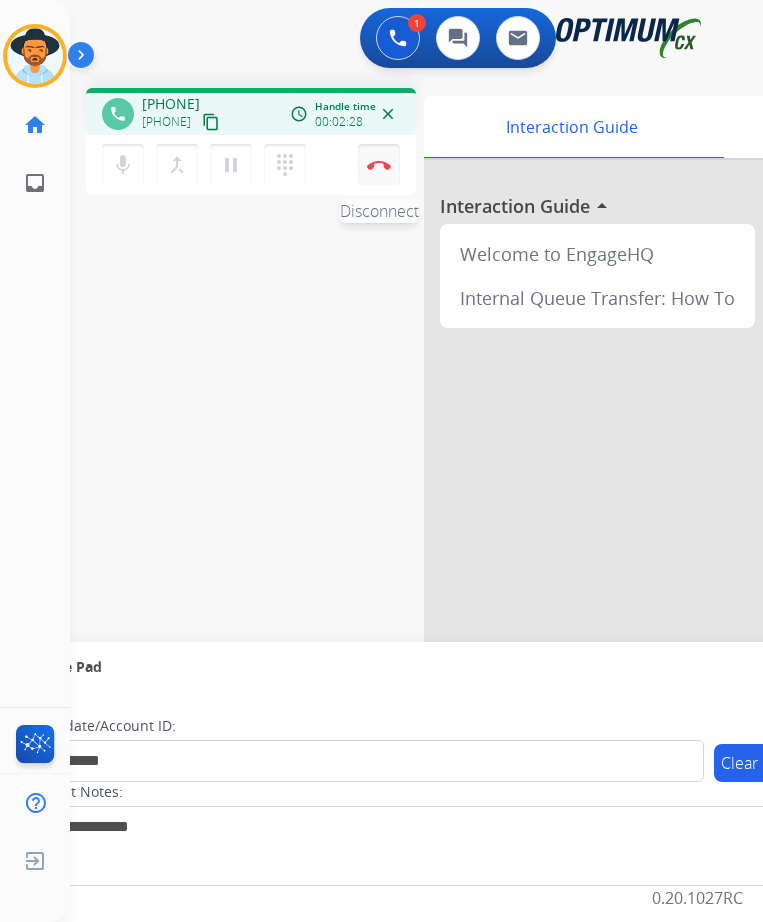 click on "Disconnect" at bounding box center [379, 165] 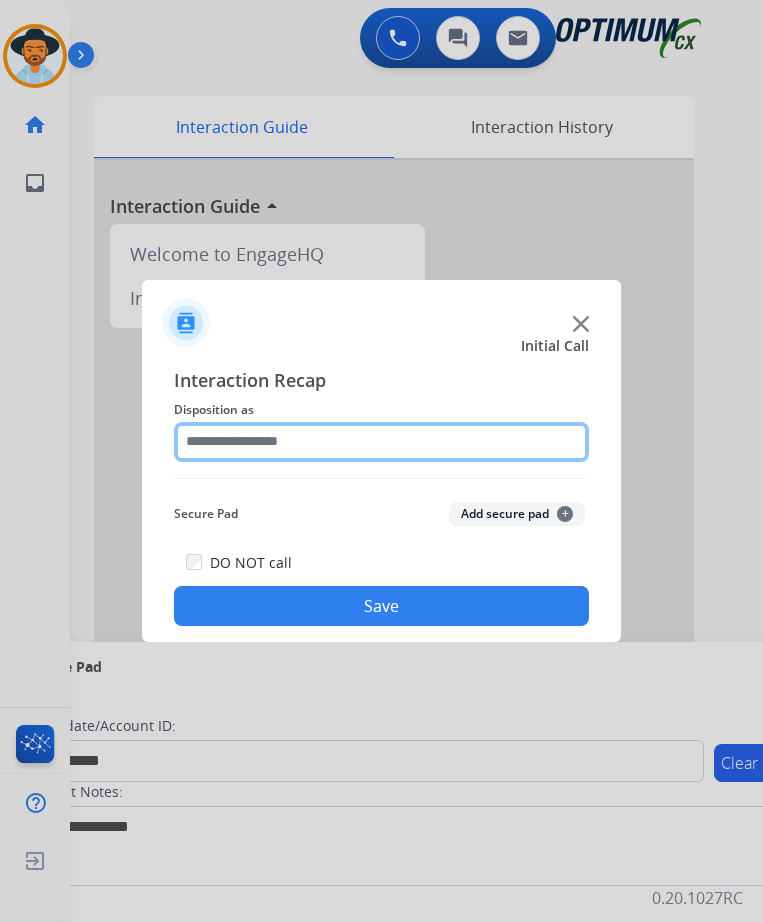 click 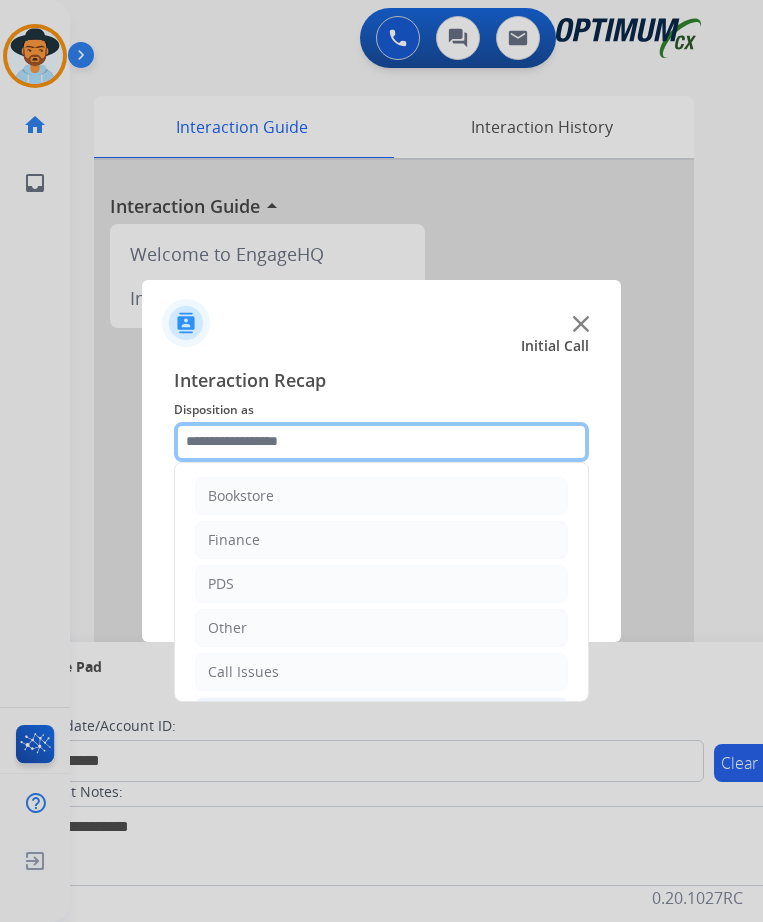 scroll, scrollTop: 136, scrollLeft: 0, axis: vertical 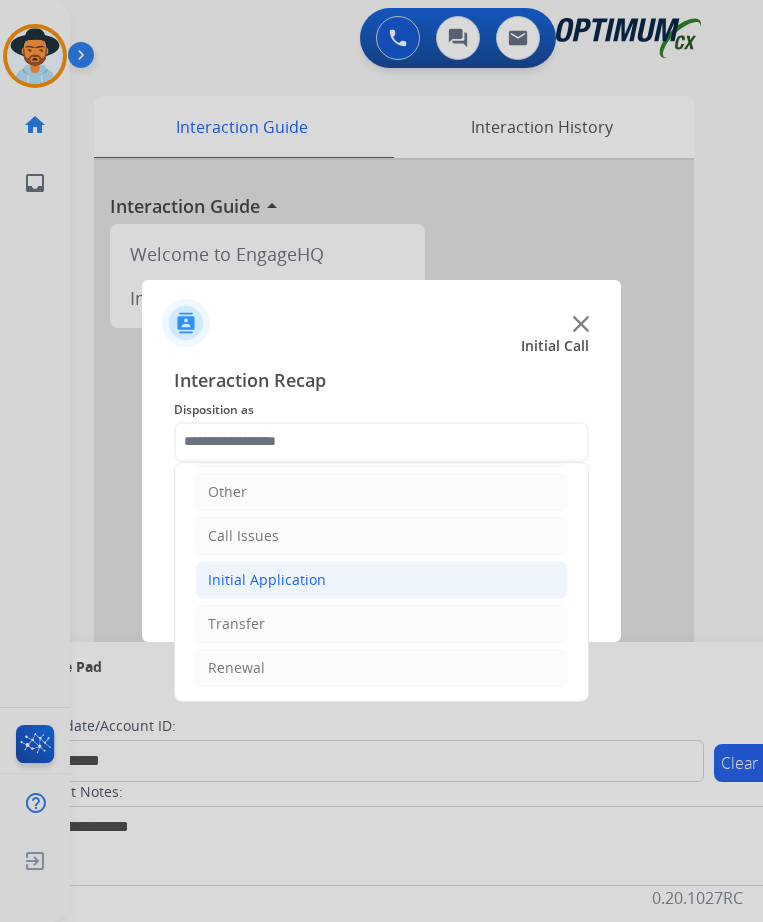 click on "Initial Application" 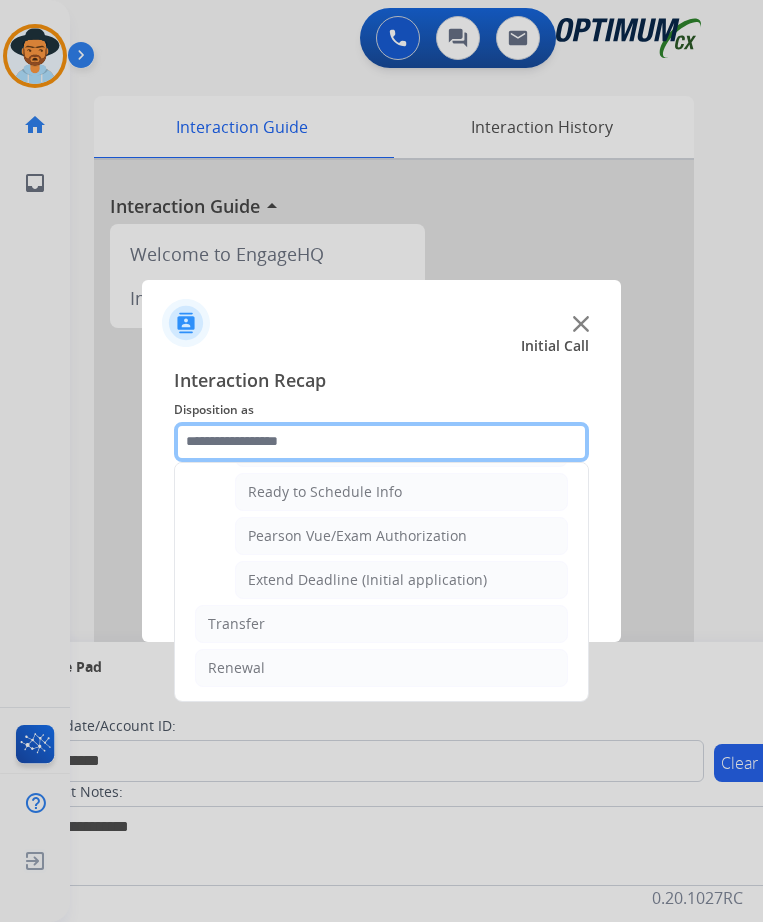 scroll, scrollTop: 1065, scrollLeft: 0, axis: vertical 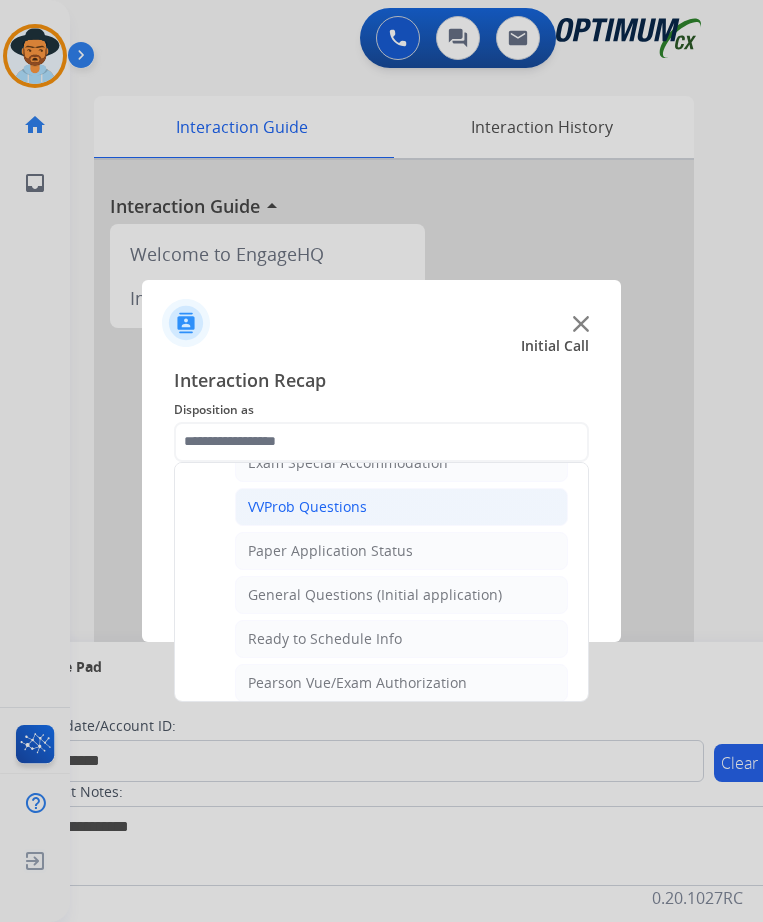 click on "General Questions (Initial application)" 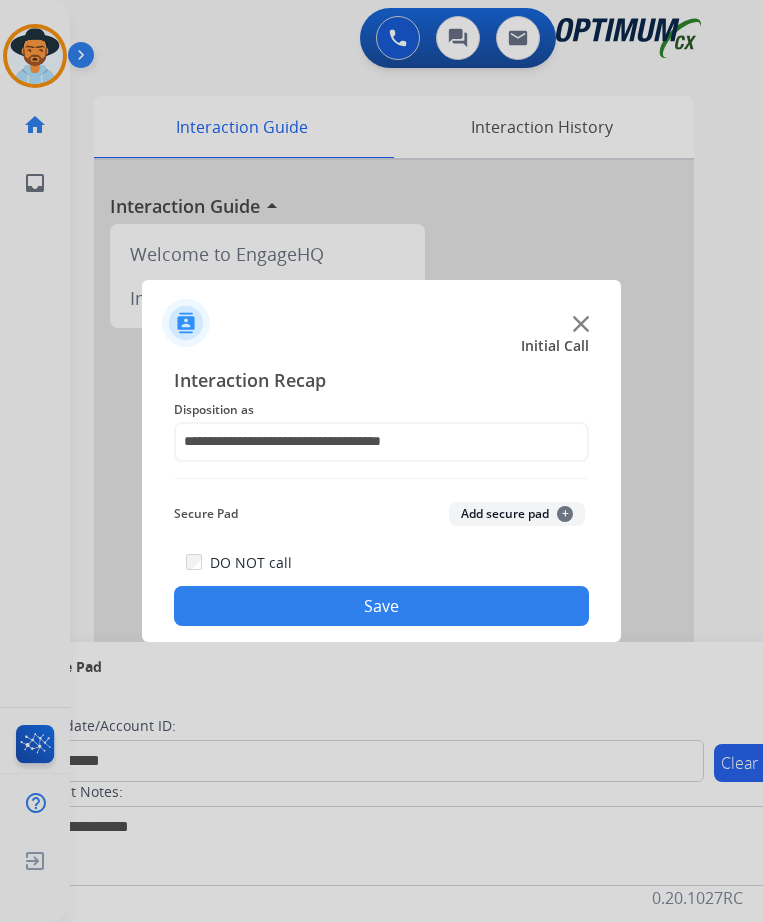 click on "Save" 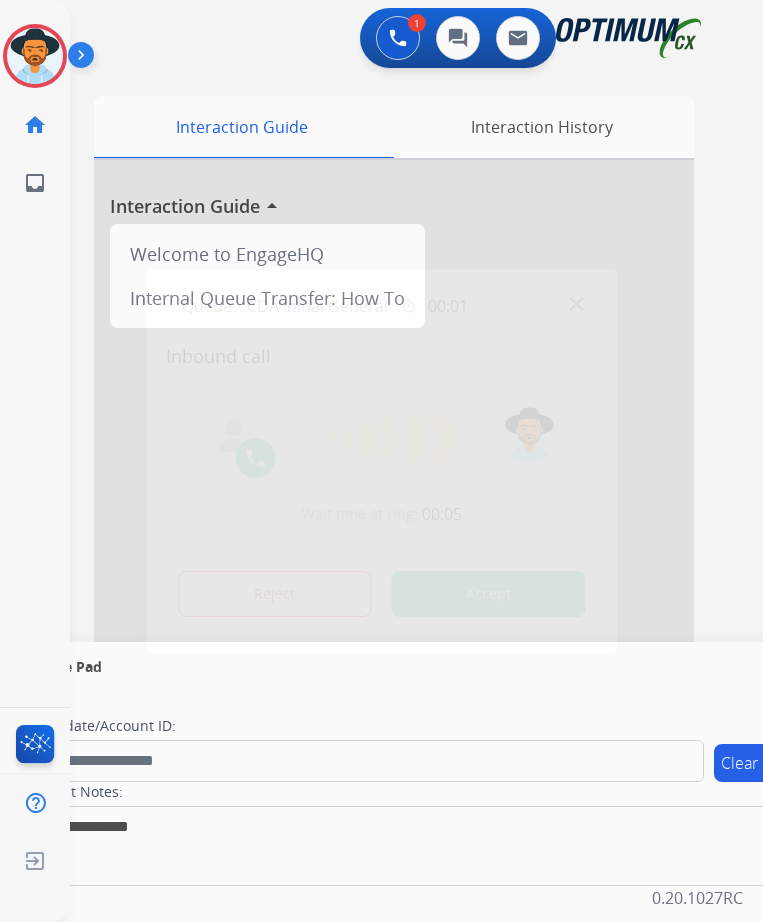 click at bounding box center [381, 461] 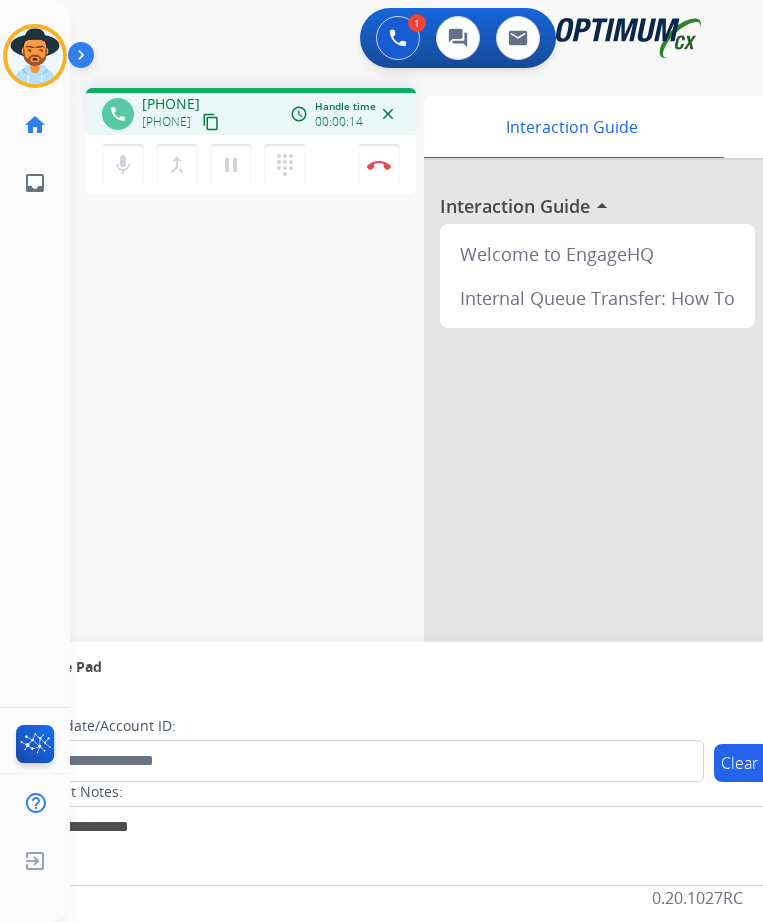 click on "phone +19432591278 +19432591278 content_copy access_time Call metrics Queue   00:08 Hold   00:00 Talk   00:07 Total   00:14 Handle time 00:00:14 close mic Mute merge_type Bridge pause Hold dialpad Dialpad Disconnect swap_horiz Break voice bridge close_fullscreen Connect 3-Way Call merge_type Separate 3-Way Call  Interaction Guide   Interaction History  Interaction Guide arrow_drop_up  Welcome to EngageHQ   Internal Queue Transfer: How To  Secure Pad expand_more Clear pad Candidate/Account ID: Contact Notes:" at bounding box center (392, 489) 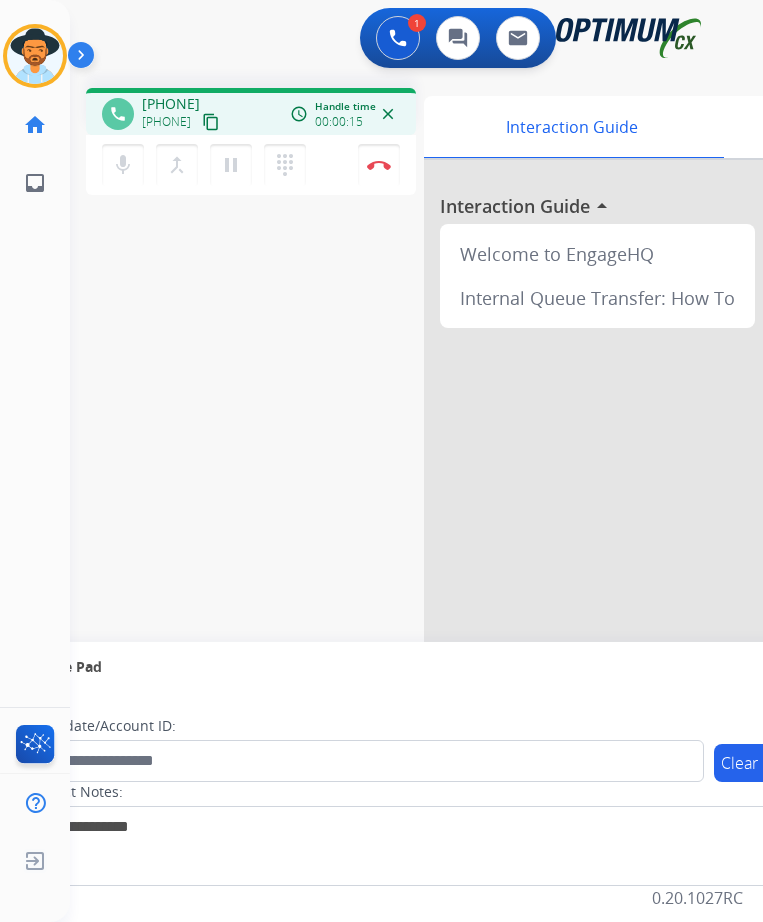 click on "+19432591278" at bounding box center [171, 104] 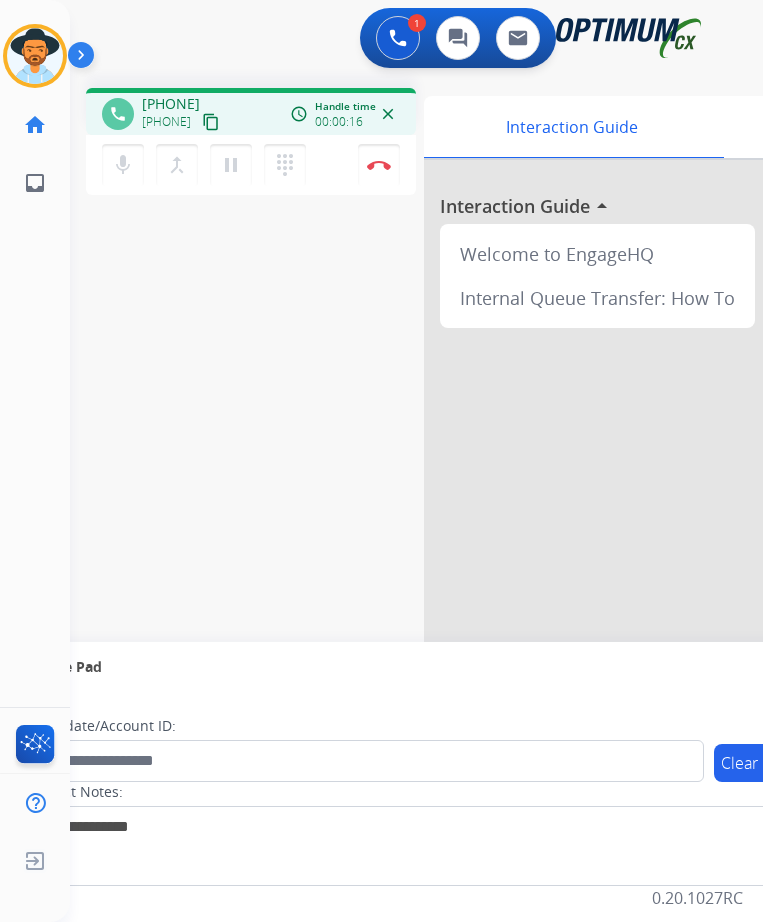 click on "+19432591278" at bounding box center [171, 104] 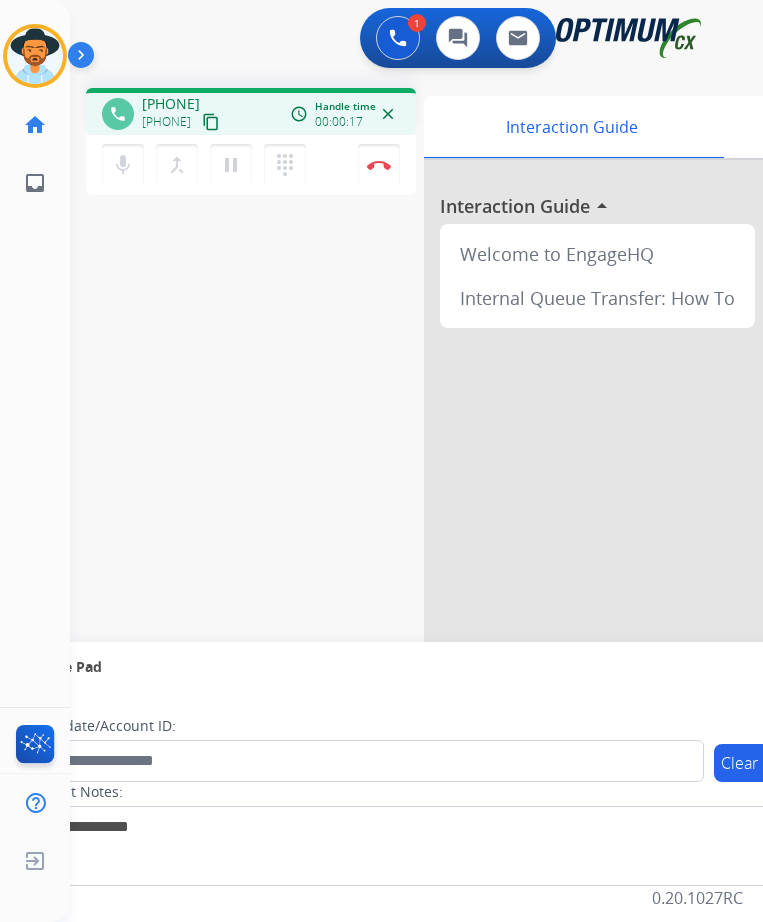 copy on "19432591278" 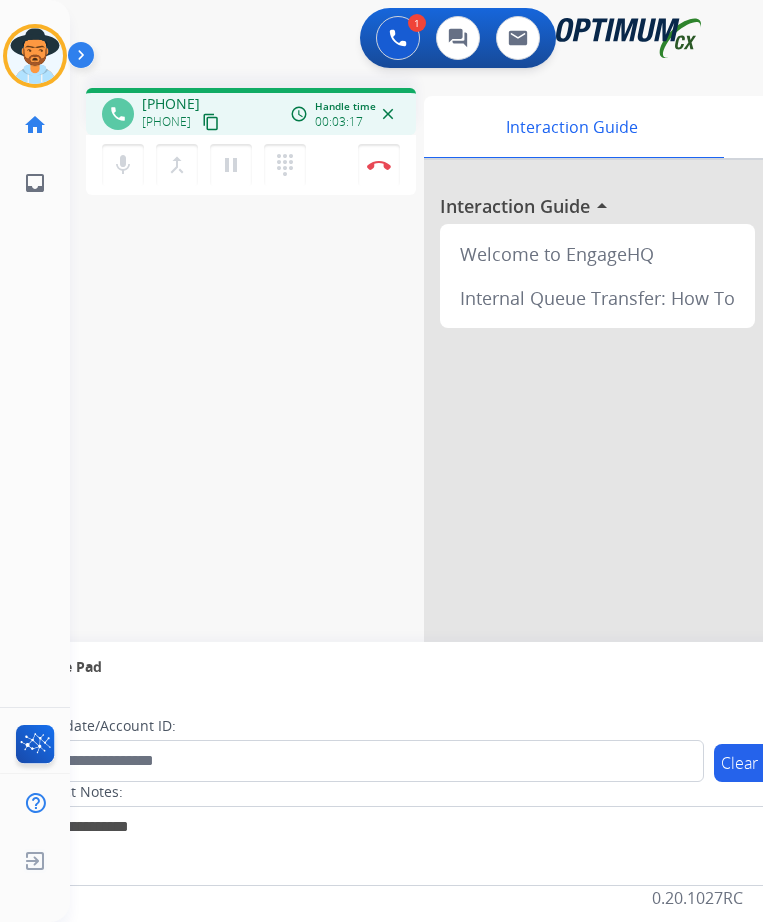 click on "phone +19432591278 +19432591278 content_copy access_time Call metrics Queue   00:08 Hold   00:00 Talk   03:10 Total   03:17 Handle time 00:03:17 close mic Mute merge_type Bridge pause Hold dialpad Dialpad Disconnect swap_horiz Break voice bridge close_fullscreen Connect 3-Way Call merge_type Separate 3-Way Call  Interaction Guide   Interaction History  Interaction Guide arrow_drop_up  Welcome to EngageHQ   Internal Queue Transfer: How To  Secure Pad expand_more Clear pad Candidate/Account ID: Contact Notes:" at bounding box center [392, 489] 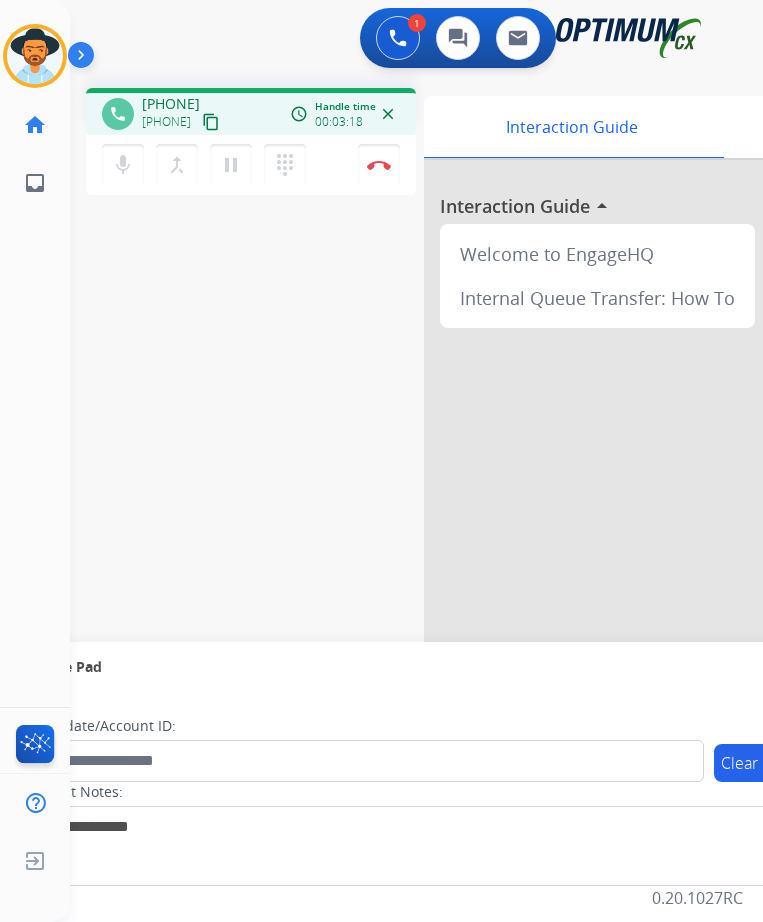 click on "+19432591278" at bounding box center [171, 104] 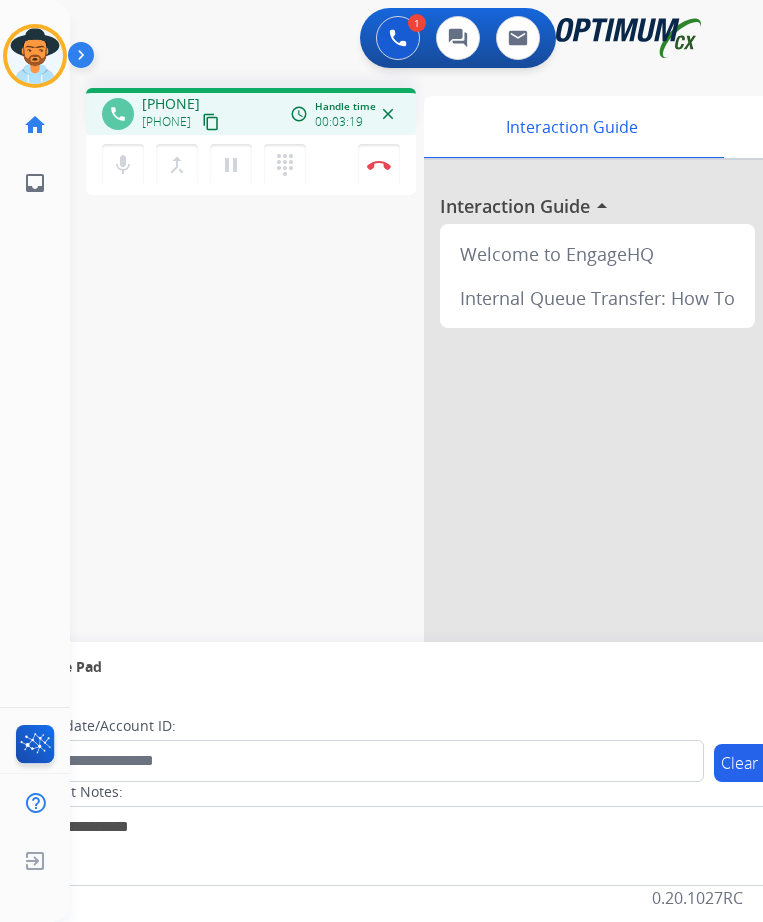 copy on "19432591278" 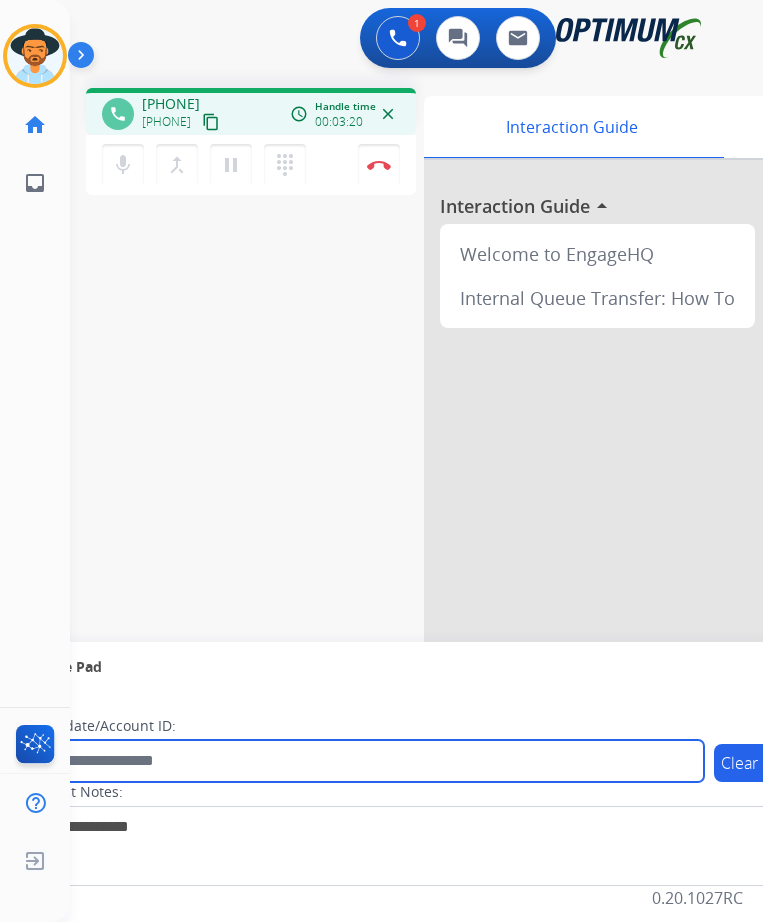 click at bounding box center (365, 761) 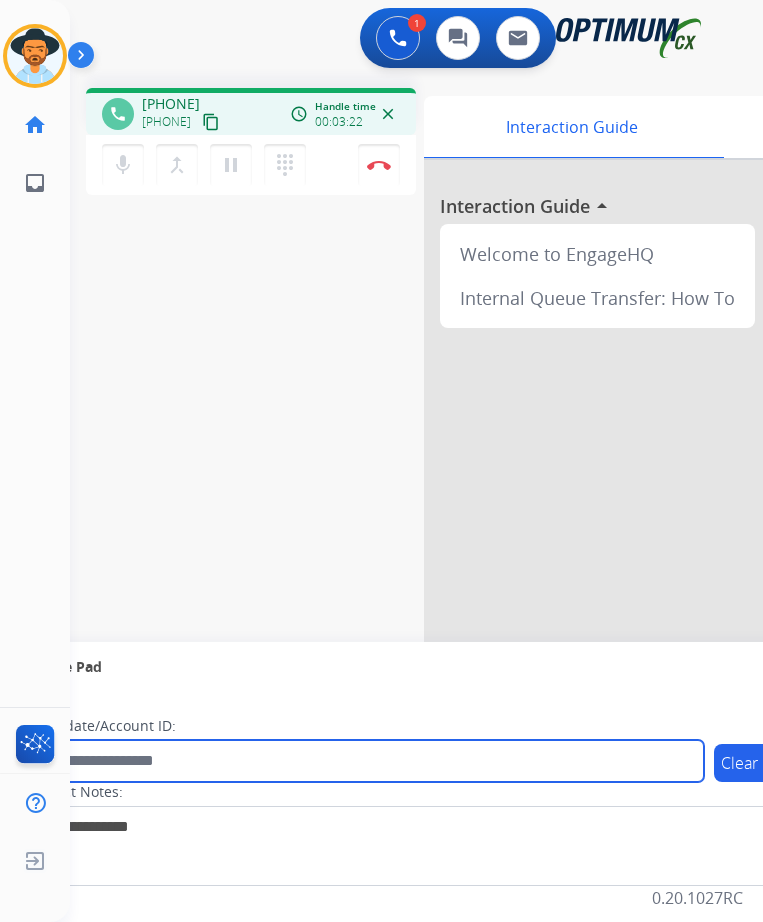 paste on "**********" 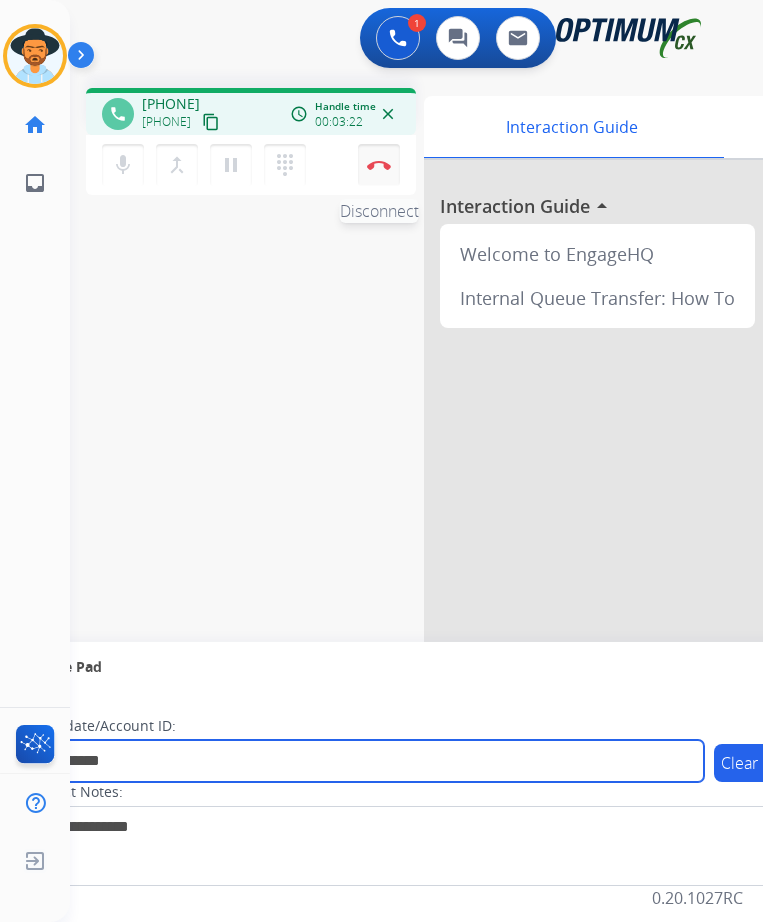 type on "**********" 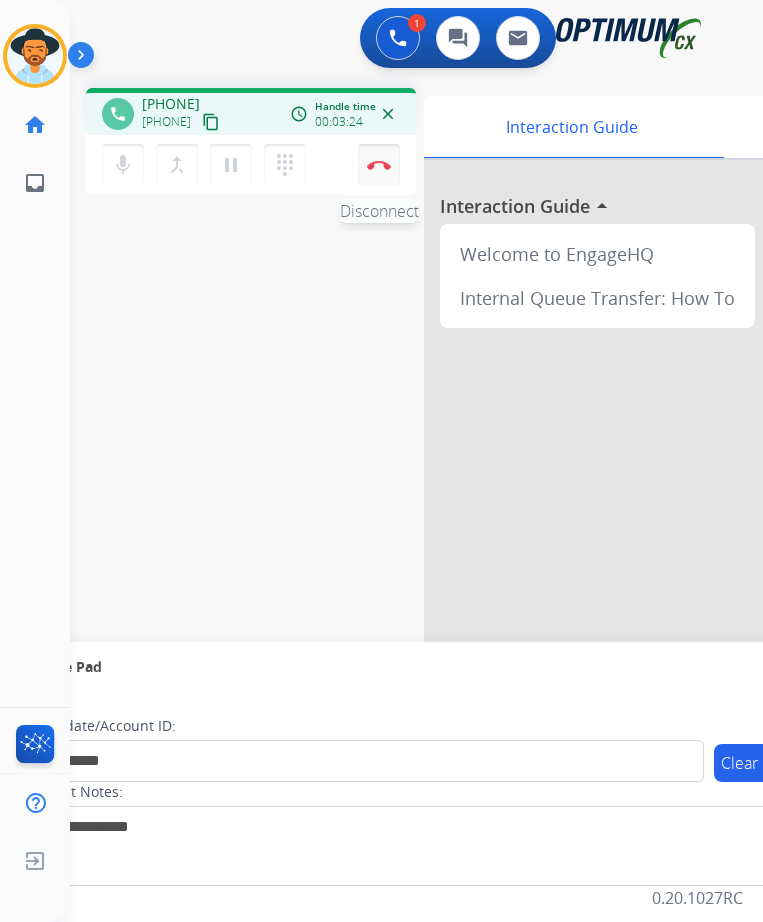click at bounding box center [379, 165] 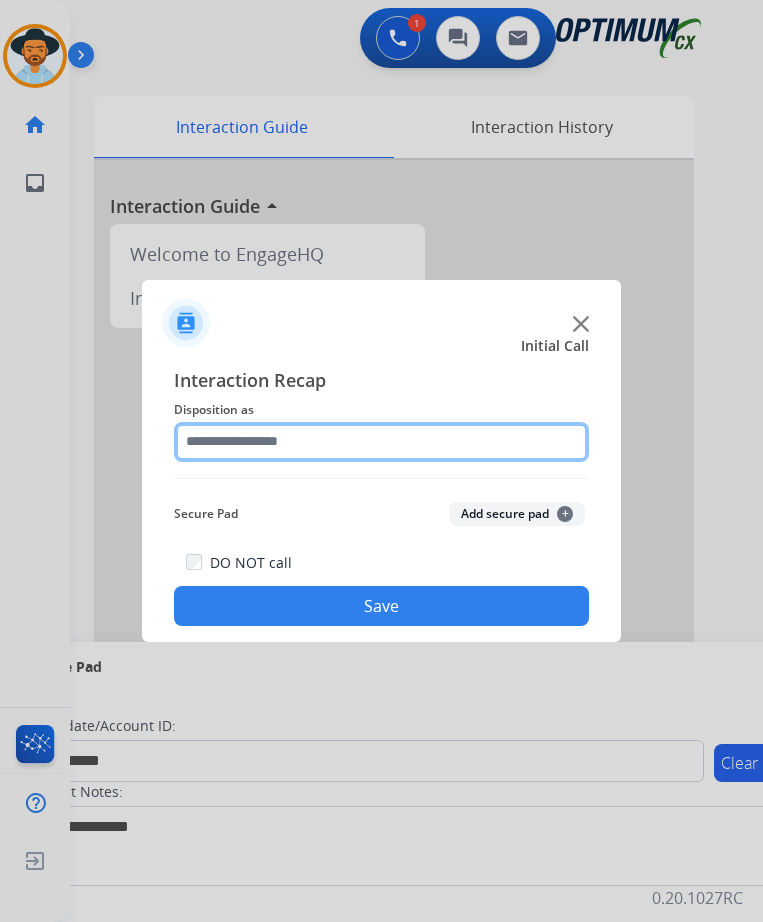 click 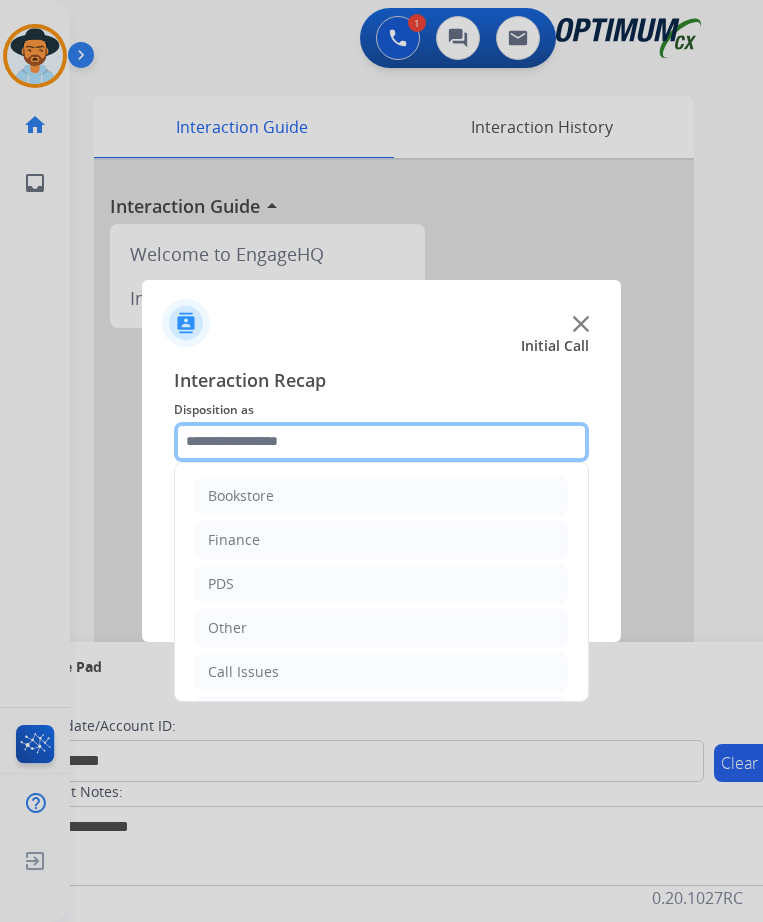 scroll, scrollTop: 136, scrollLeft: 0, axis: vertical 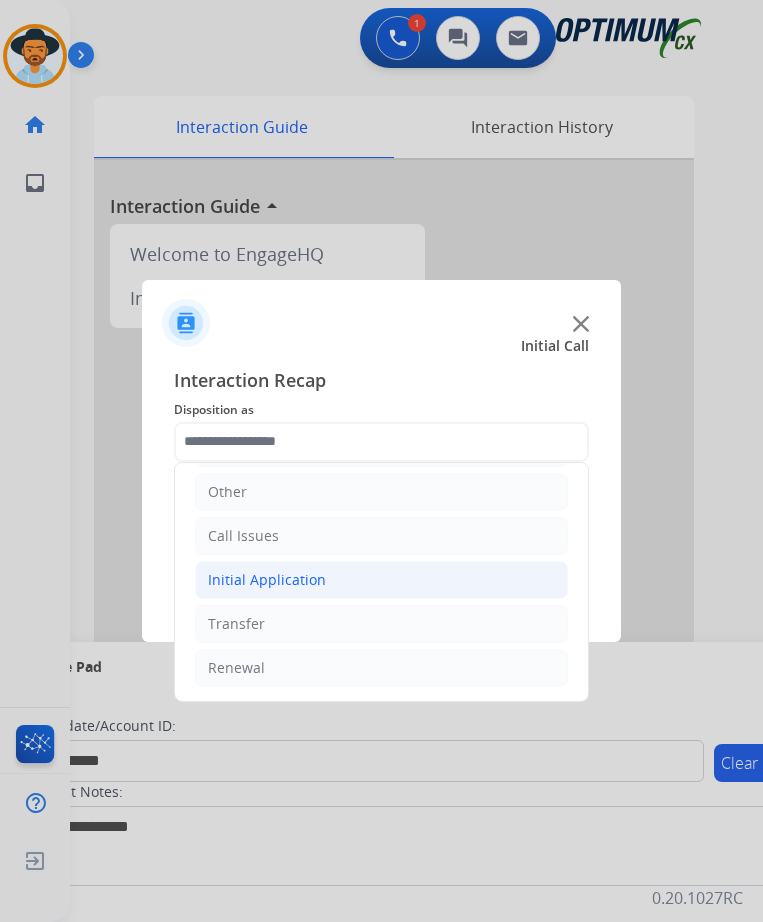 click on "Initial Application" 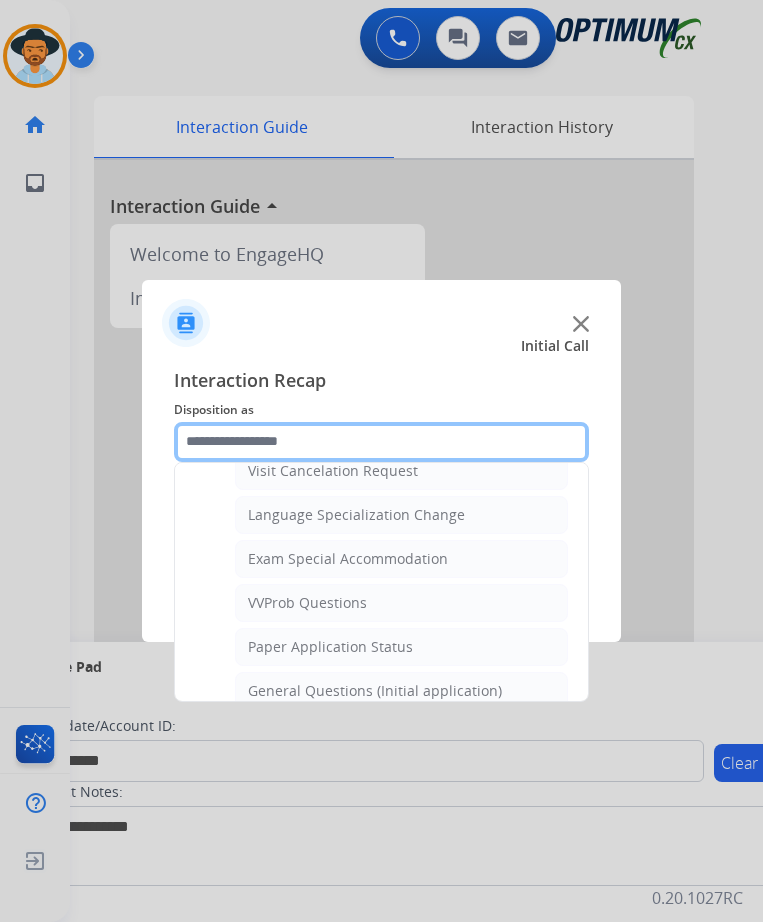 scroll, scrollTop: 1232, scrollLeft: 0, axis: vertical 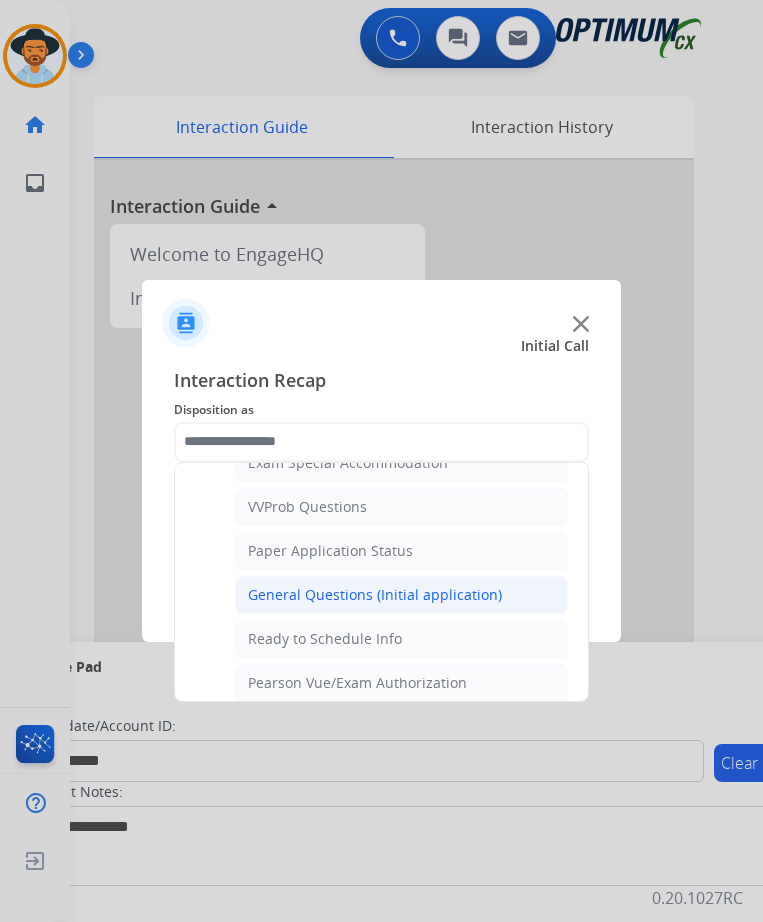 click on "General Questions (Initial application)" 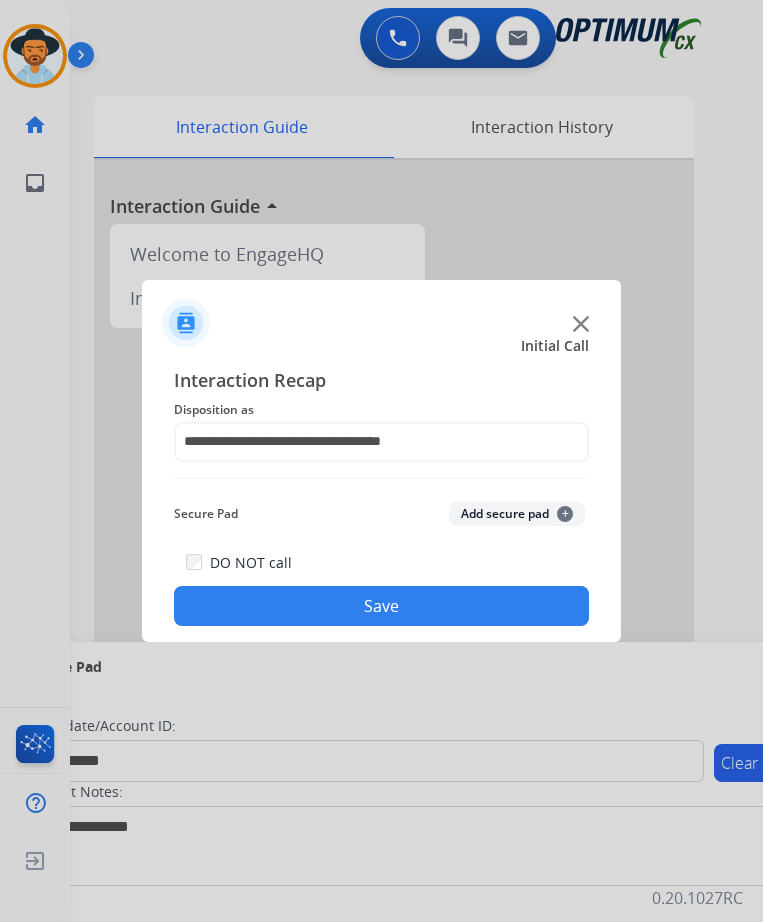 click on "Save" 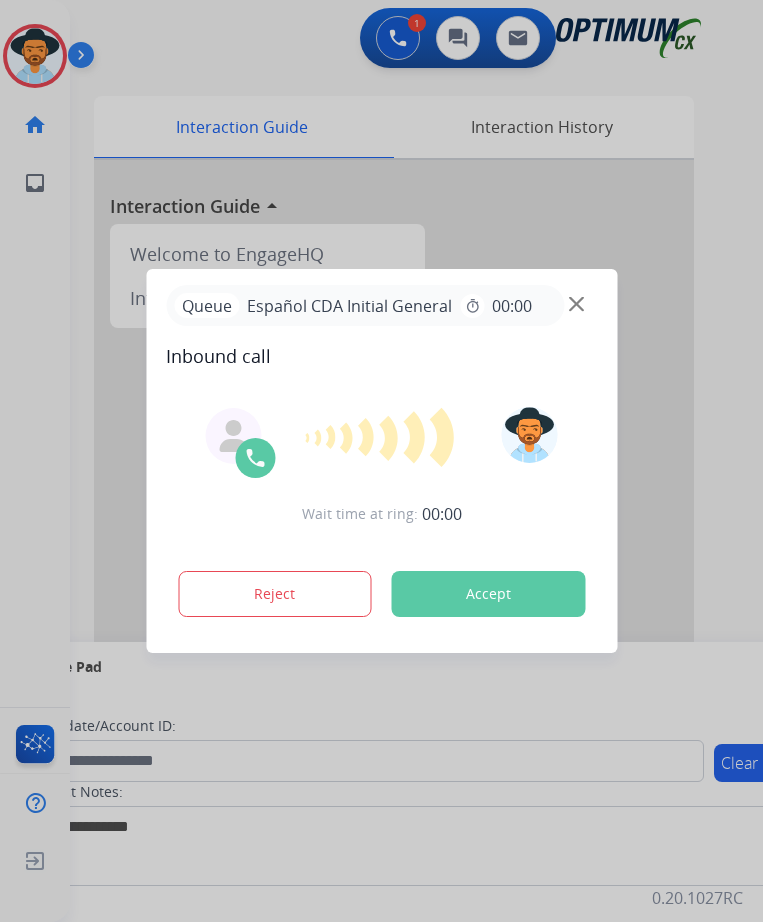click at bounding box center (381, 461) 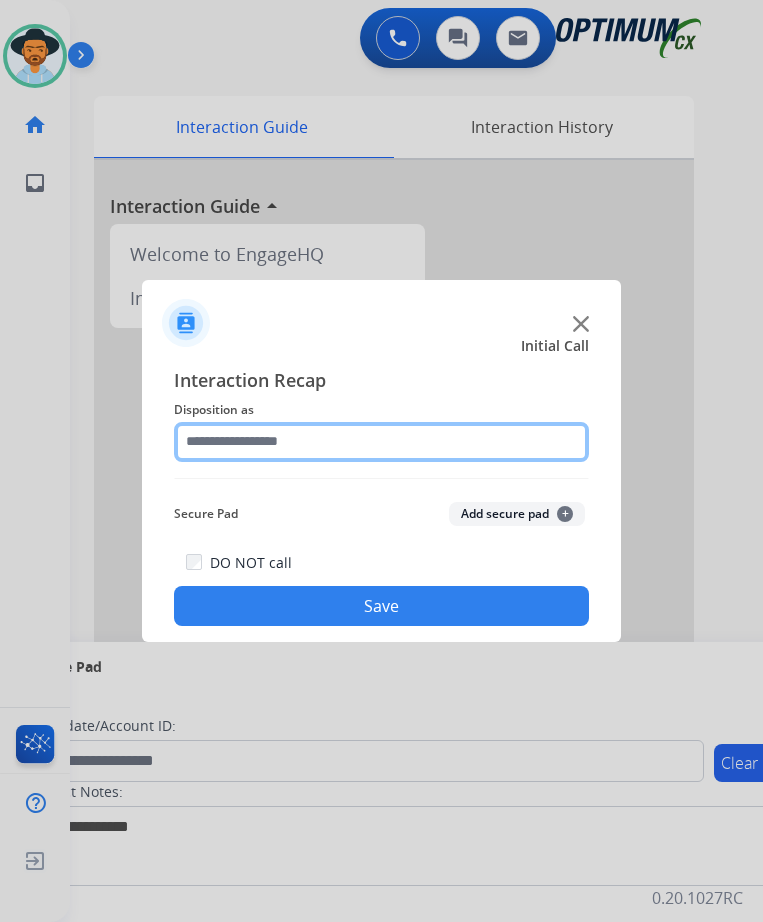 click 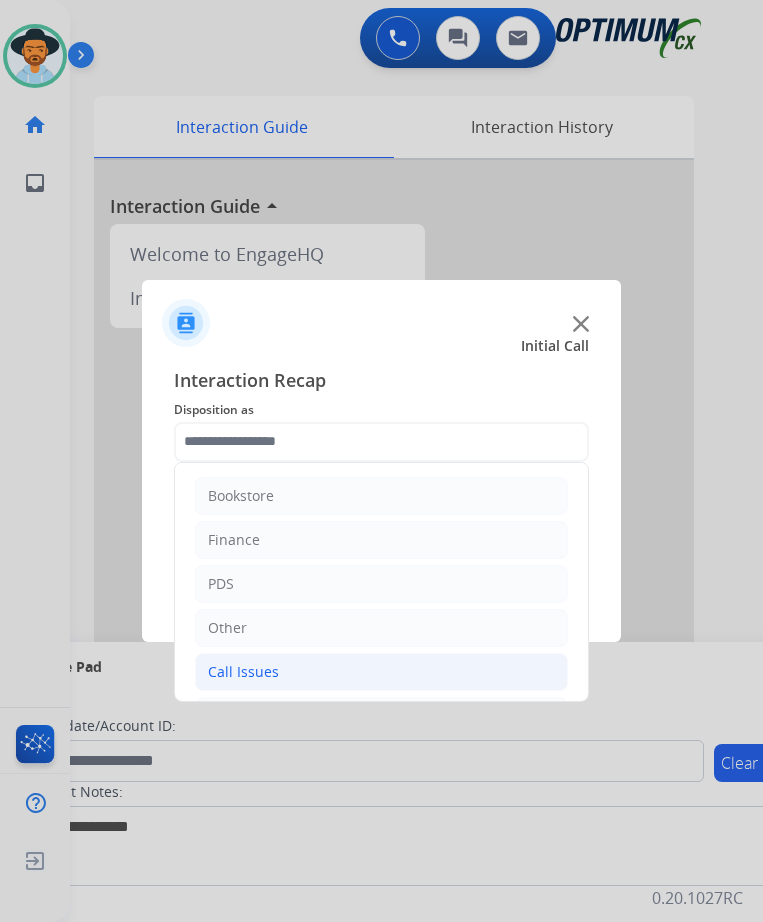 click on "Call Issues" 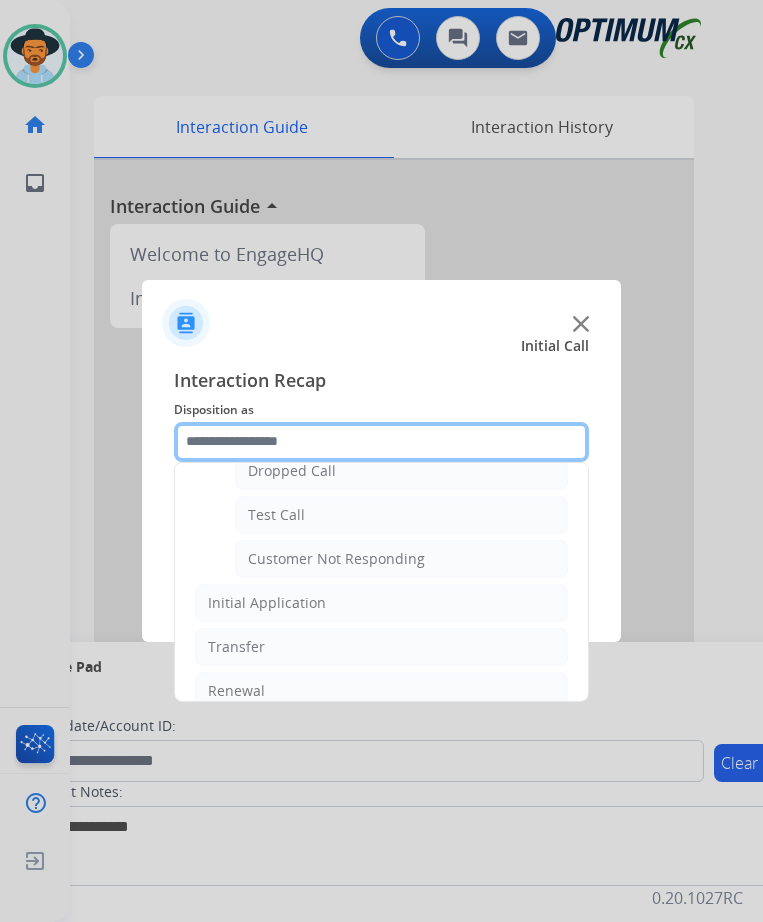scroll, scrollTop: 356, scrollLeft: 0, axis: vertical 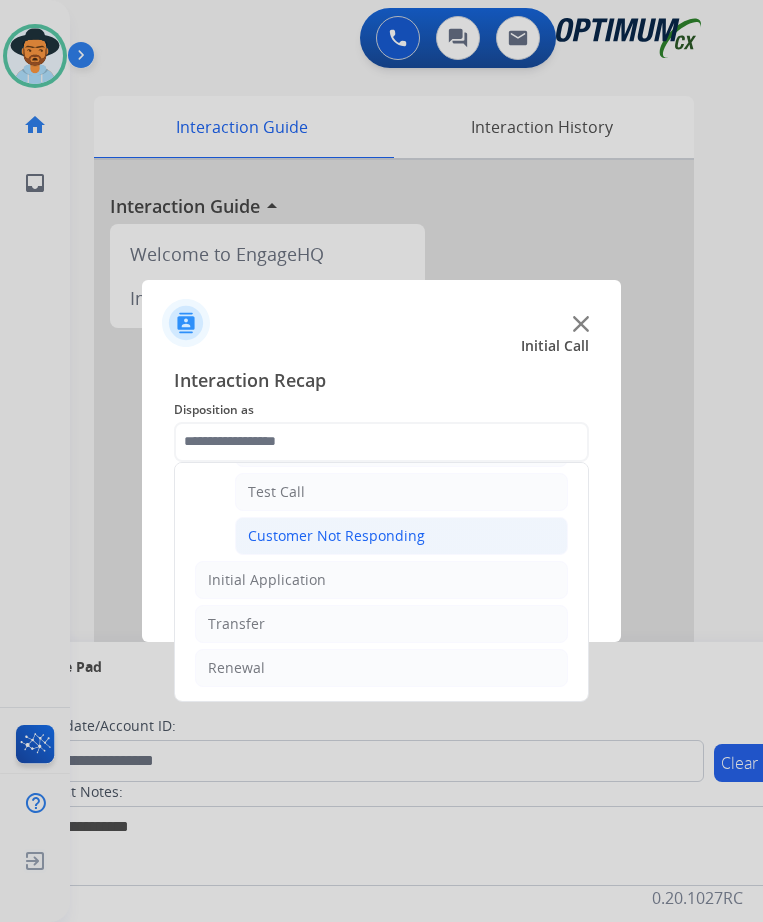 click on "Customer Not Responding" 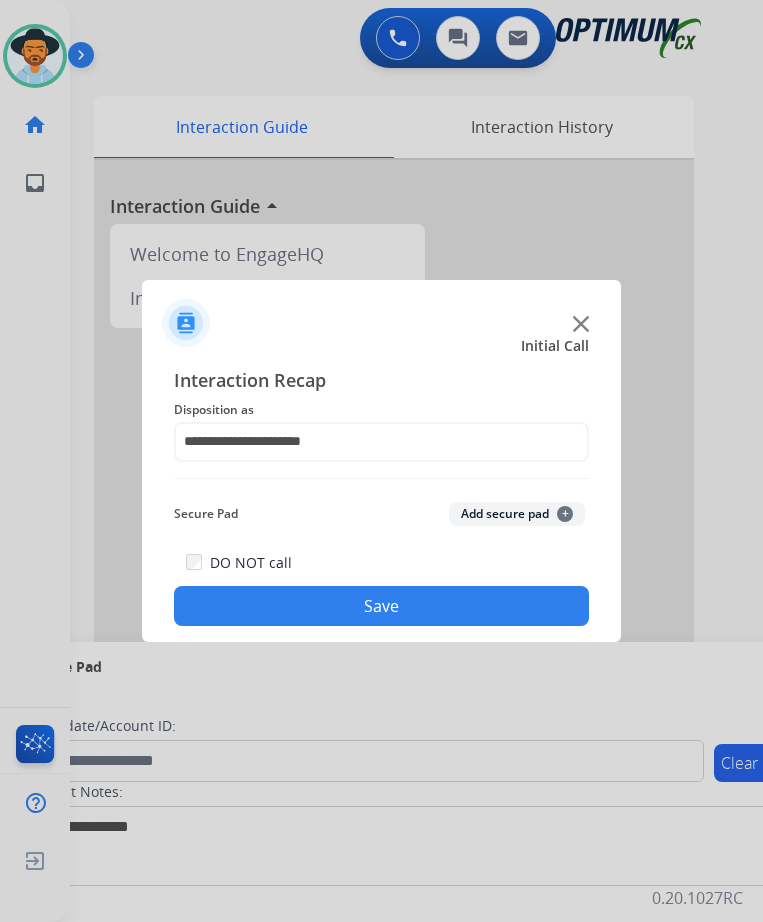 click on "Save" 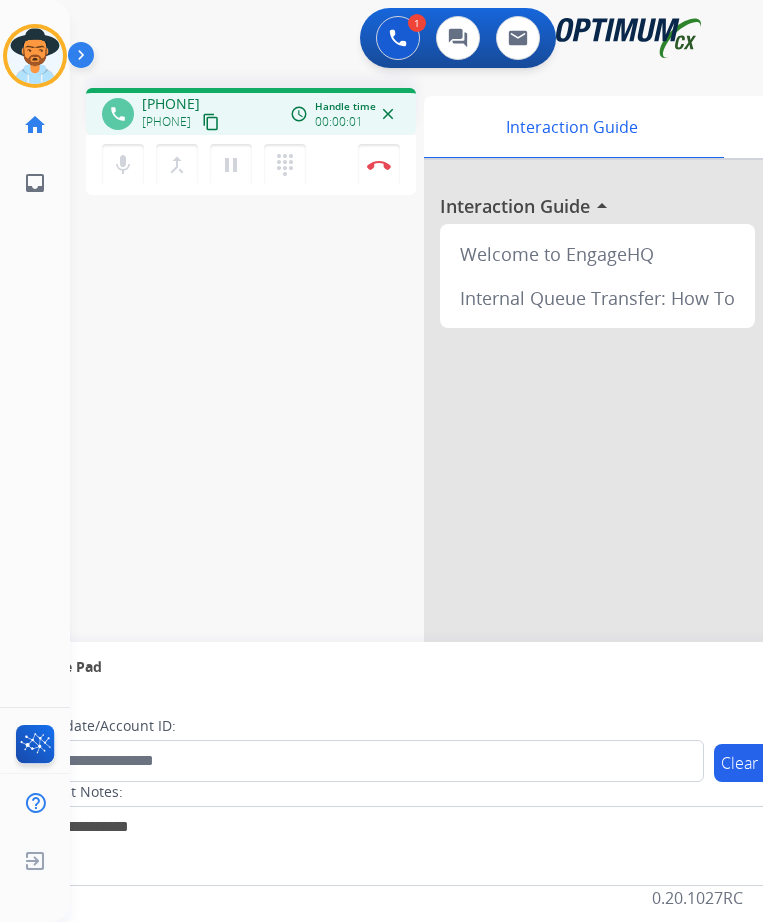 click on "1 Voice Interactions  0  Chat Interactions   0  Email Interactions" at bounding box center (400, 40) 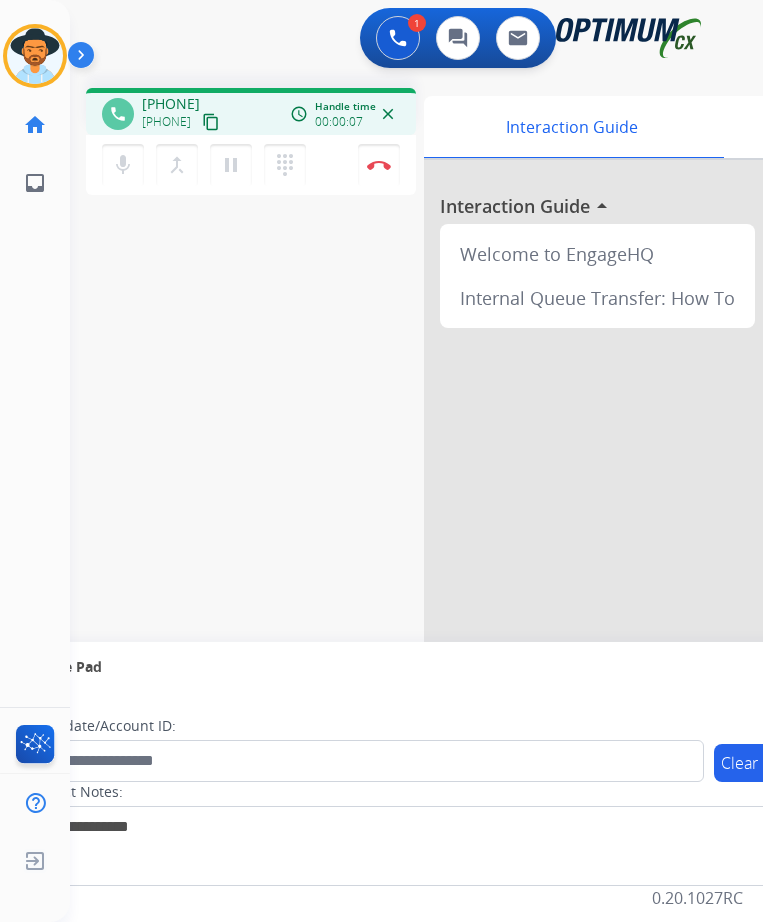 click on "+12293057571" at bounding box center [171, 104] 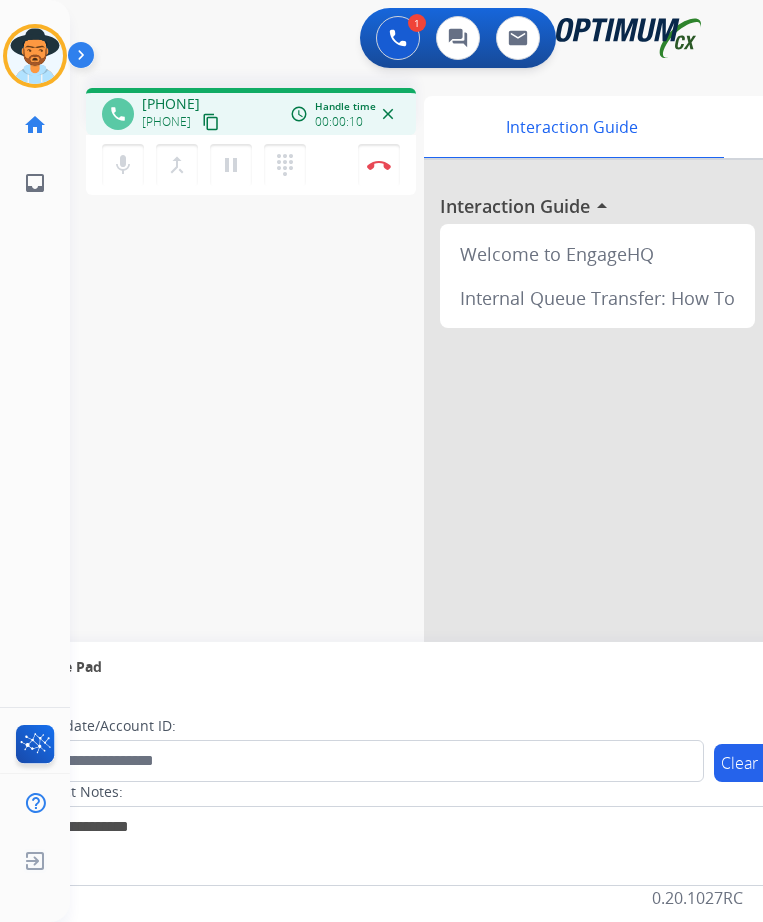 copy on "12293057571" 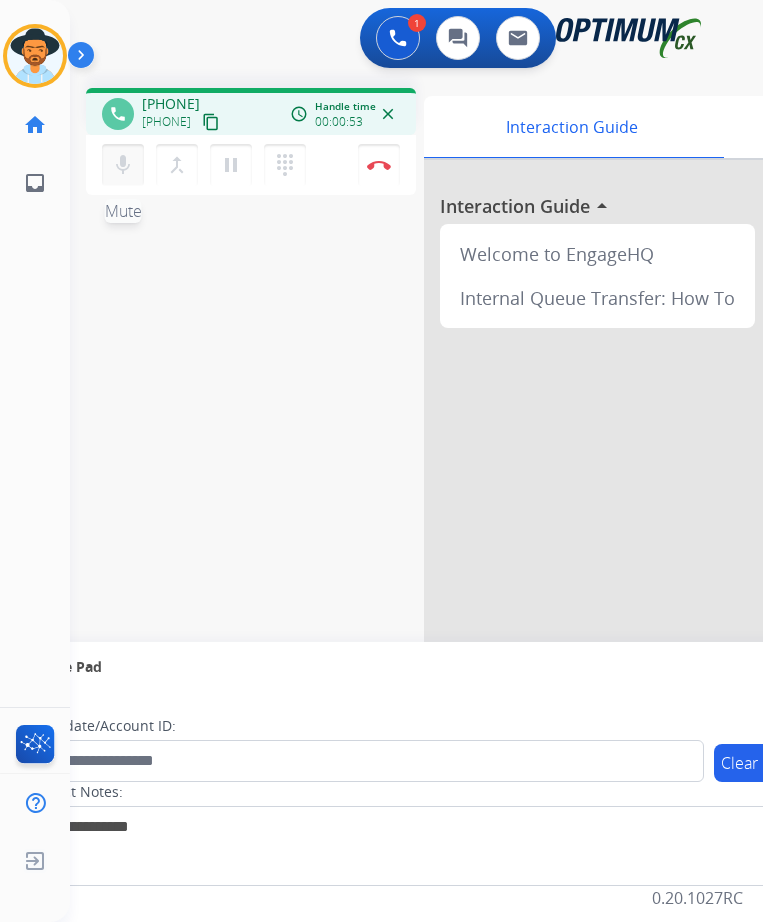 click on "mic" at bounding box center [123, 165] 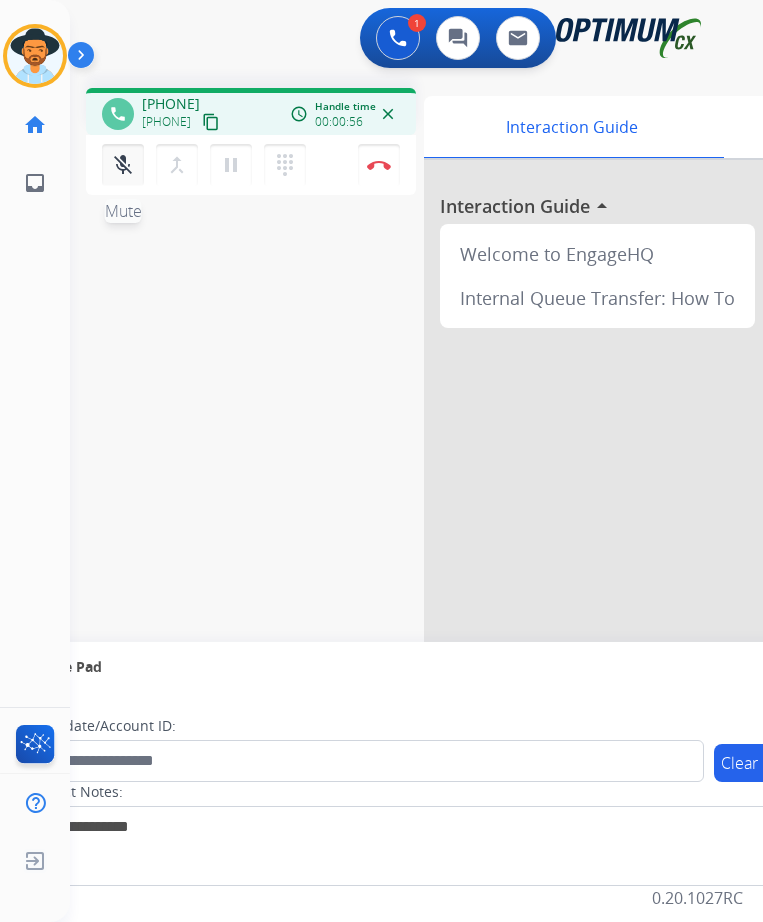 click on "mic_off" at bounding box center [123, 165] 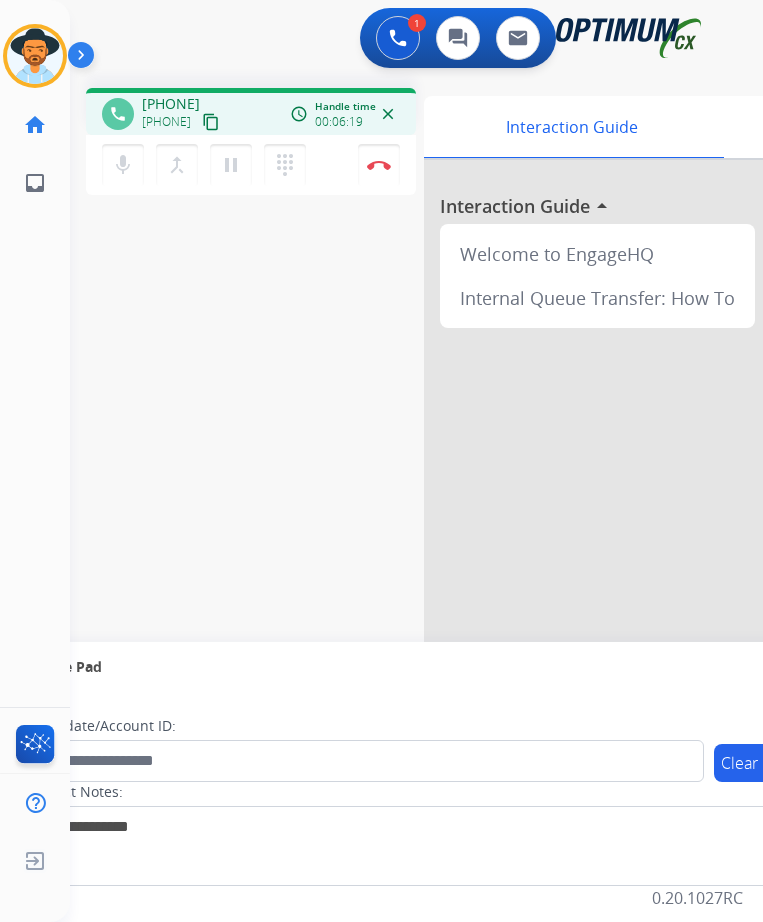copy on "12293057571" 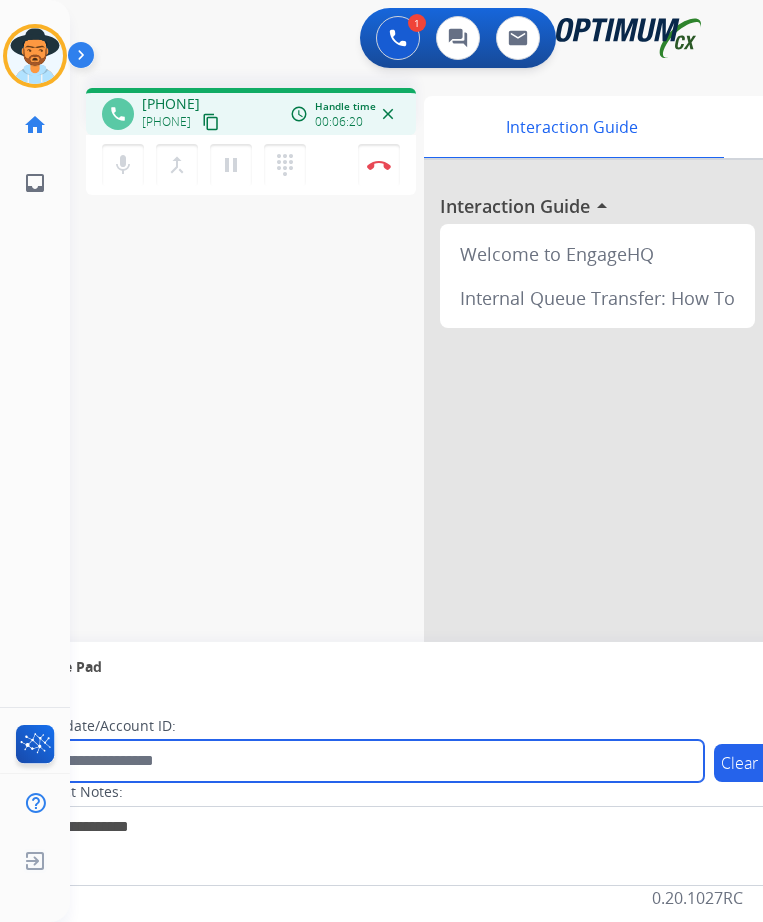 click at bounding box center [365, 761] 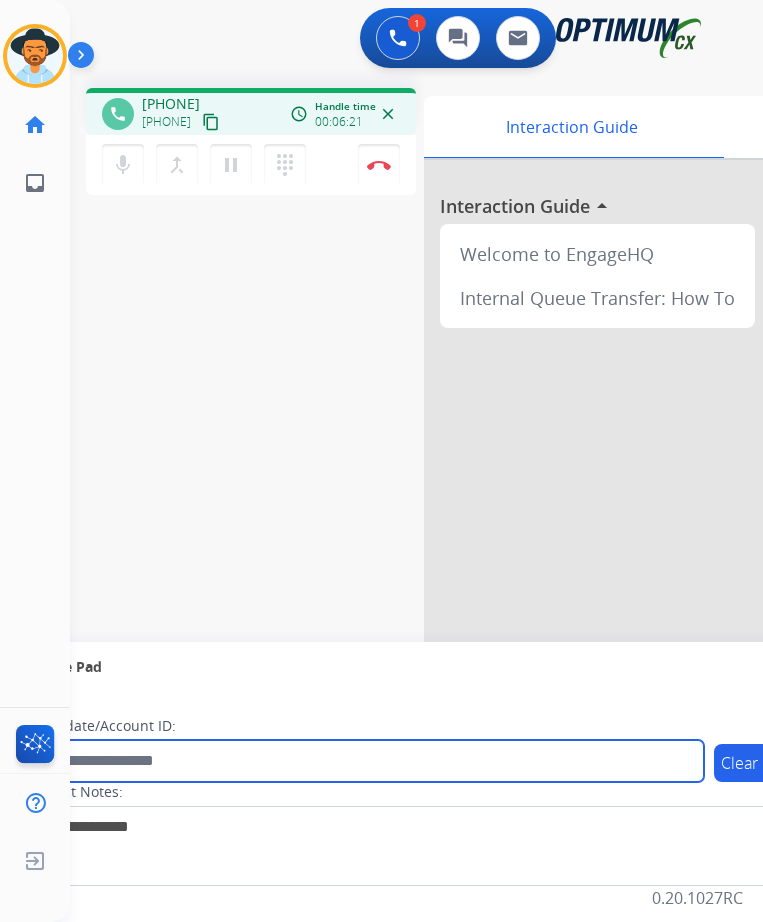 paste on "**********" 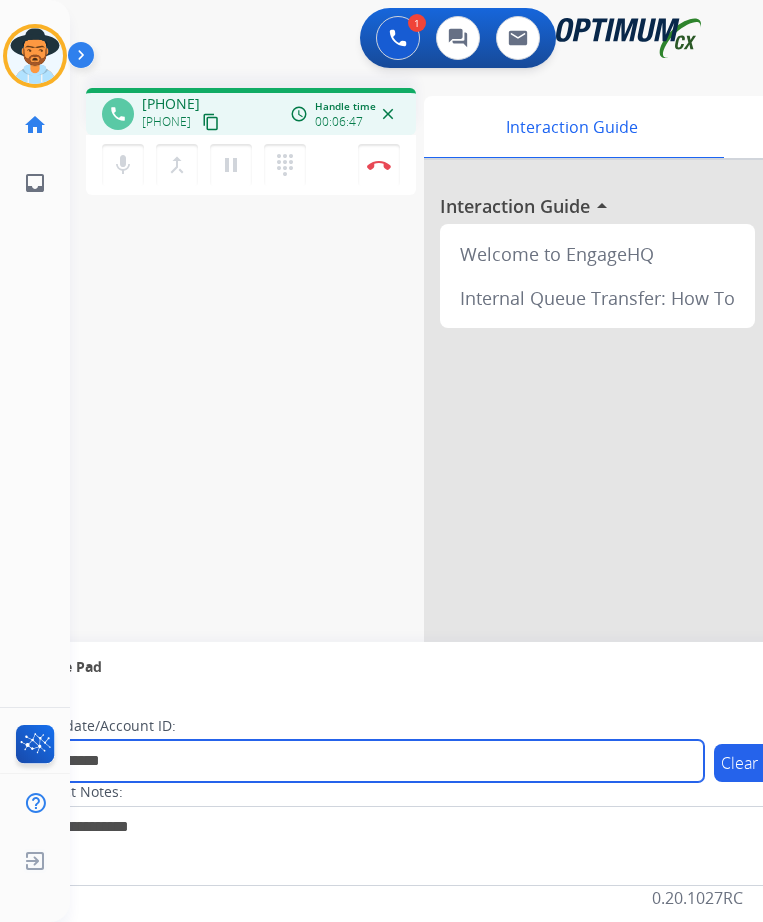 type on "**********" 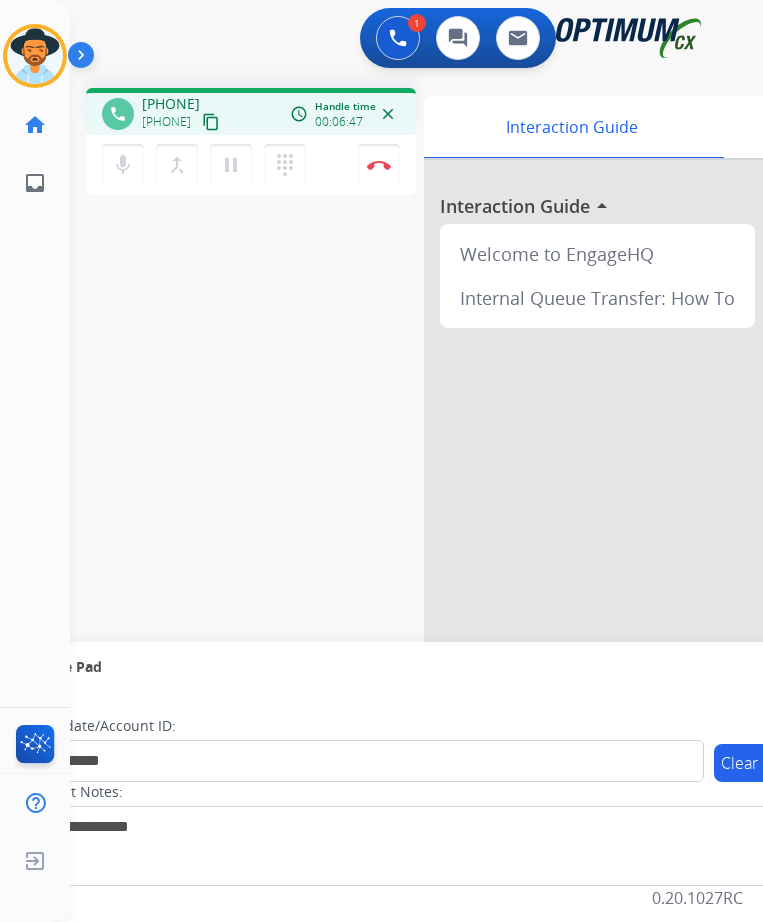 click on "**********" at bounding box center [392, 489] 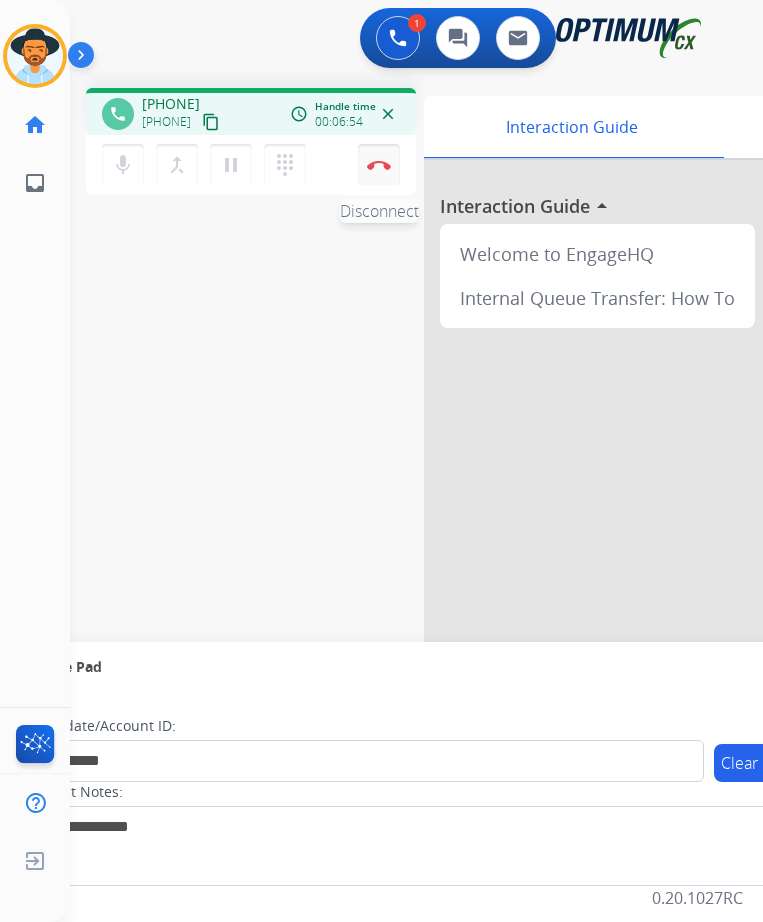 click on "Disconnect" at bounding box center [379, 165] 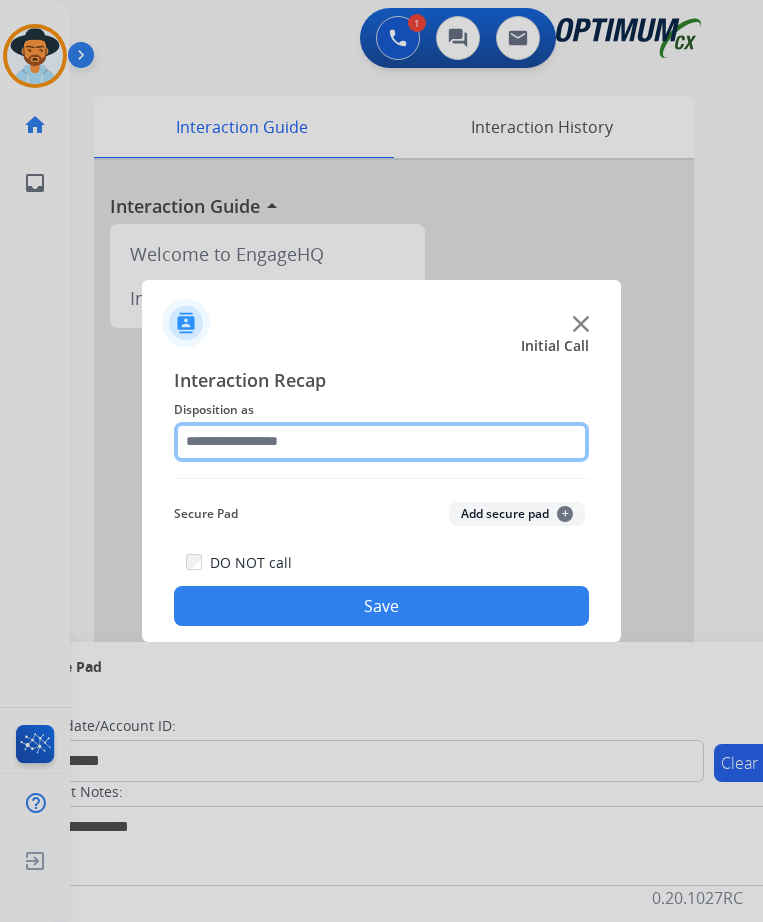 click 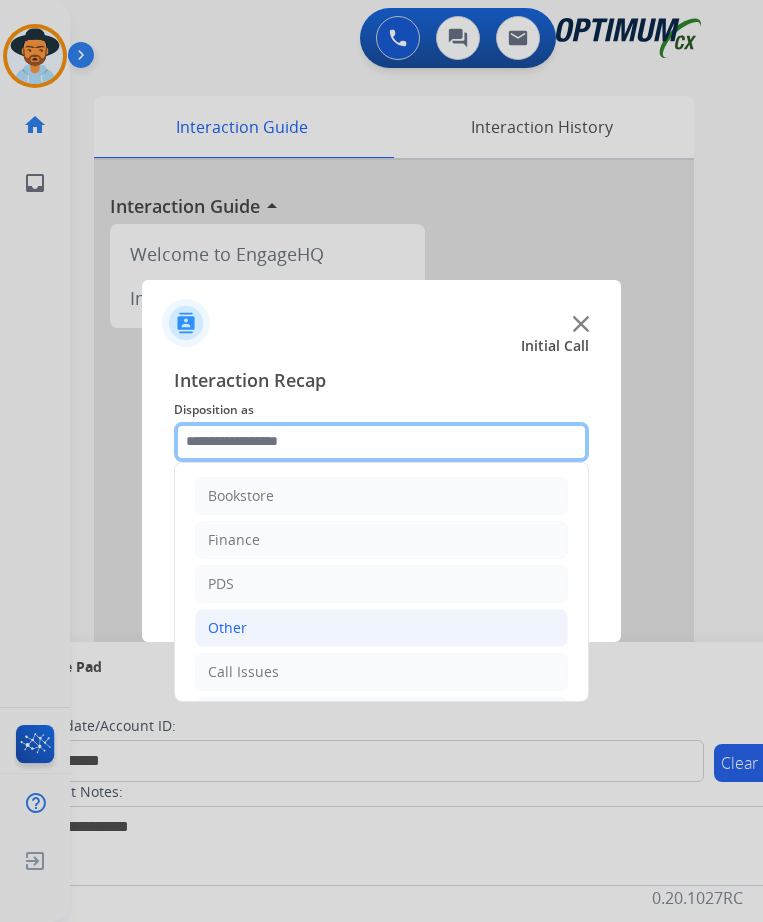 scroll, scrollTop: 136, scrollLeft: 0, axis: vertical 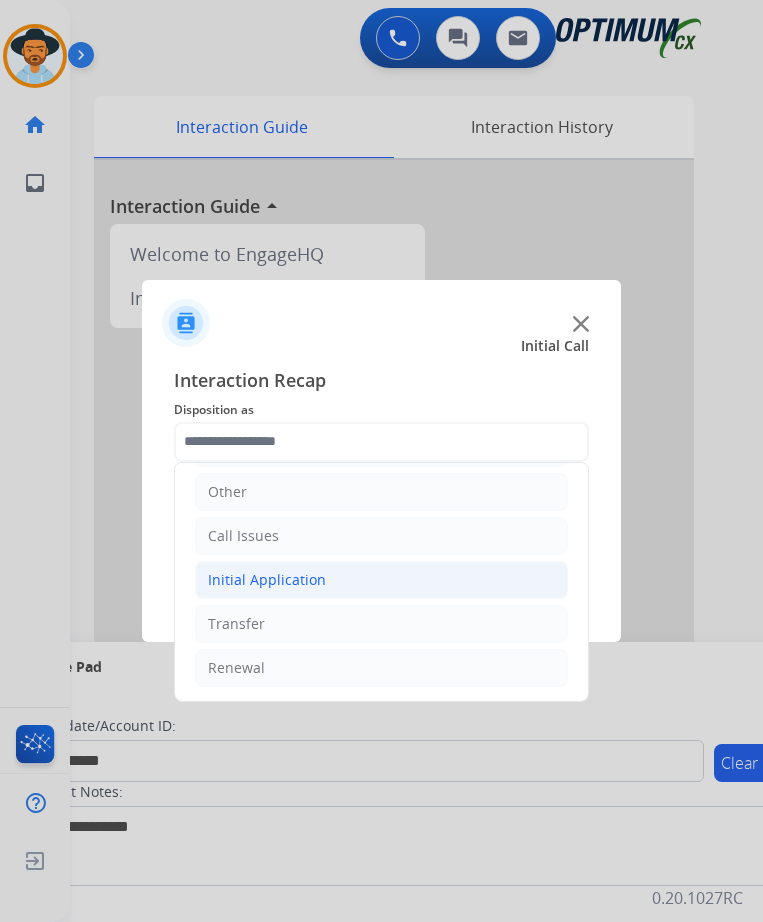 click on "Initial Application" 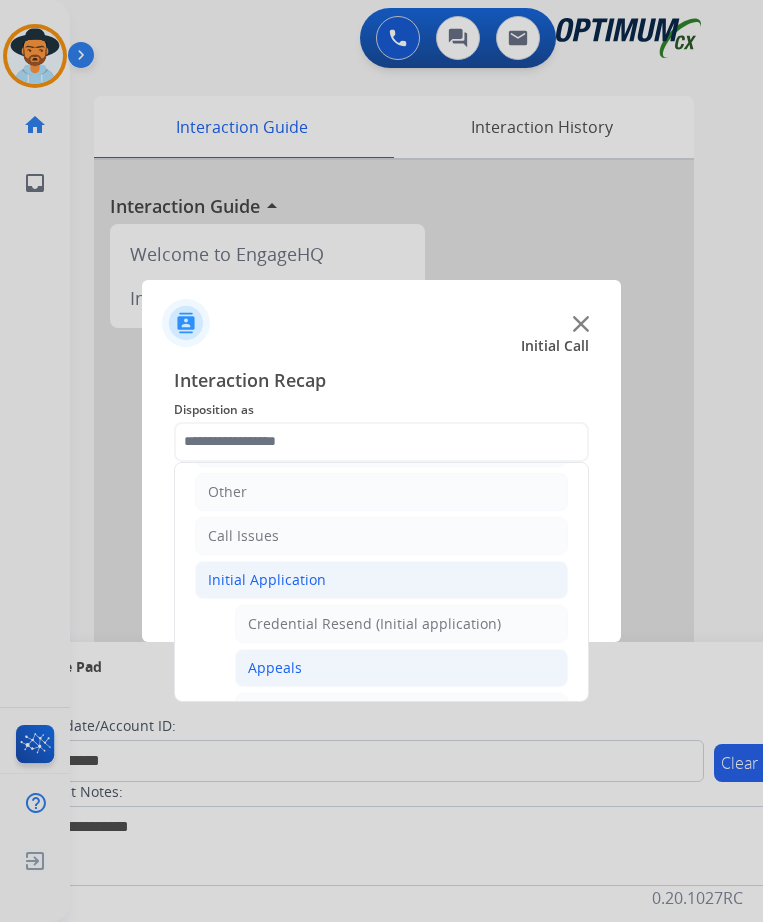 click on "Appeals" 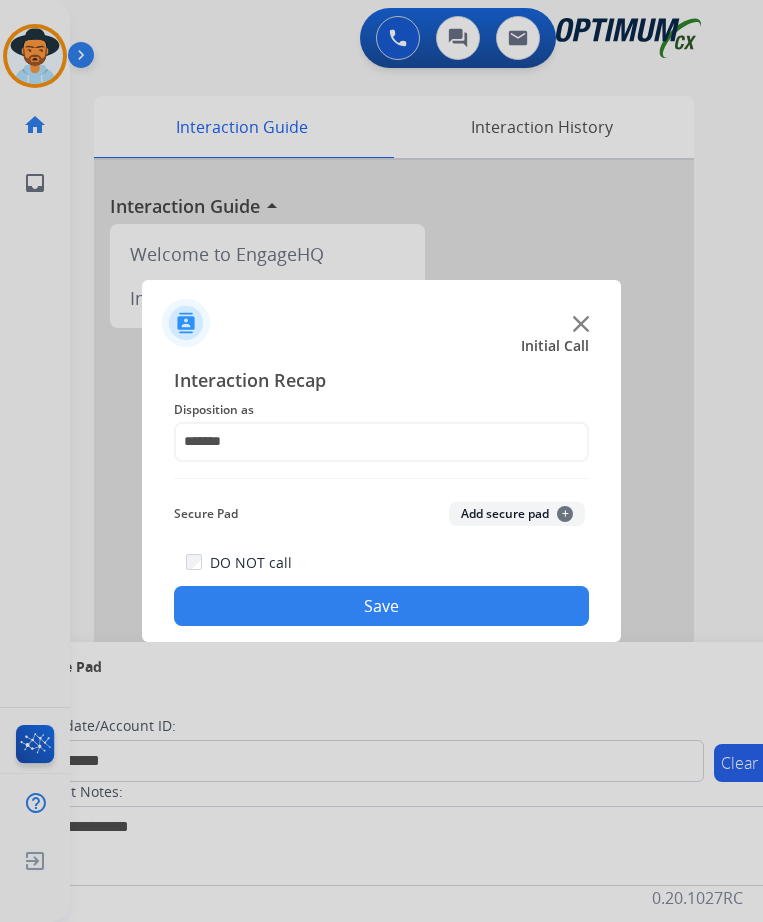 click on "Save" 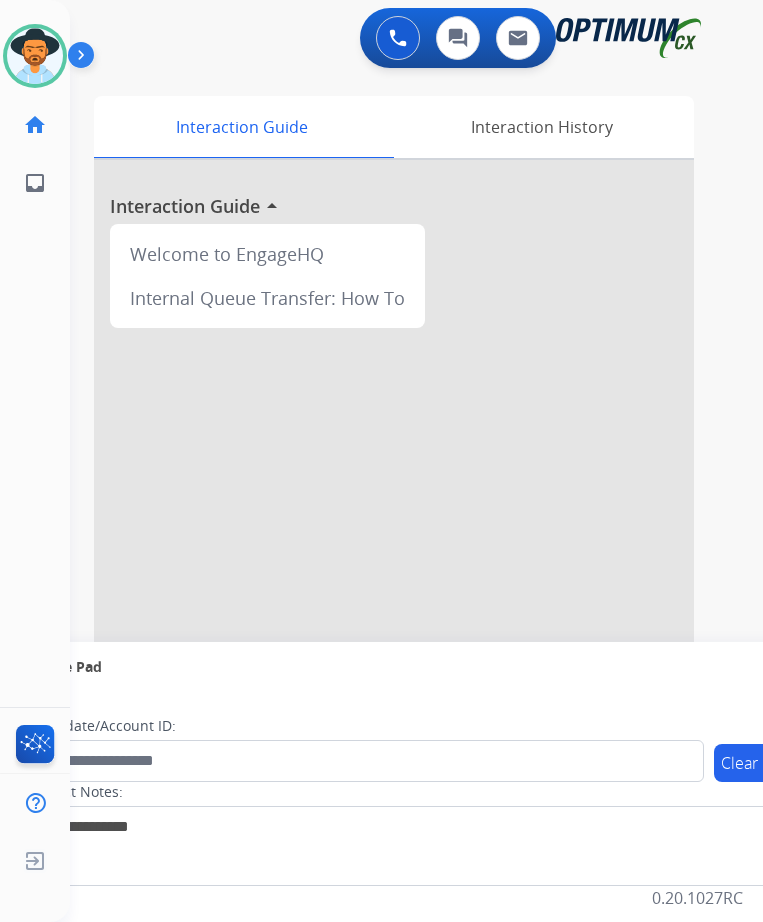 click at bounding box center (394, 533) 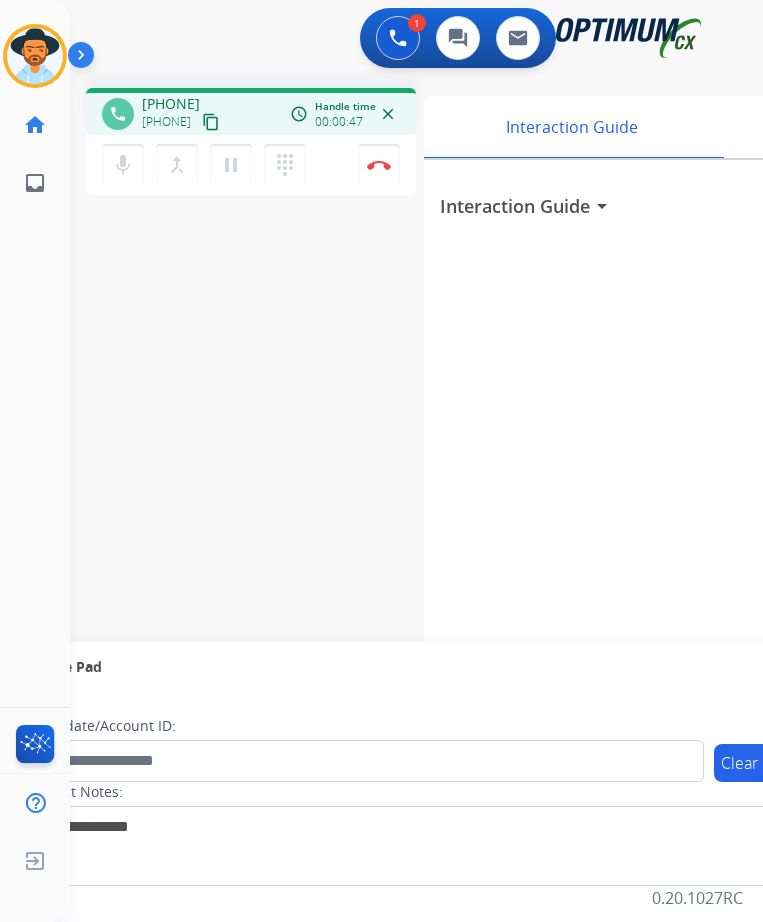 click on "+19145656411" at bounding box center [171, 104] 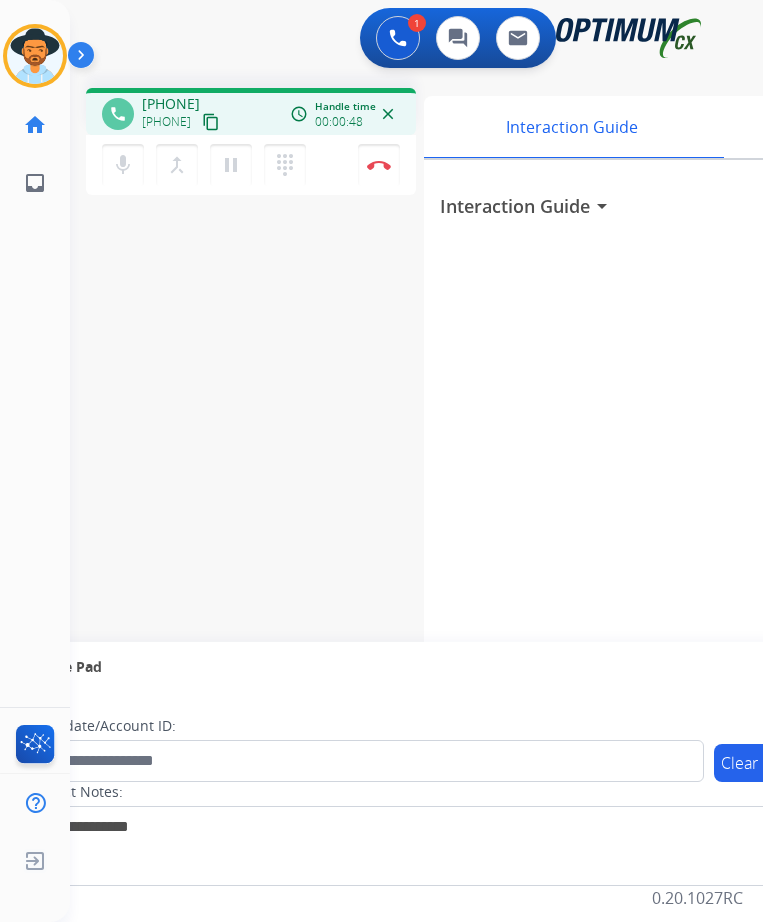 copy on "19145656411" 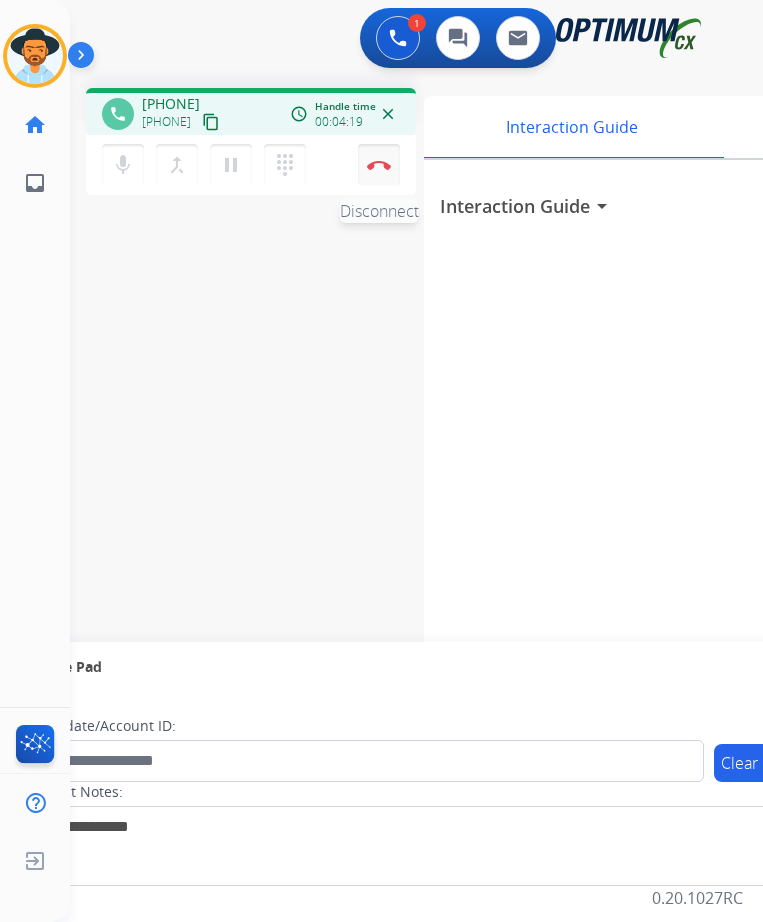 click on "Disconnect" at bounding box center [379, 165] 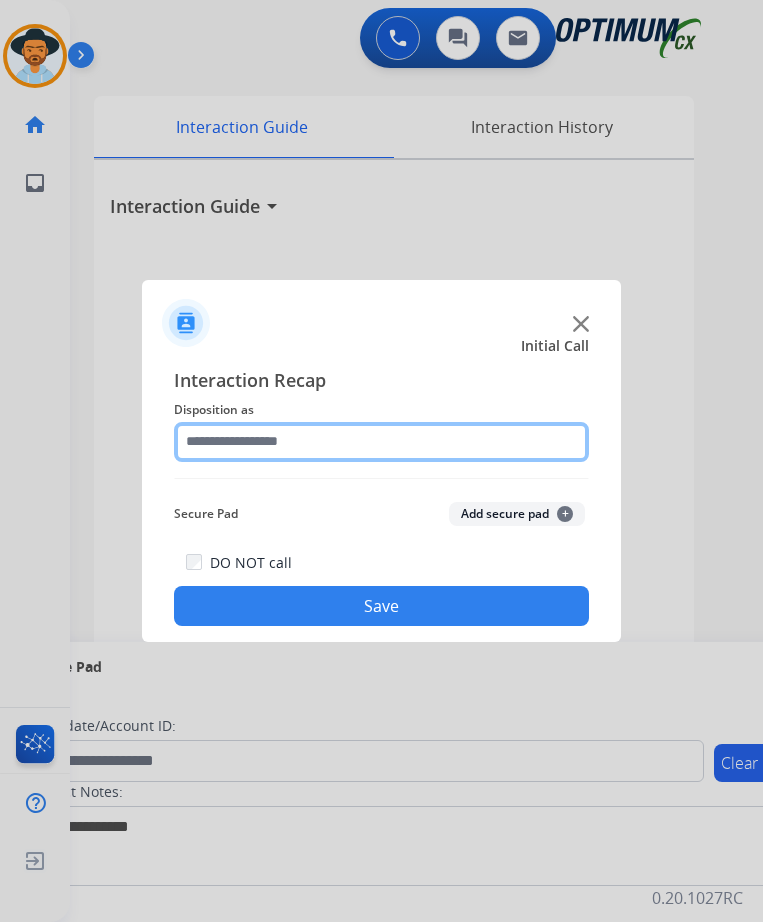 click 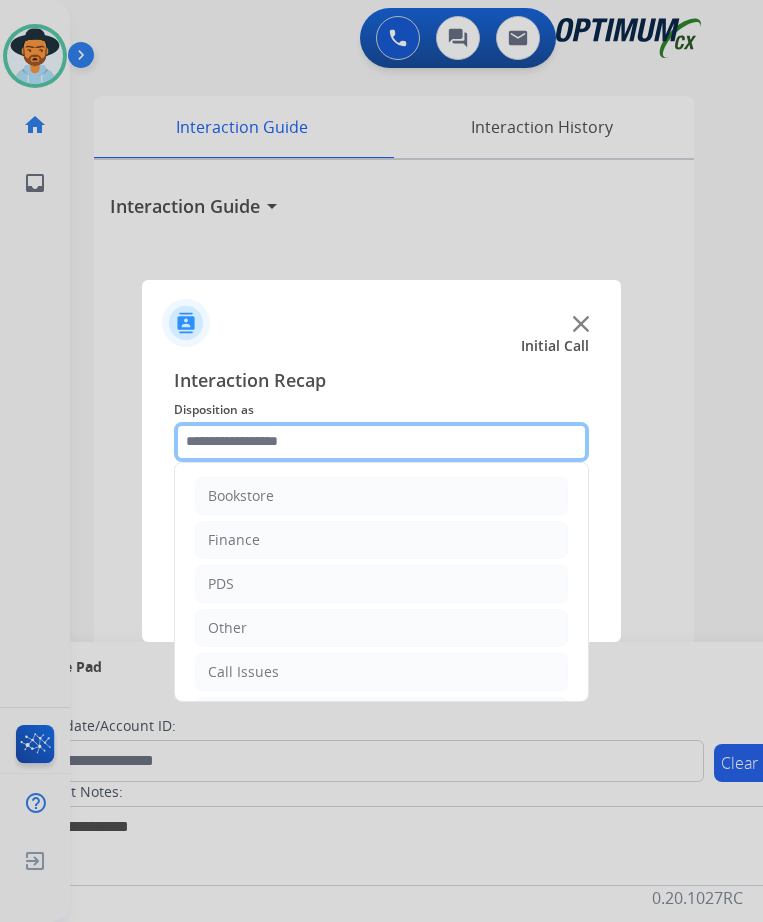 paste on "**********" 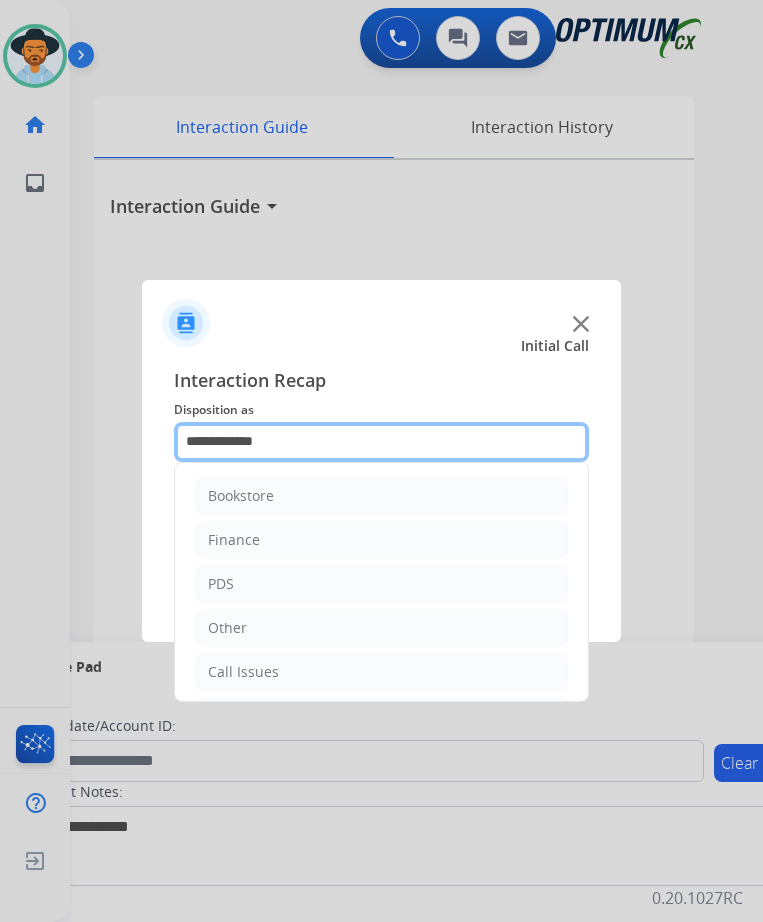 click on "**********" 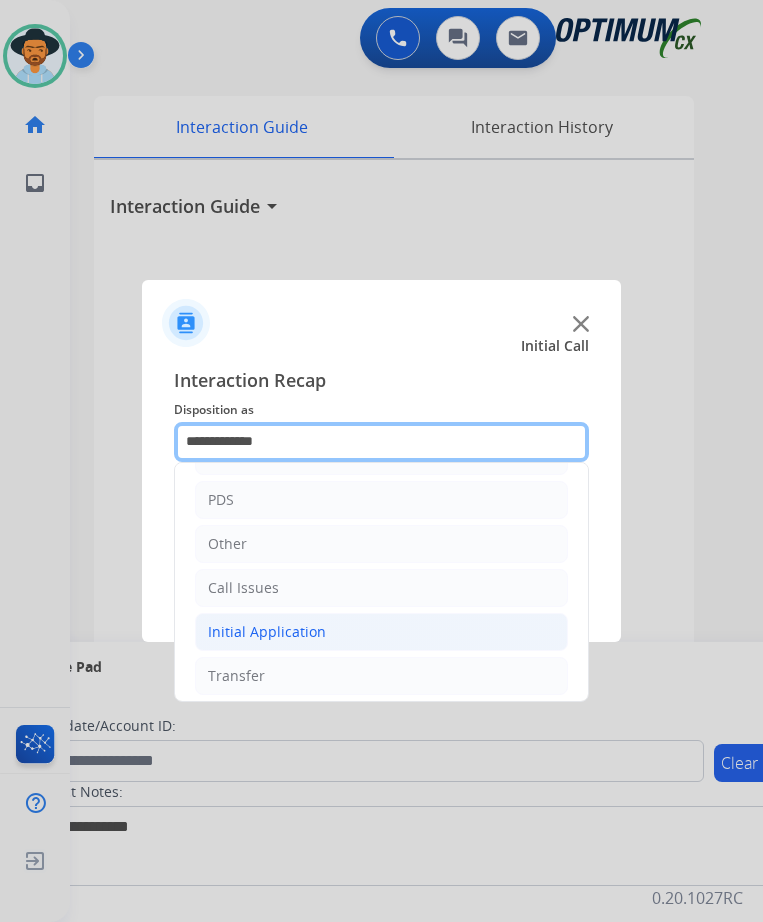 scroll, scrollTop: 136, scrollLeft: 0, axis: vertical 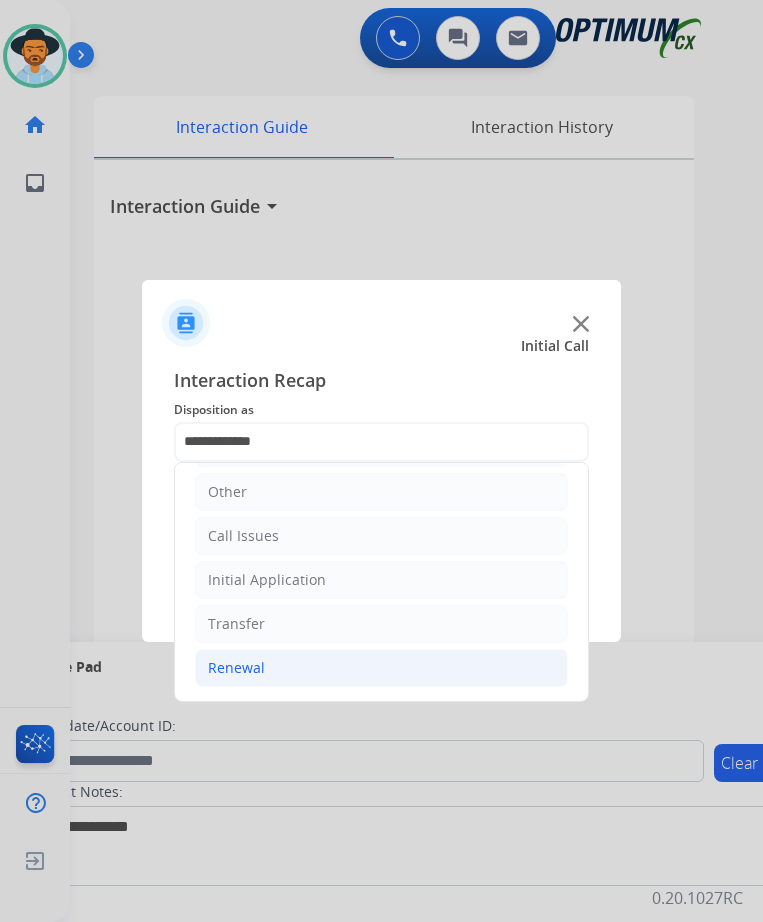 click on "Renewal" 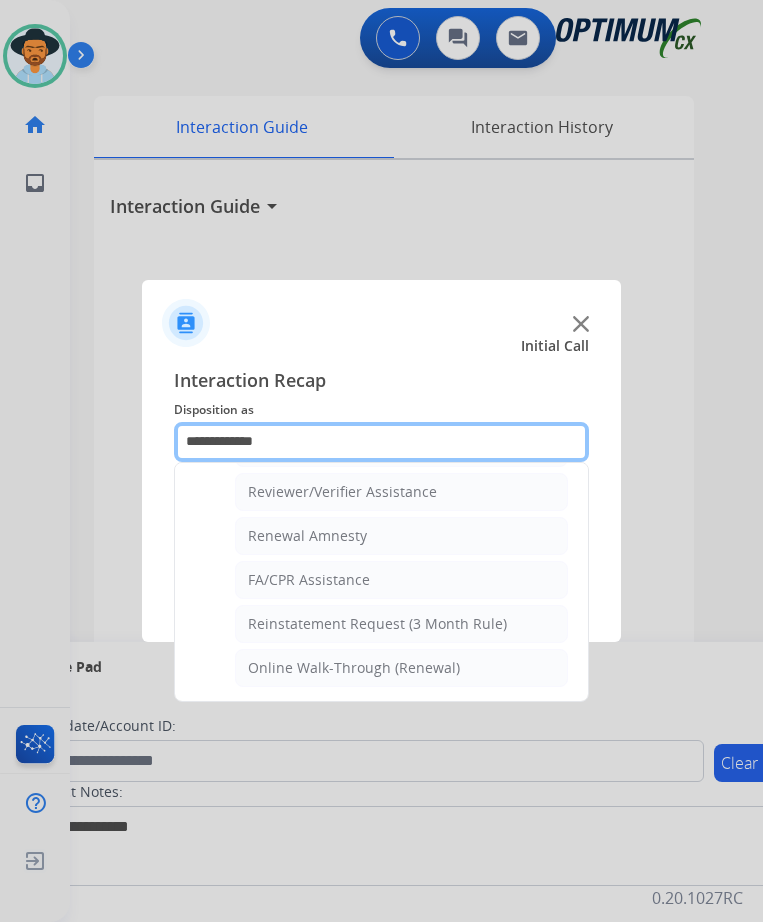 scroll, scrollTop: 605, scrollLeft: 0, axis: vertical 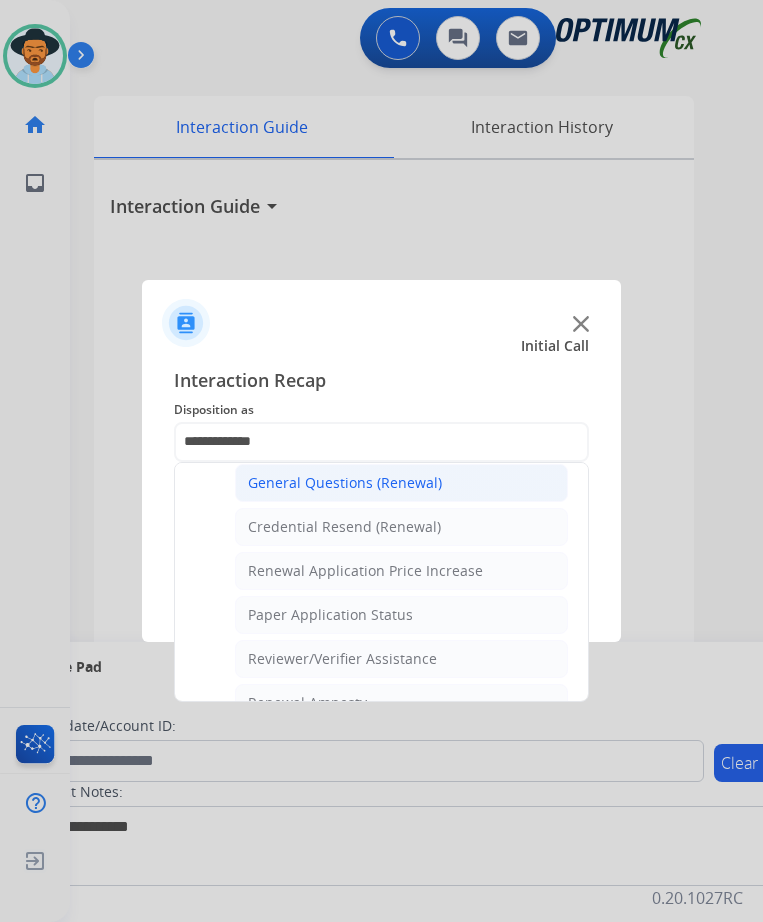 click on "General Questions (Renewal)" 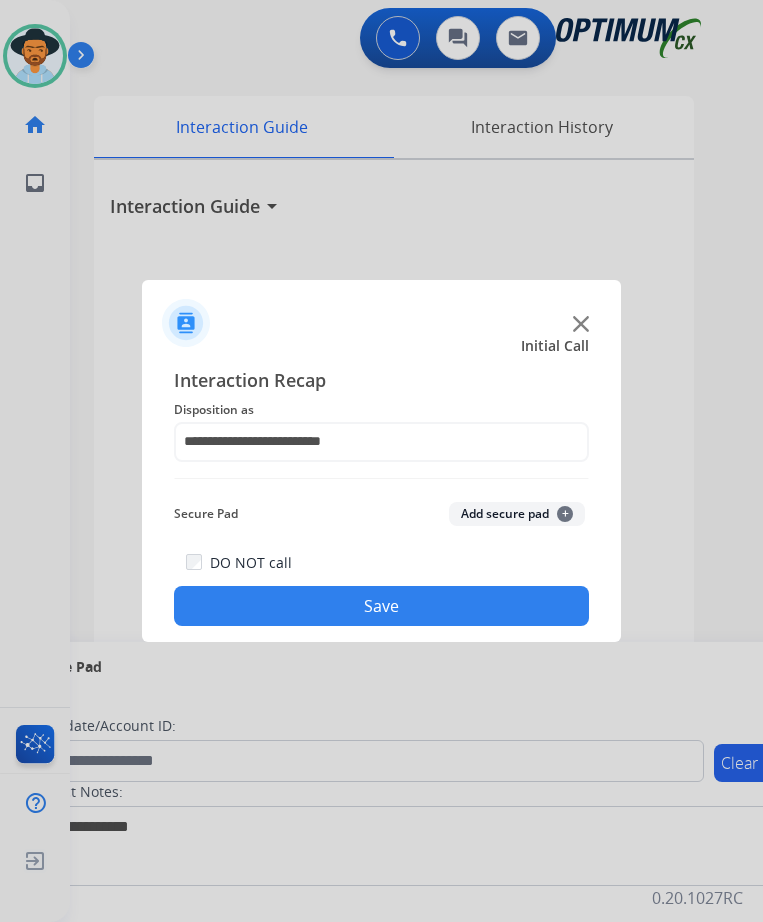 click on "Save" 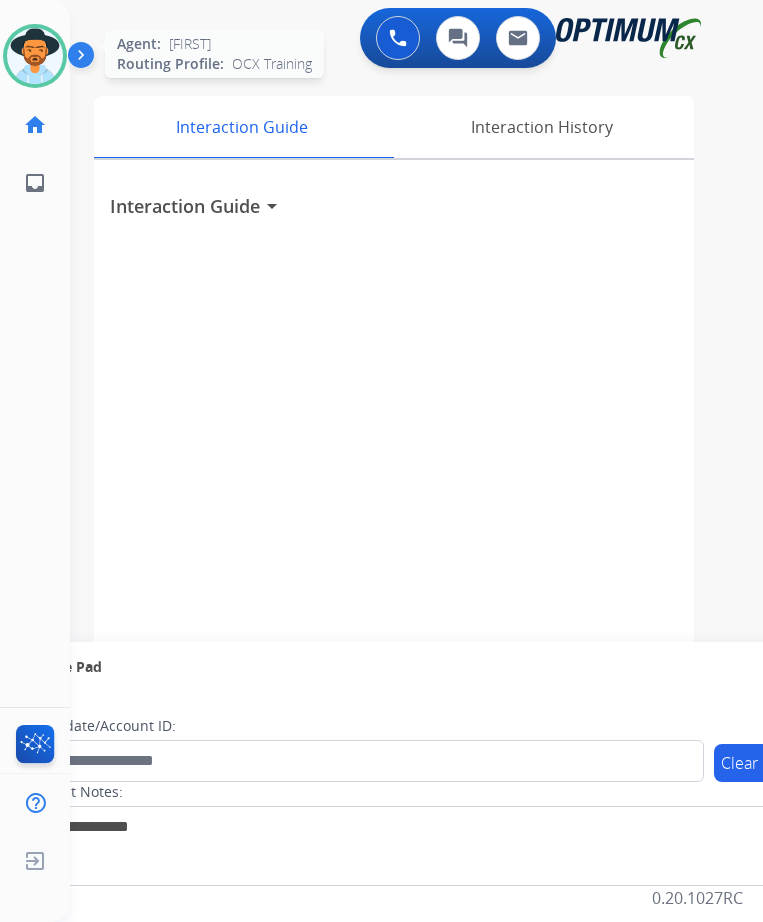 click at bounding box center [35, 56] 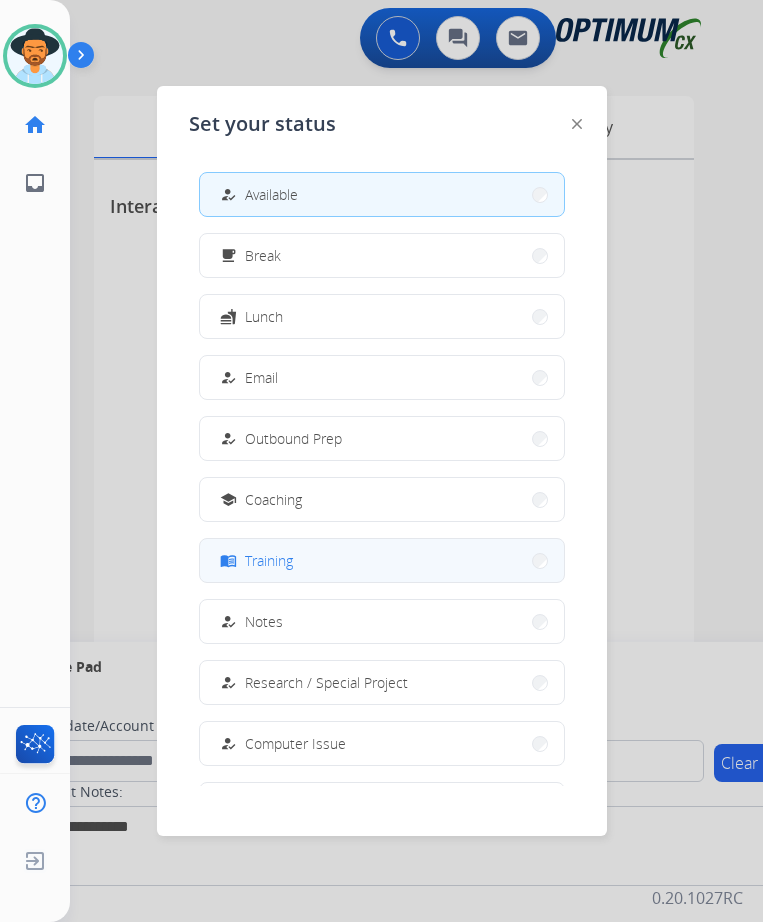 scroll, scrollTop: 189, scrollLeft: 0, axis: vertical 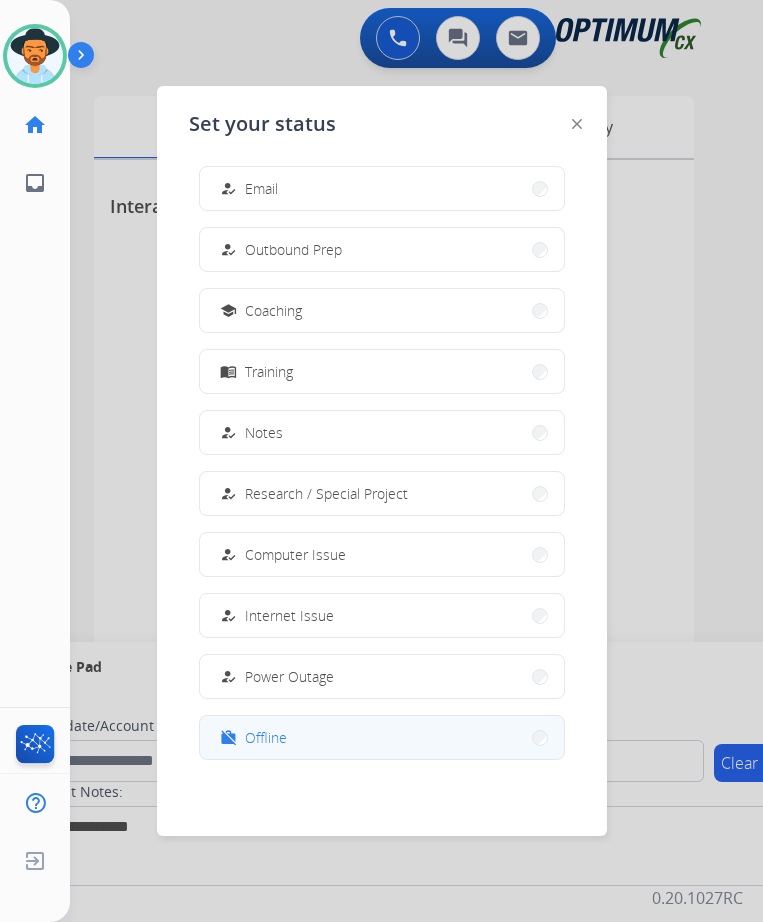 click on "work_off Offline" at bounding box center (382, 737) 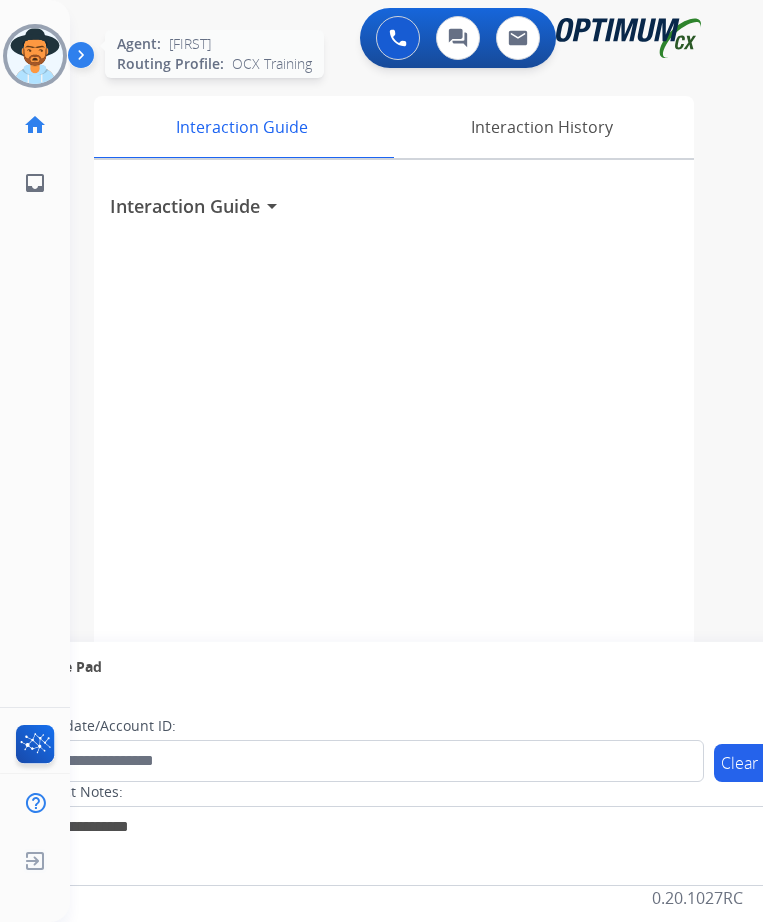 click at bounding box center [35, 56] 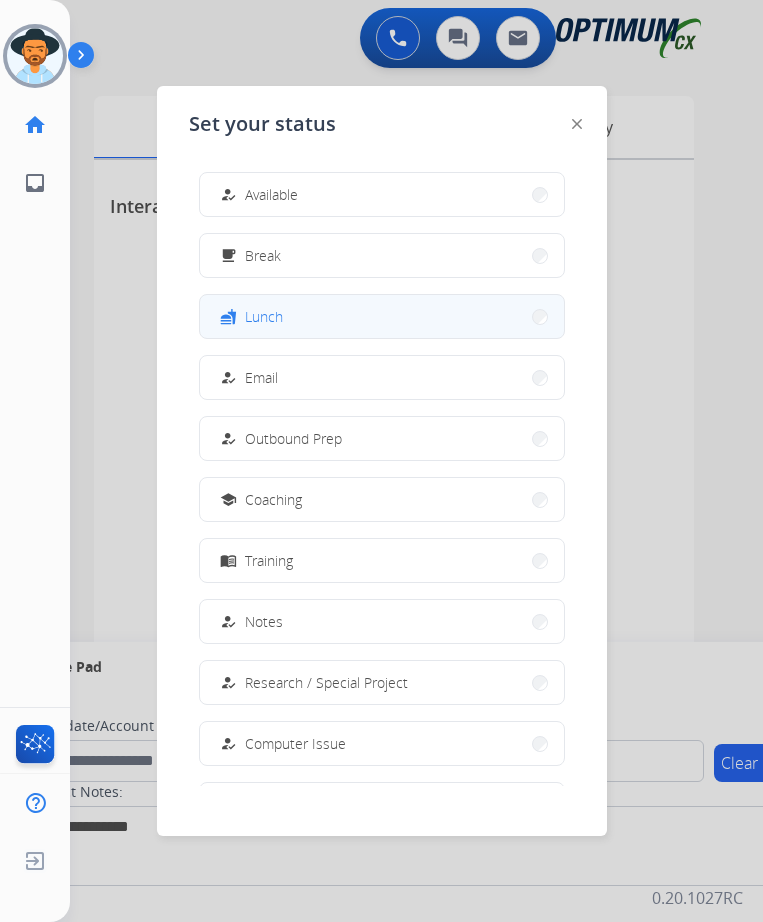 click on "fastfood Lunch" at bounding box center (382, 316) 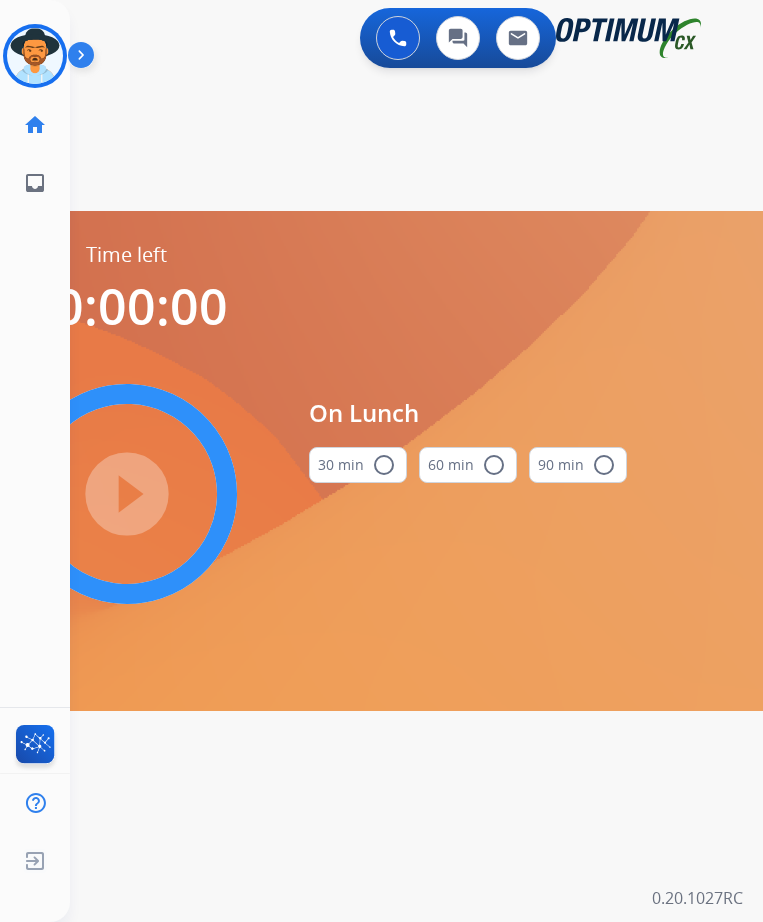 click on "radio_button_unchecked" at bounding box center [384, 465] 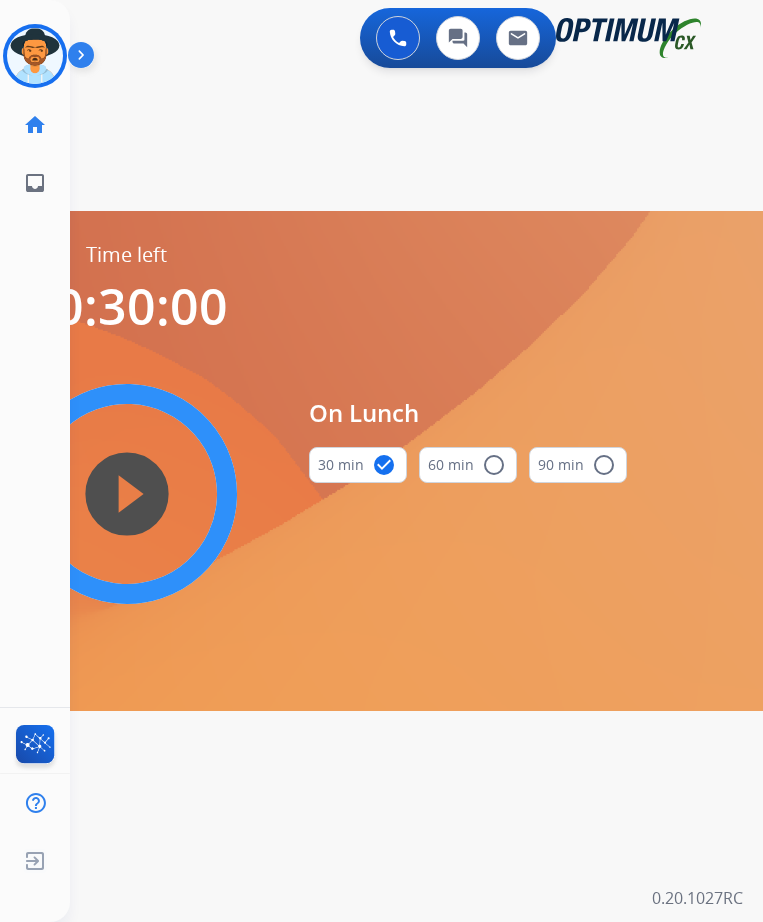 click on "play_circle_filled" at bounding box center (127, 494) 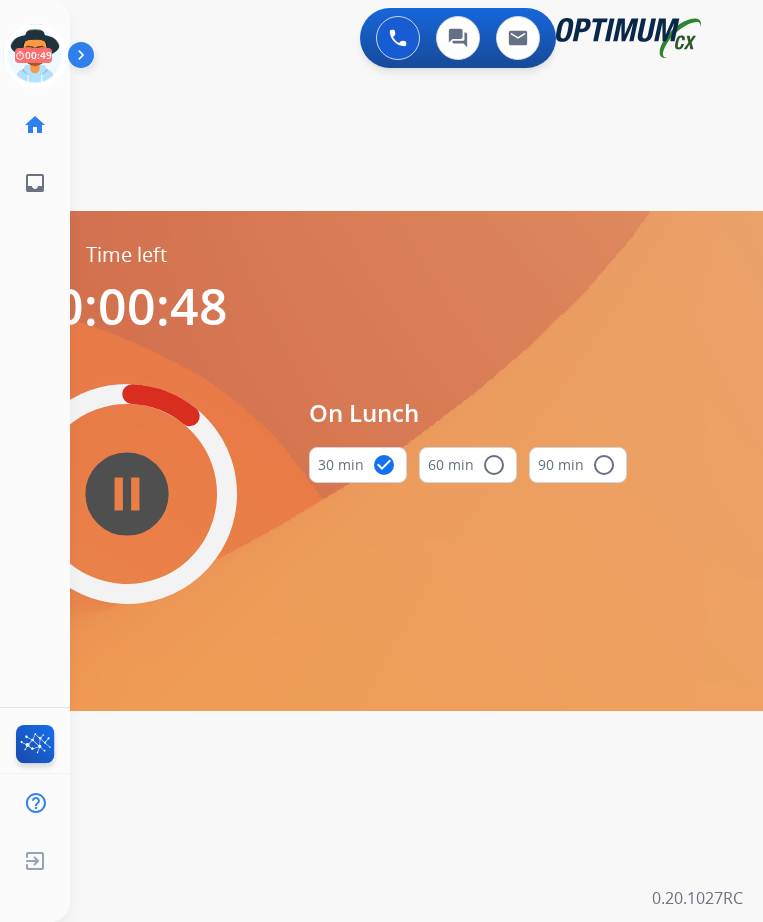 click on "swap_horiz Break voice bridge close_fullscreen Connect 3-Way Call merge_type Separate 3-Way Call Time left 00:00:48 pause_circle_filled On Lunch  30 min  check_circle  60 min  radio_button_unchecked  90 min  radio_button_unchecked  Interaction Guide   Interaction History  Interaction Guide arrow_drop_down Secure Pad expand_more Clear pad Candidate/Account ID: Contact Notes:" at bounding box center (392, 120) 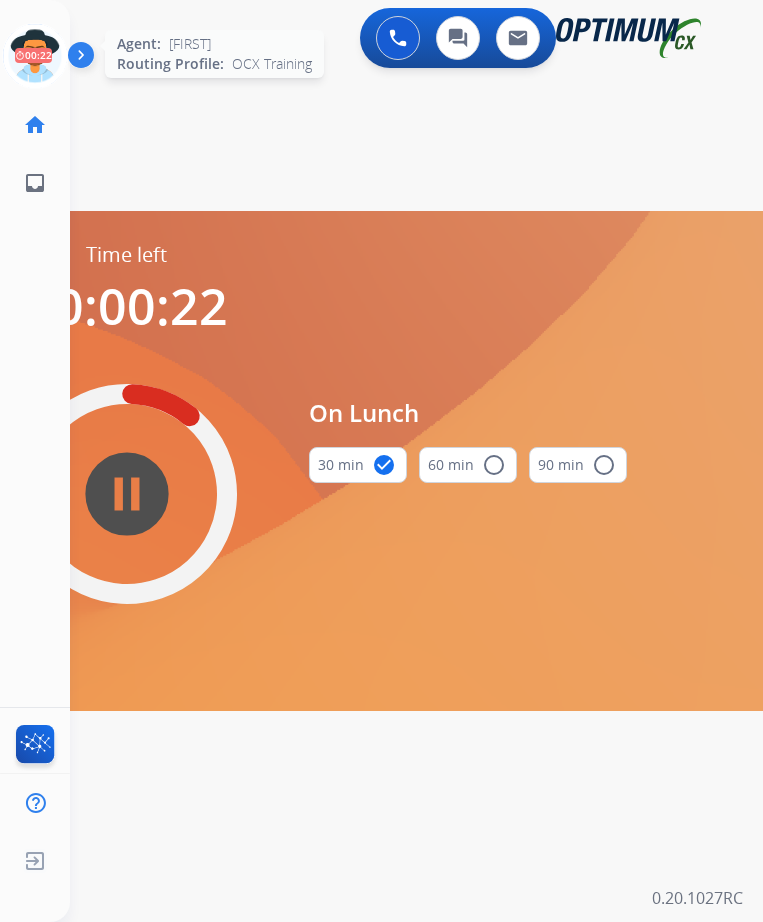 click 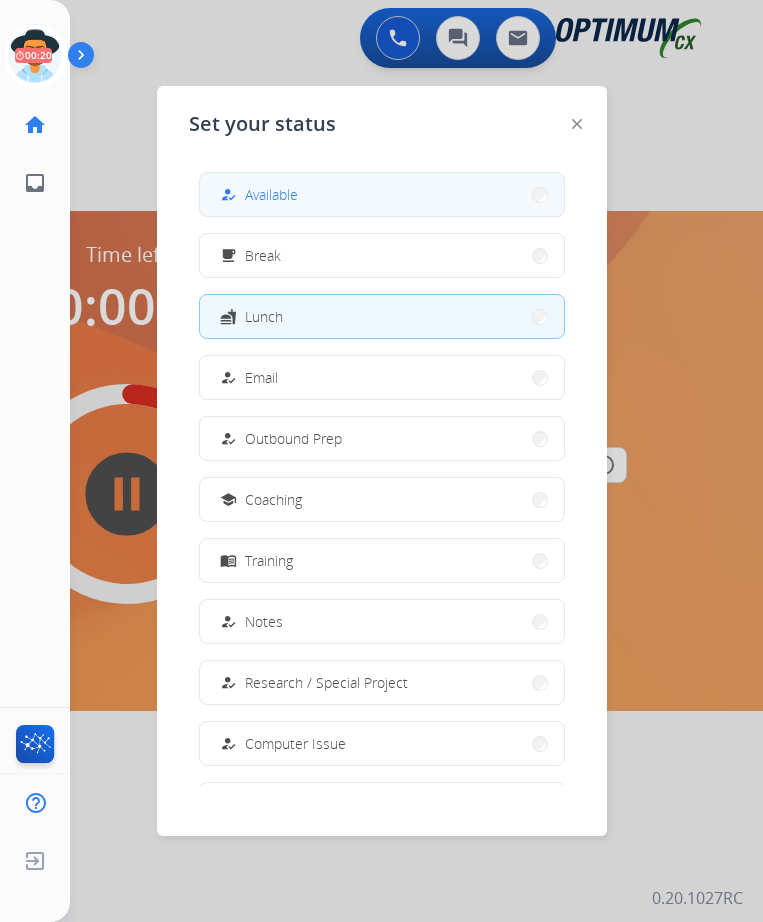 click on "how_to_reg Available" at bounding box center [257, 195] 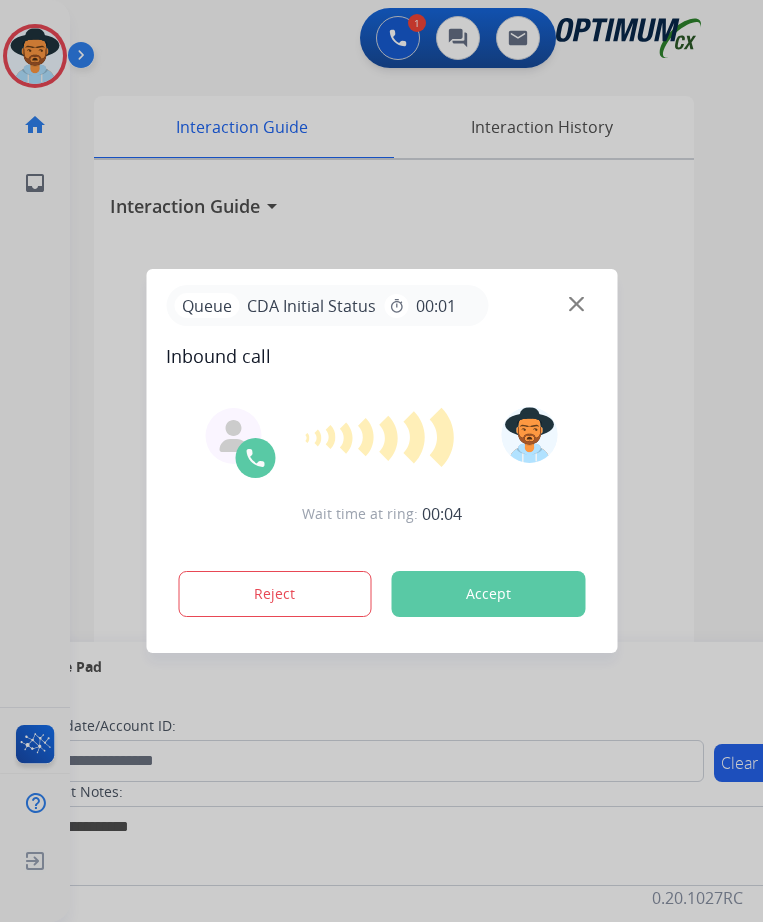 click at bounding box center [381, 461] 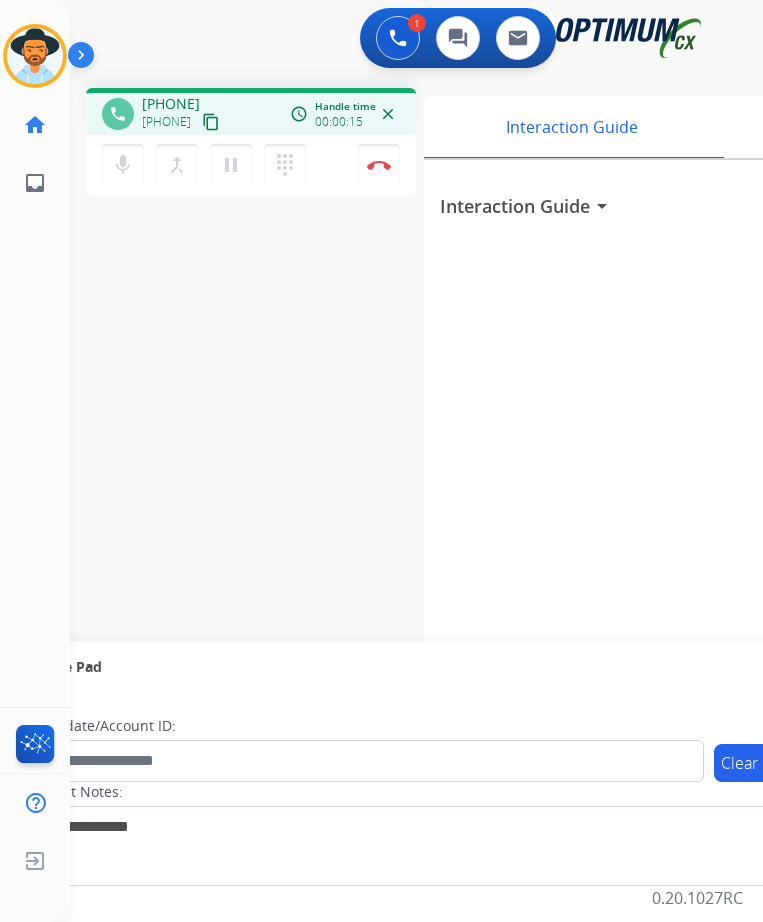 click on "+17404036218" at bounding box center [171, 104] 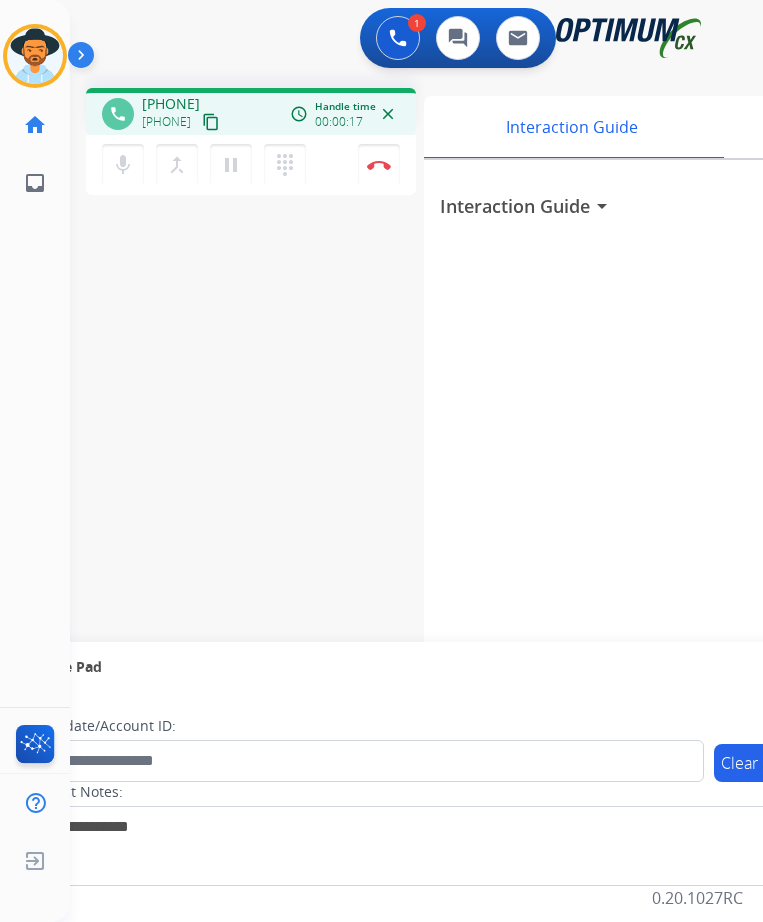 copy on "17404036218" 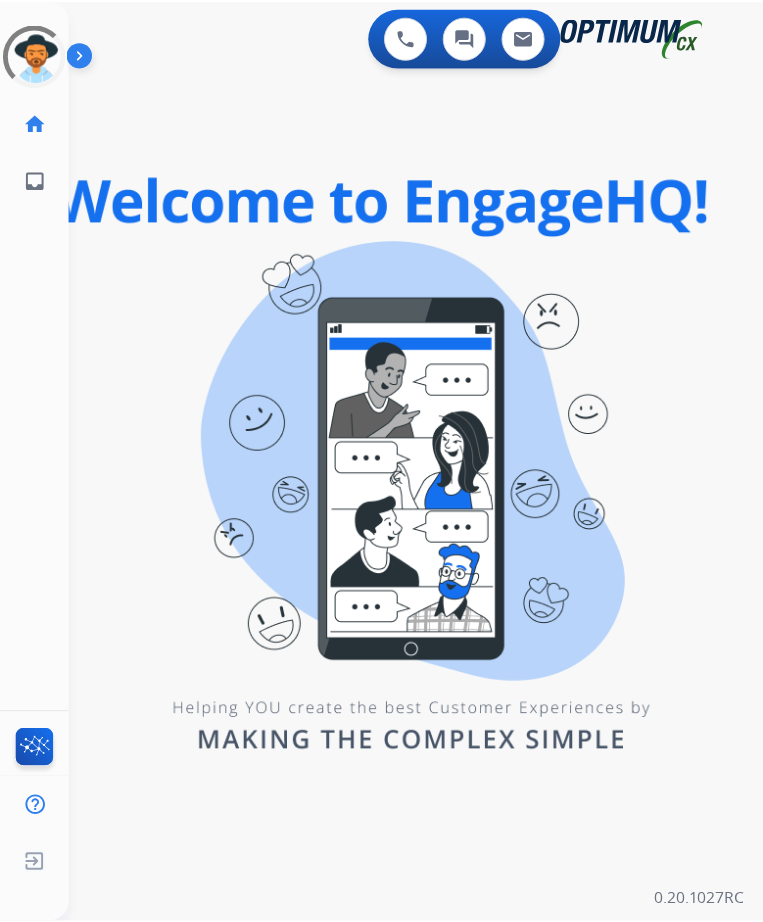 scroll, scrollTop: 0, scrollLeft: 0, axis: both 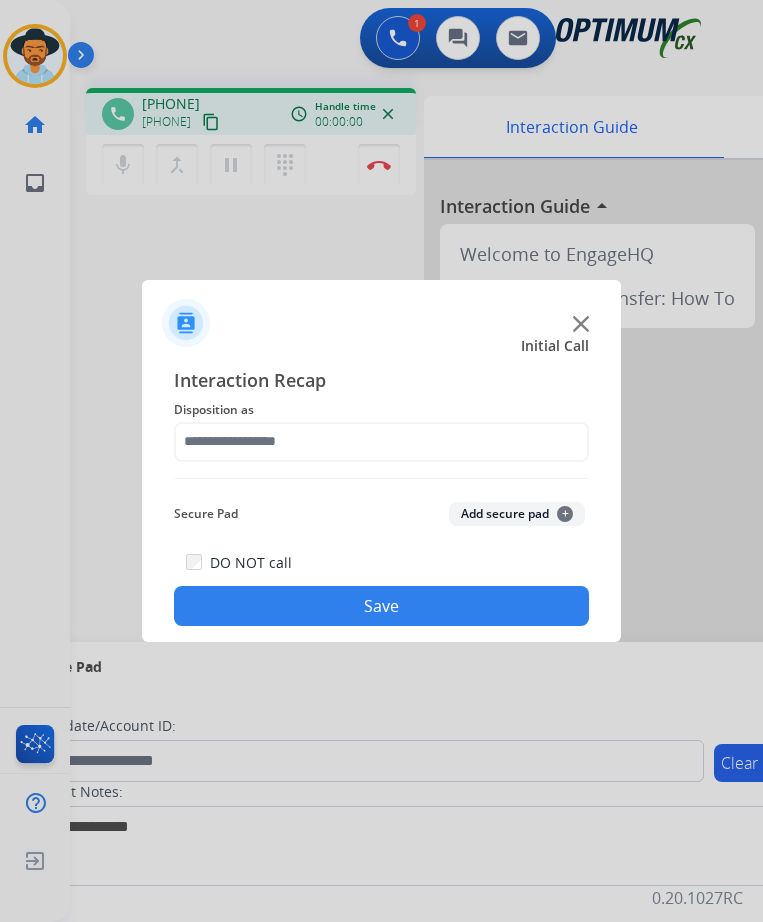 click at bounding box center [381, 461] 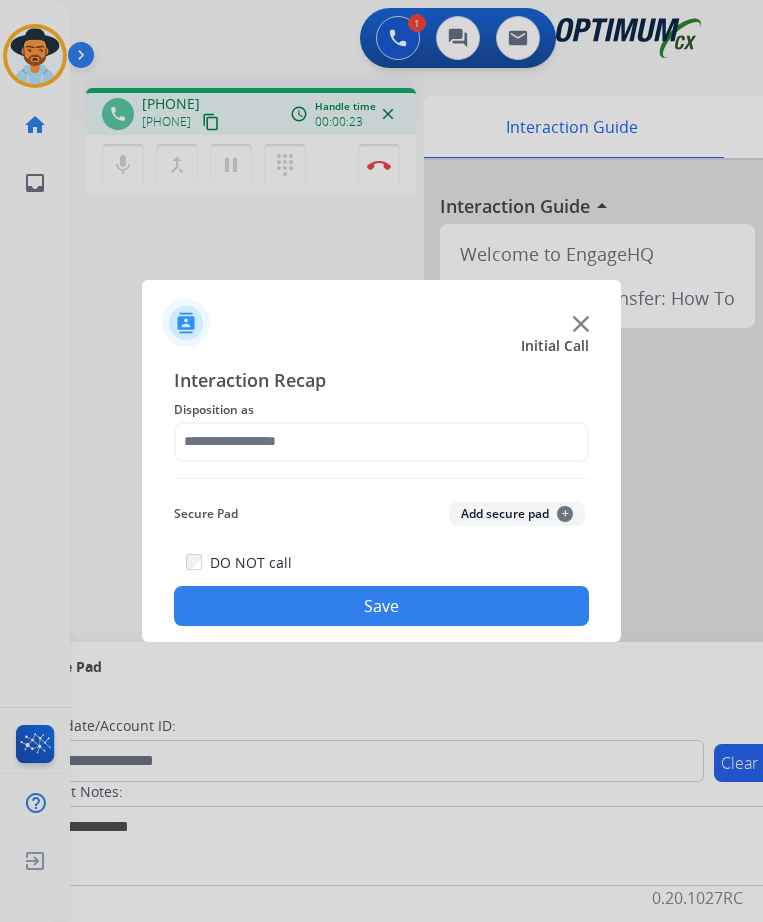 click 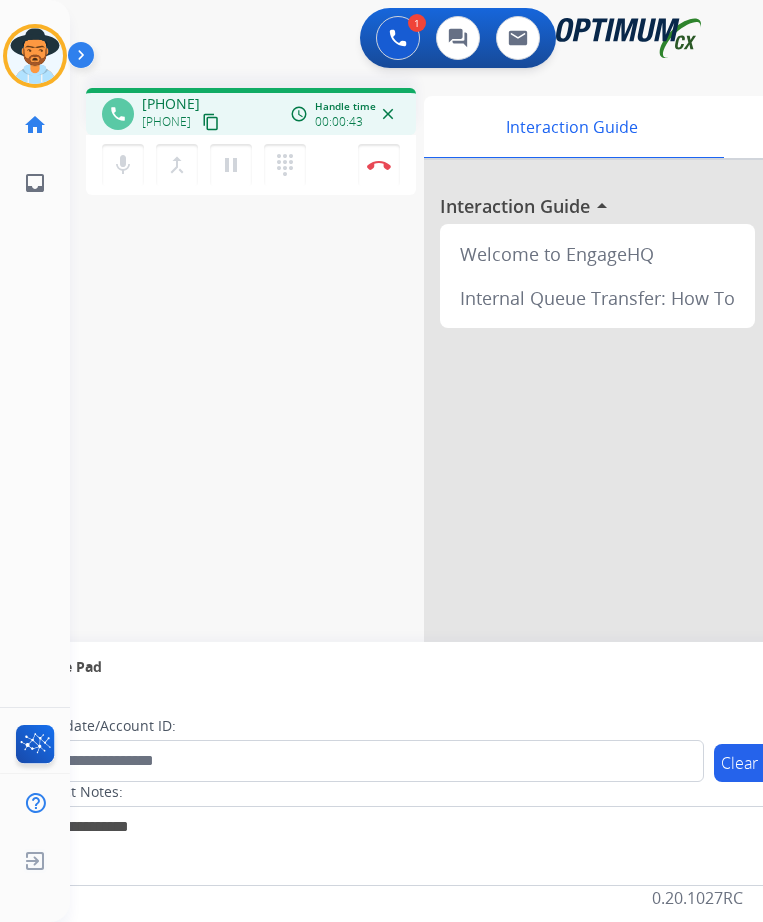 click on "+12014639486" at bounding box center (171, 104) 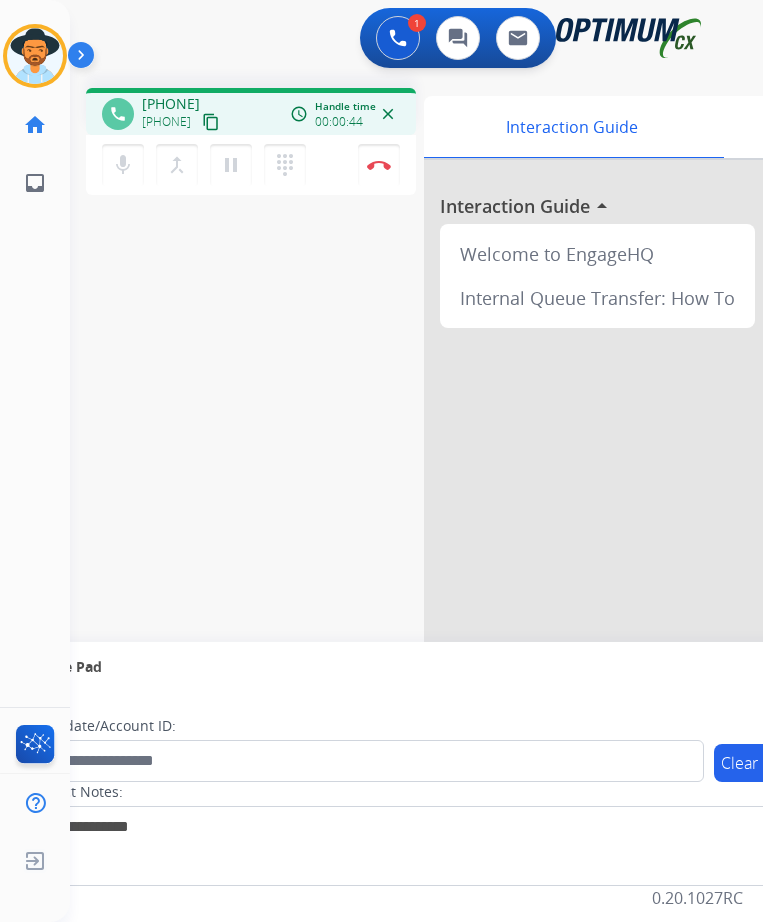 click on "+12014639486" at bounding box center (171, 104) 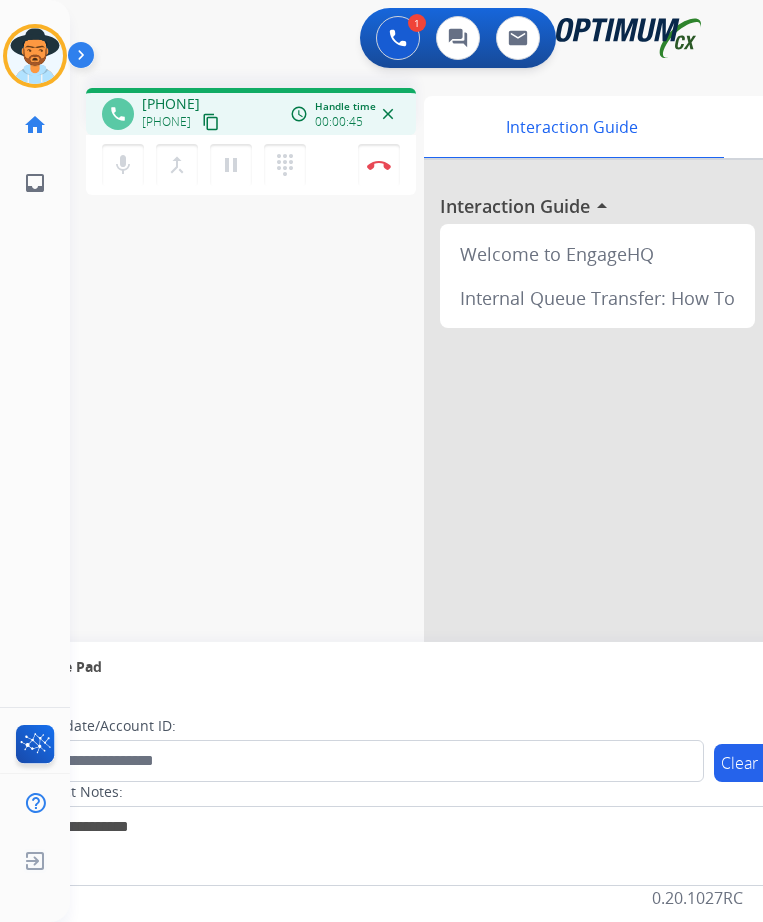 copy on "12014639486" 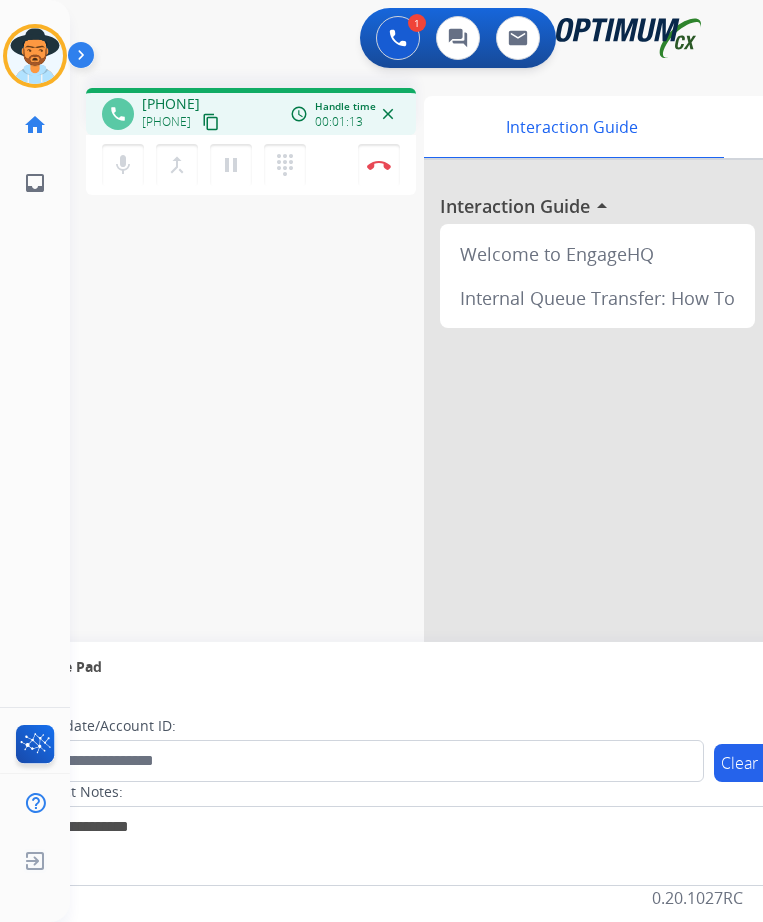 click on "+12014639486" at bounding box center (171, 104) 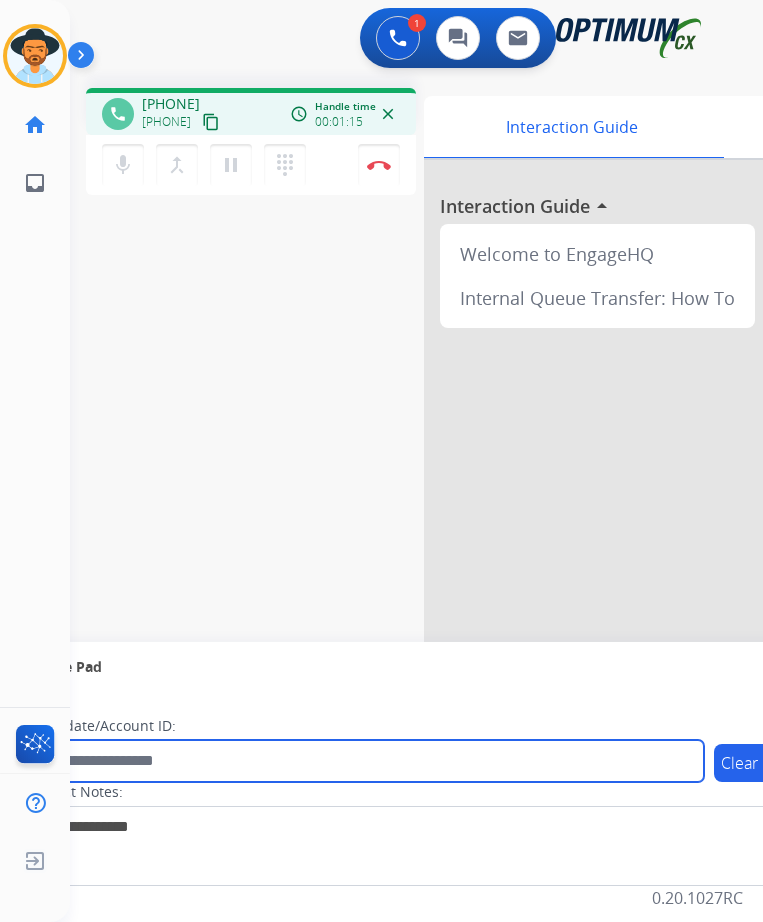 click at bounding box center [365, 761] 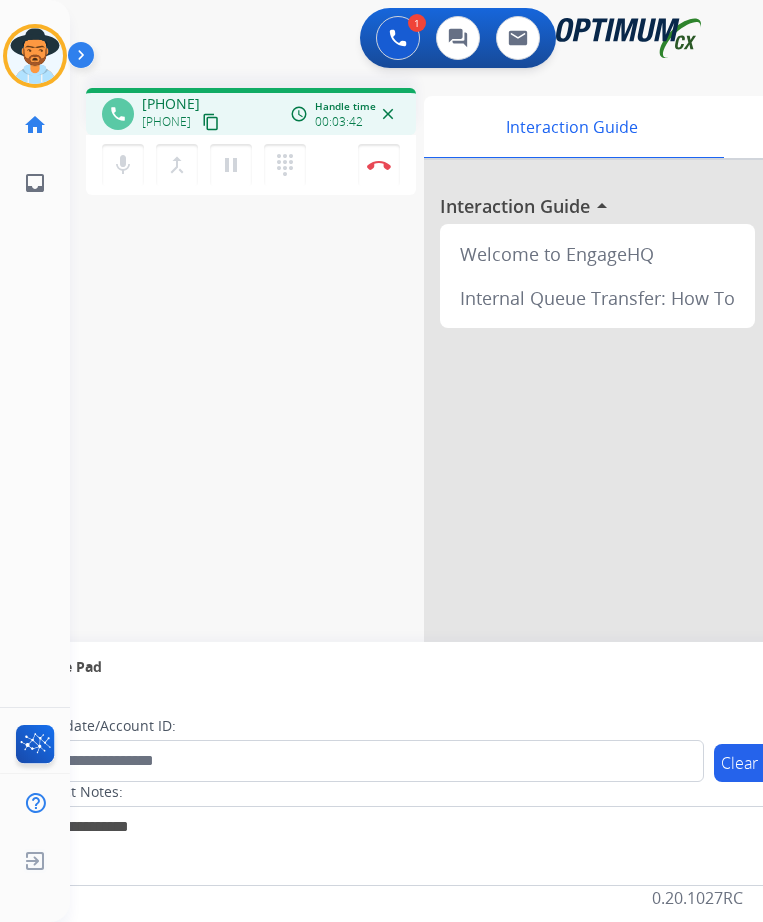 click on "+12014639486" at bounding box center (171, 104) 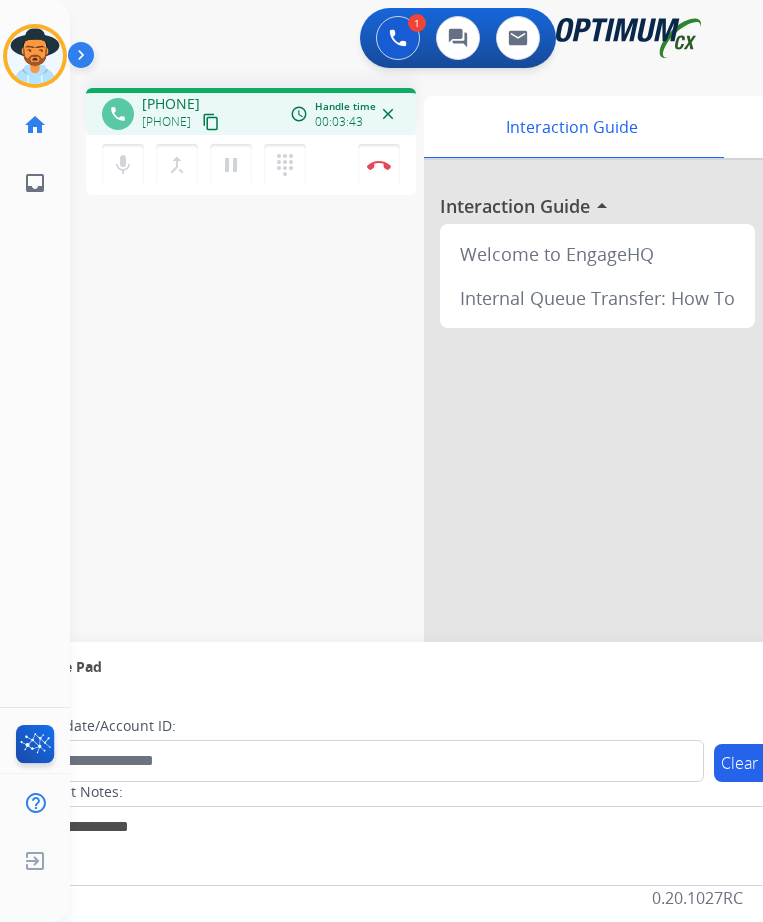 copy on "12014639486" 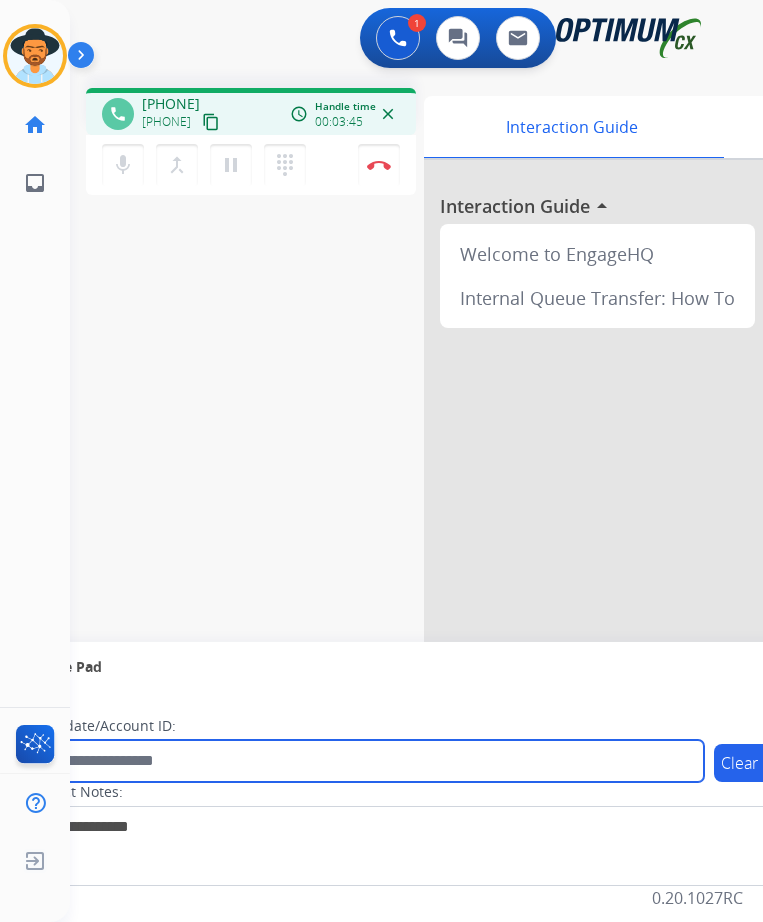 click at bounding box center [365, 761] 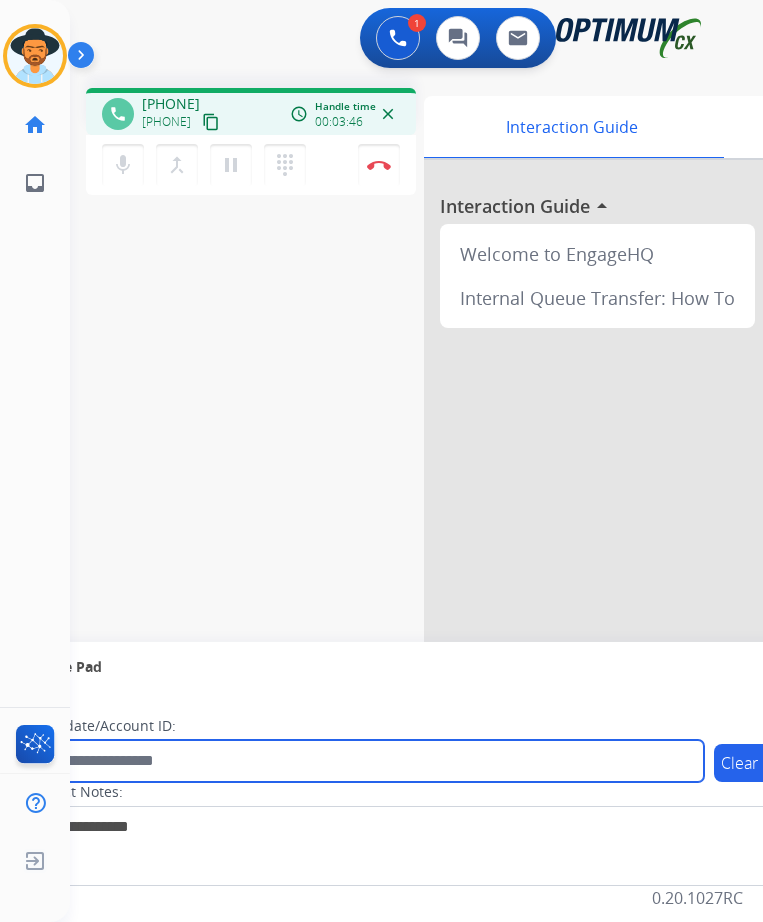 paste on "**********" 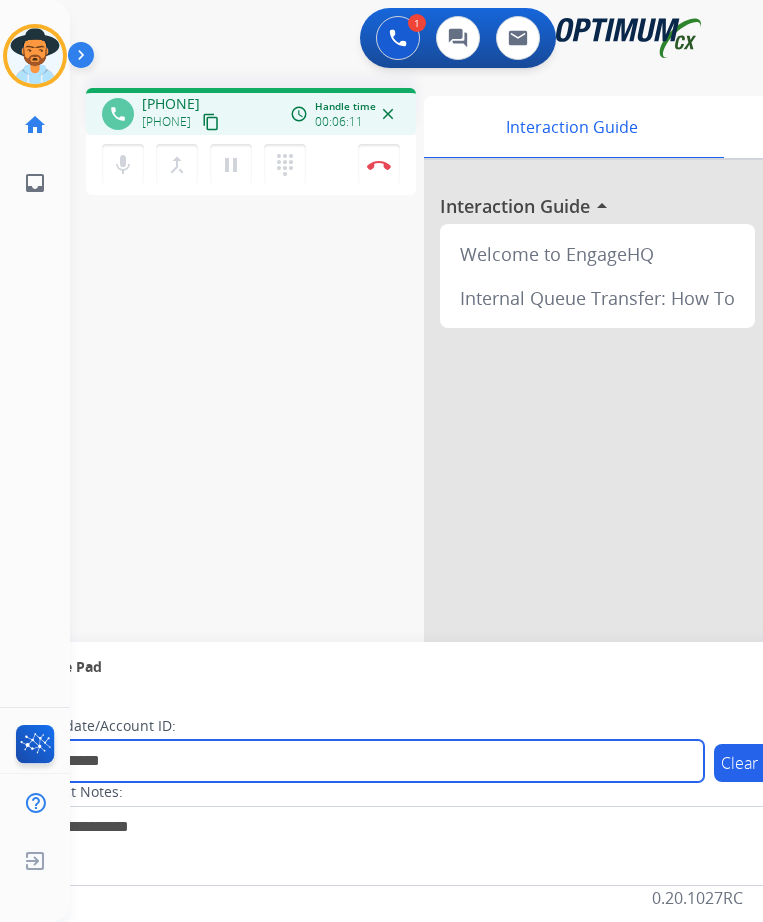 type on "**********" 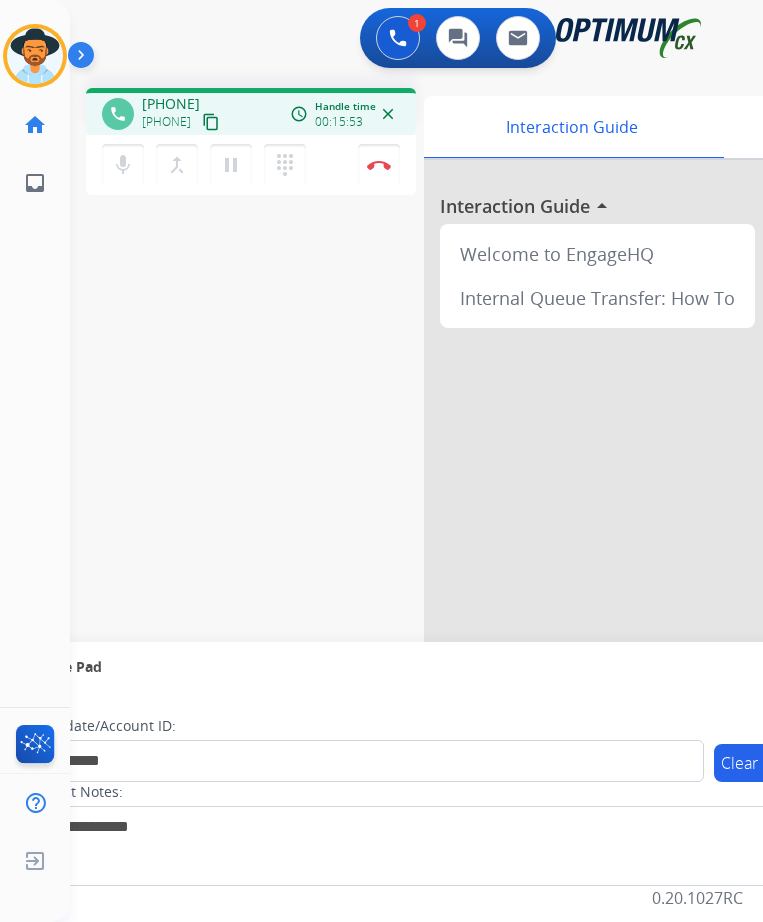 click on "1 Voice Interactions  0  Chat Interactions   0  Email Interactions" at bounding box center [400, 40] 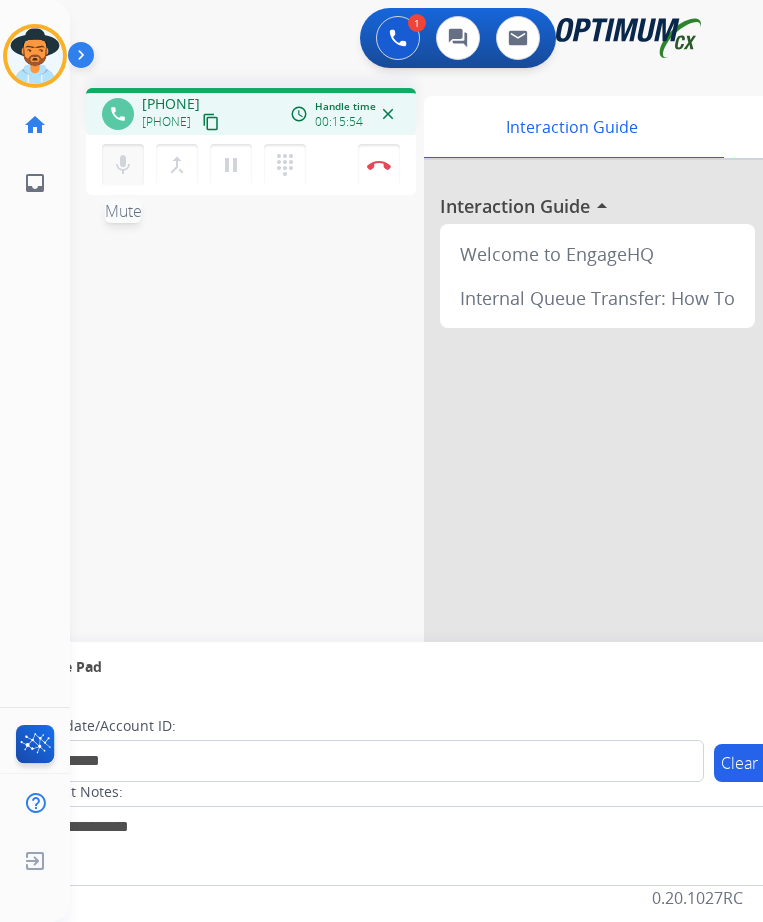 click on "mic" at bounding box center [123, 165] 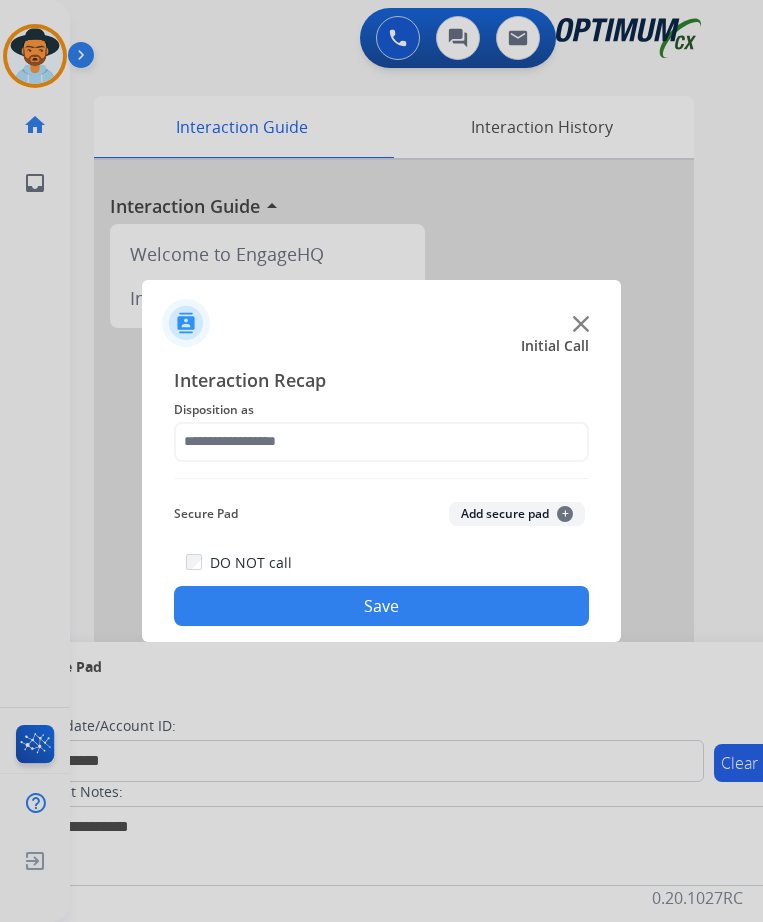 click at bounding box center (381, 461) 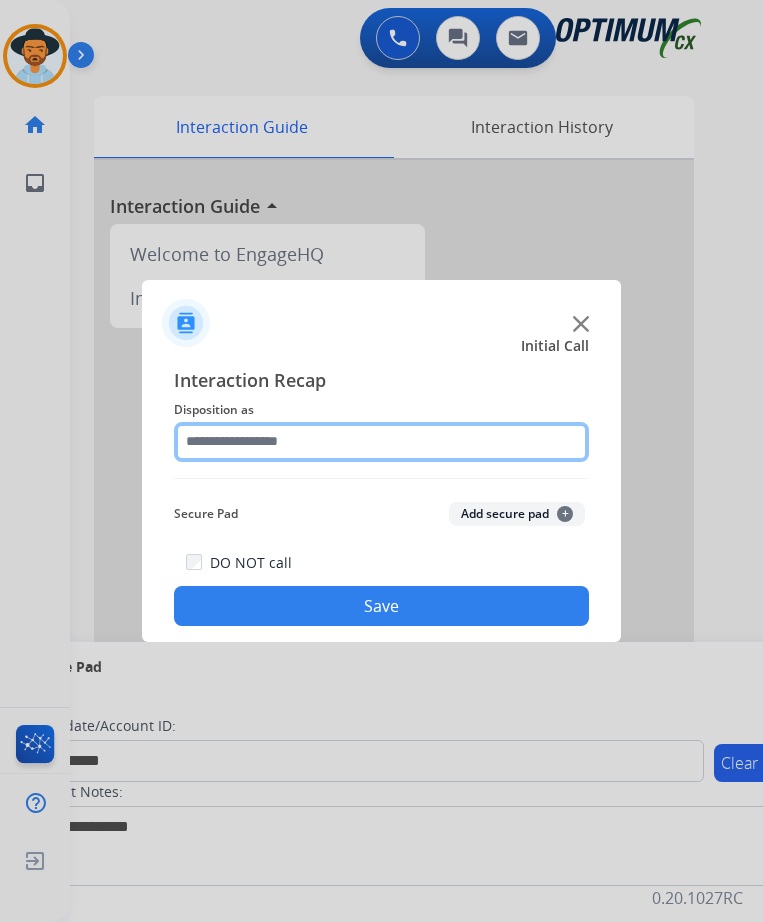 click 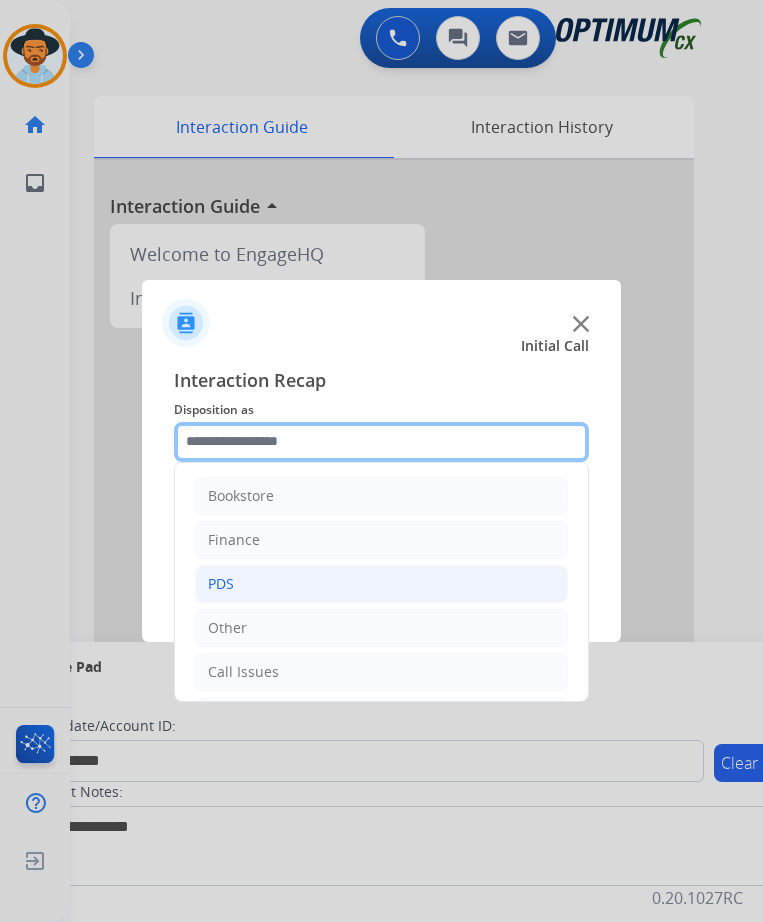 scroll, scrollTop: 136, scrollLeft: 0, axis: vertical 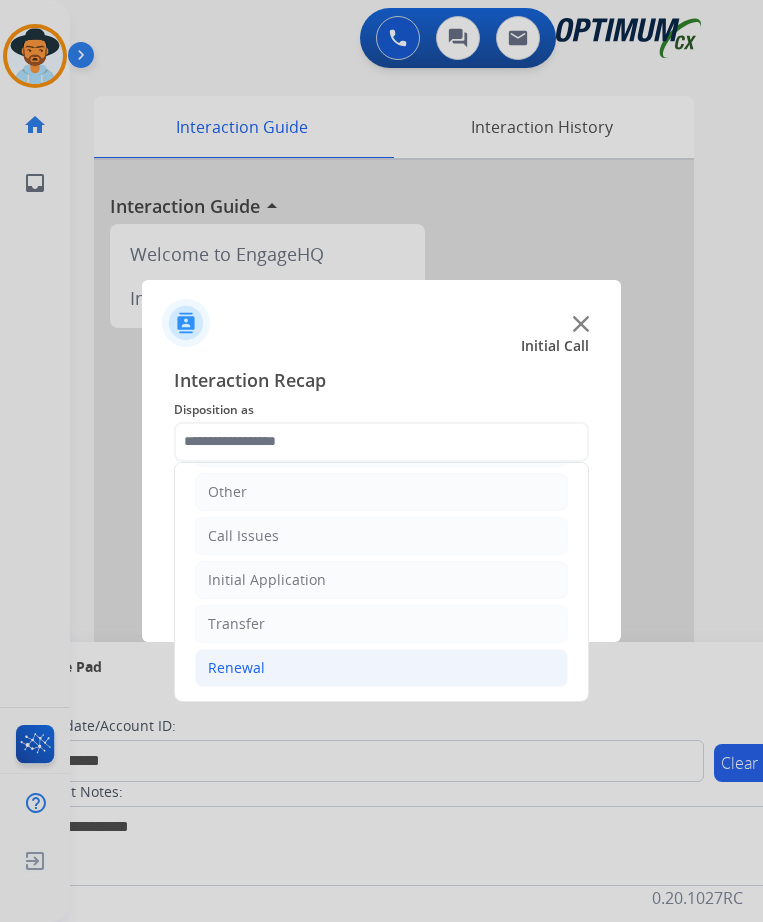 click on "Renewal" 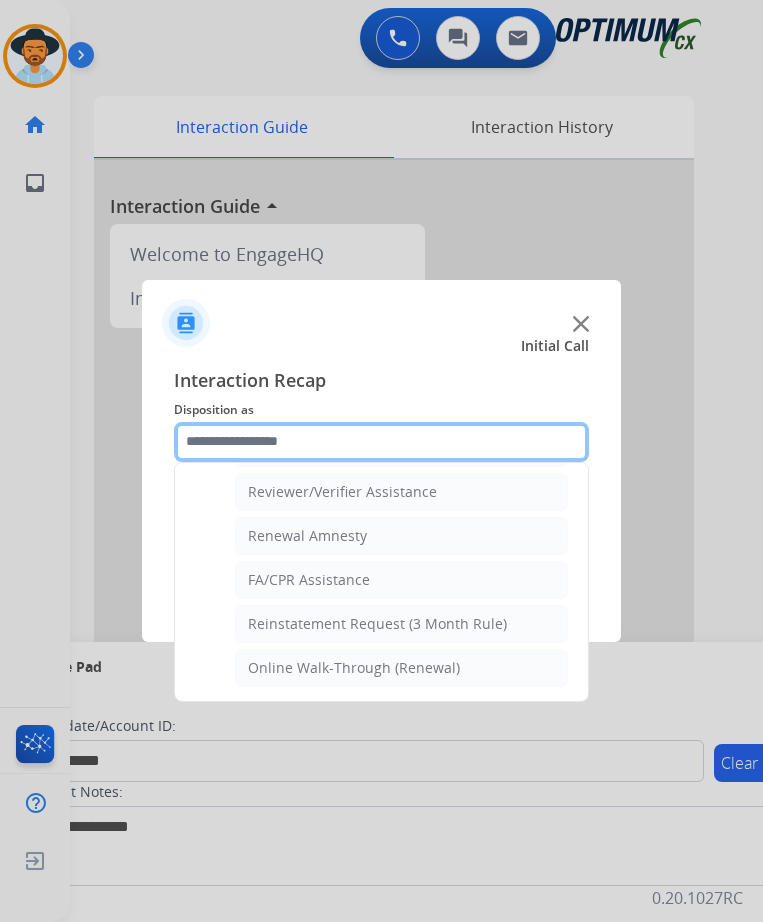 scroll, scrollTop: 439, scrollLeft: 0, axis: vertical 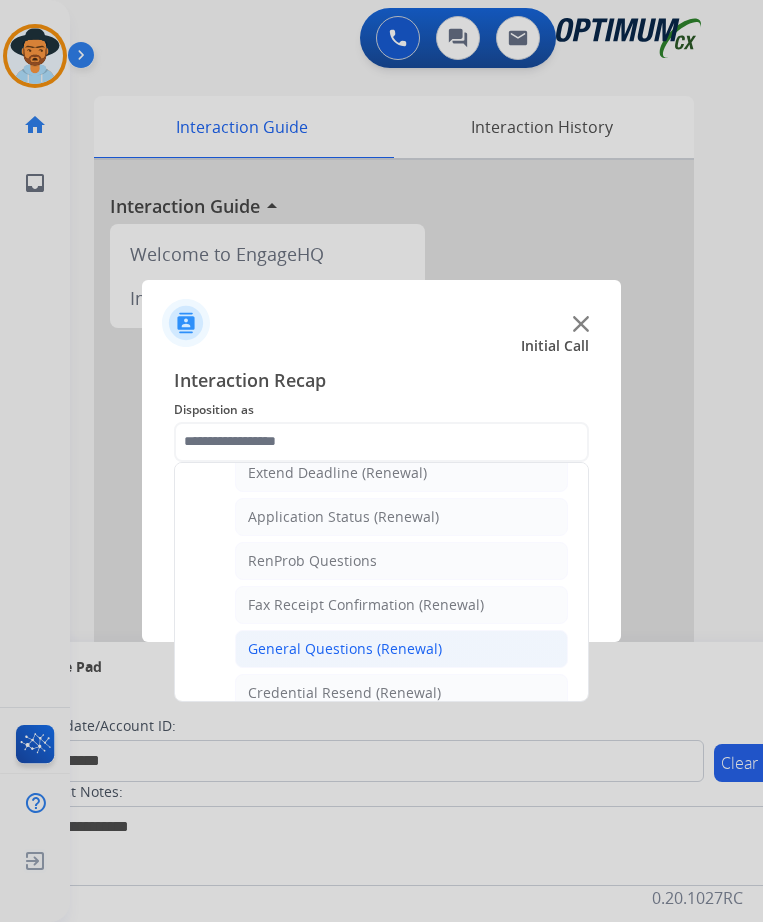 click on "General Questions (Renewal)" 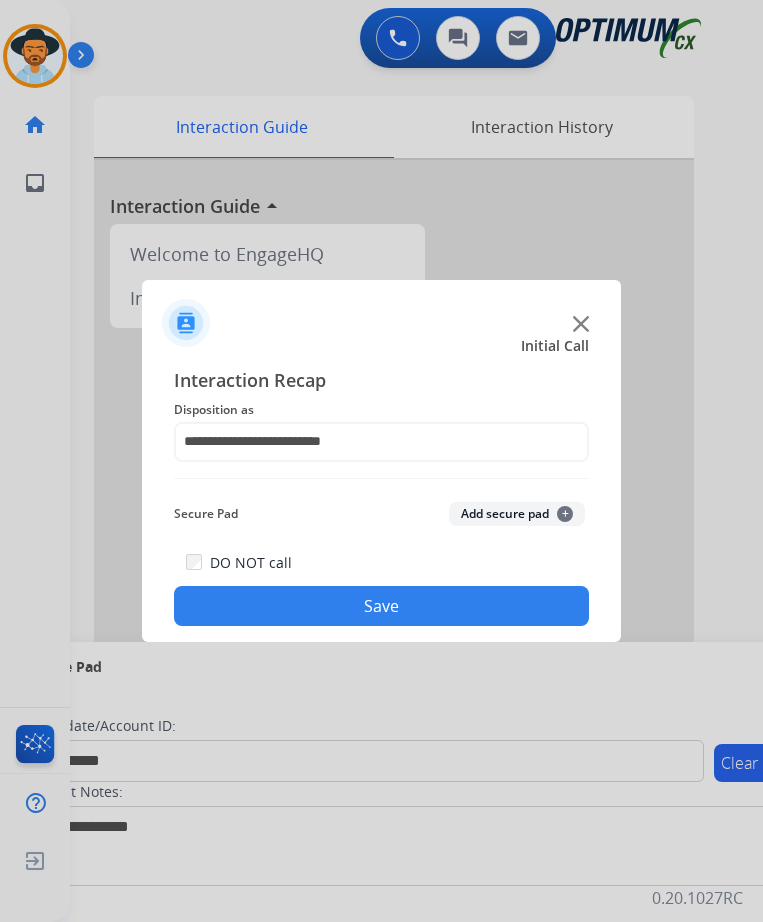 click on "Save" 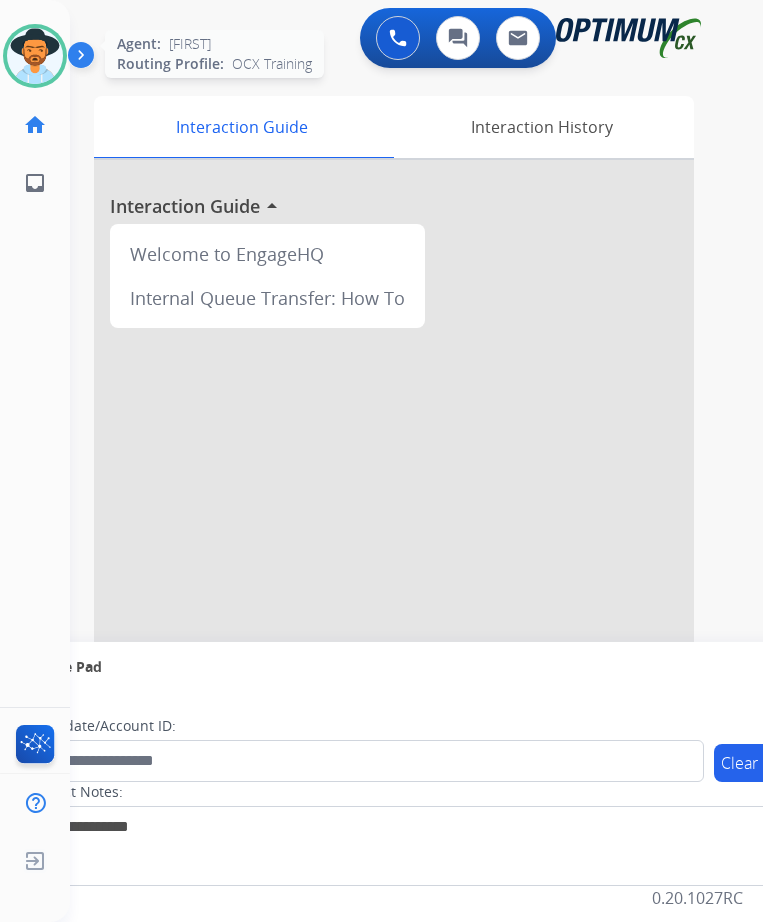 click at bounding box center [35, 56] 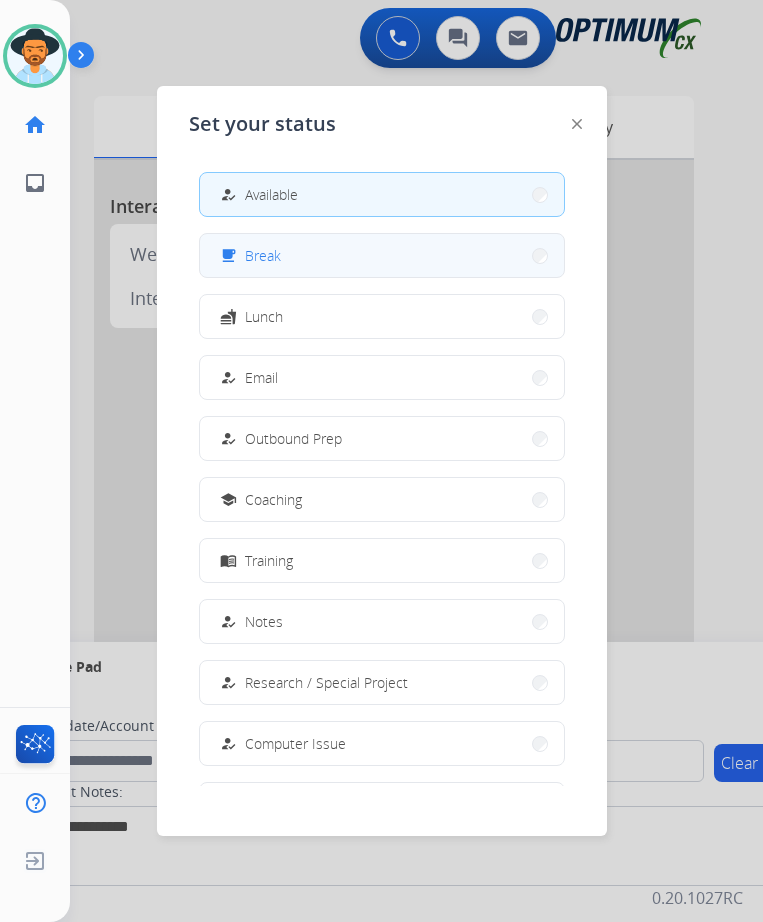 click on "free_breakfast Break" at bounding box center (382, 255) 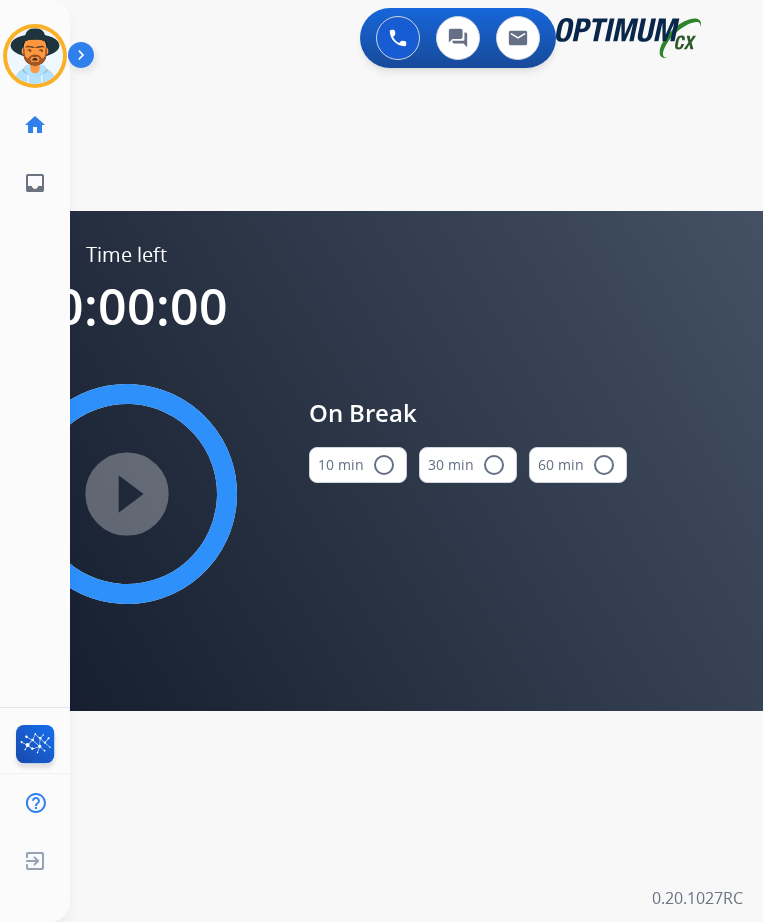 click on "radio_button_unchecked" at bounding box center [384, 465] 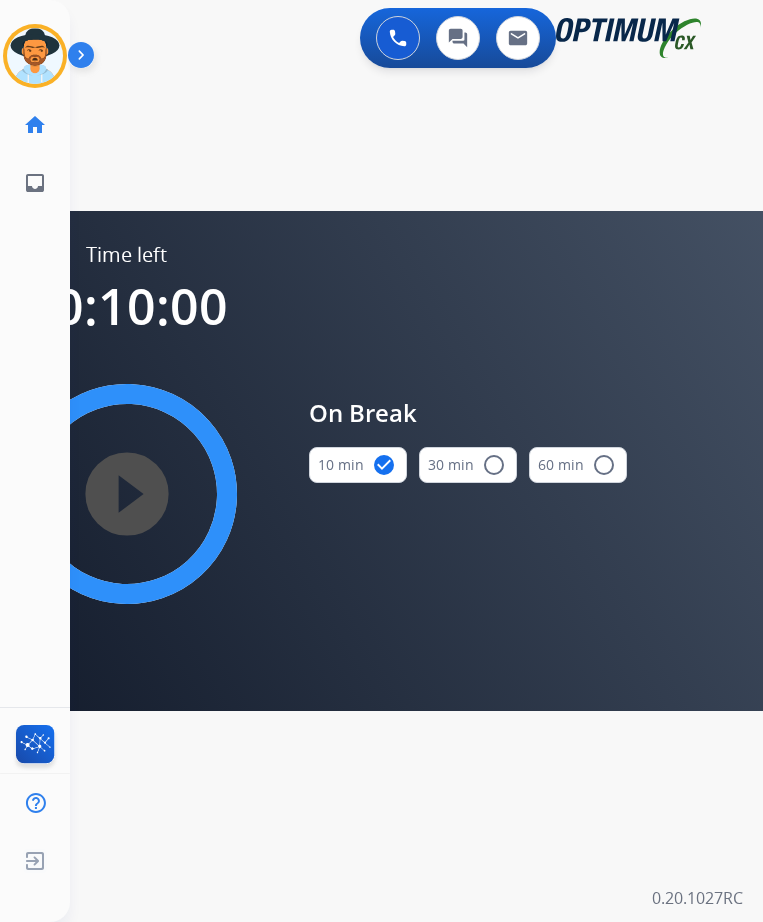 click on "play_circle_filled" at bounding box center [127, 494] 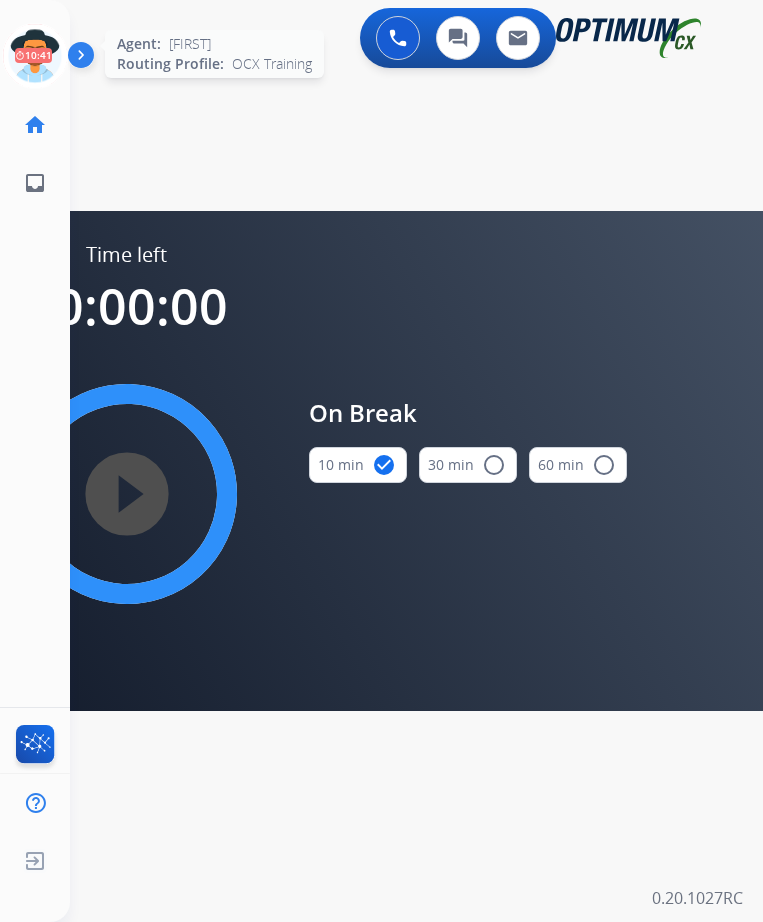 click 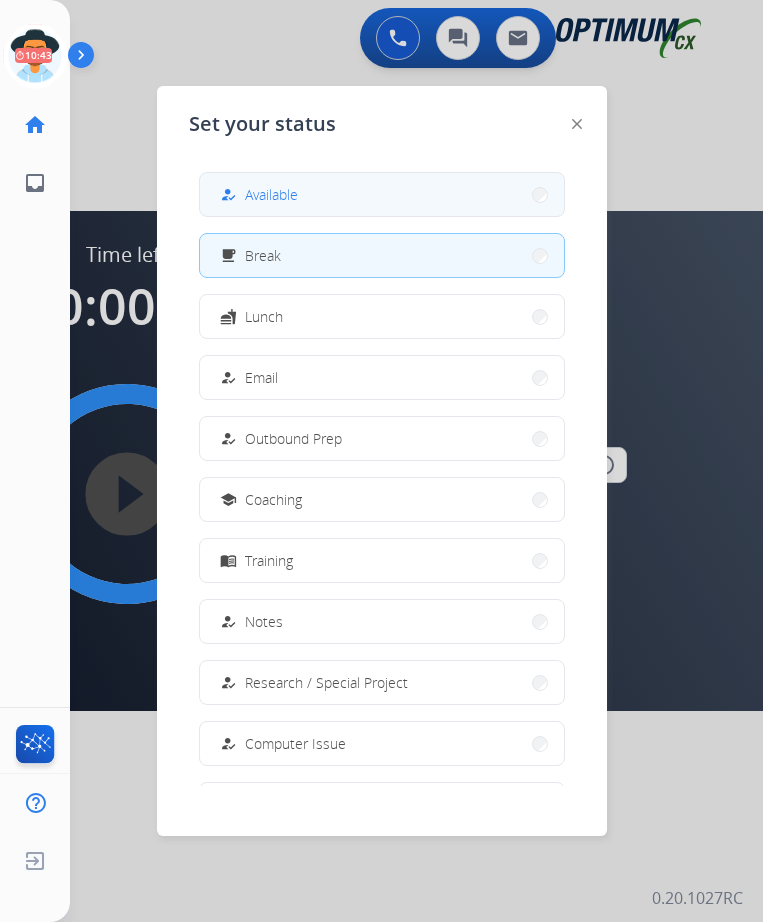 click on "how_to_reg Available" at bounding box center [382, 194] 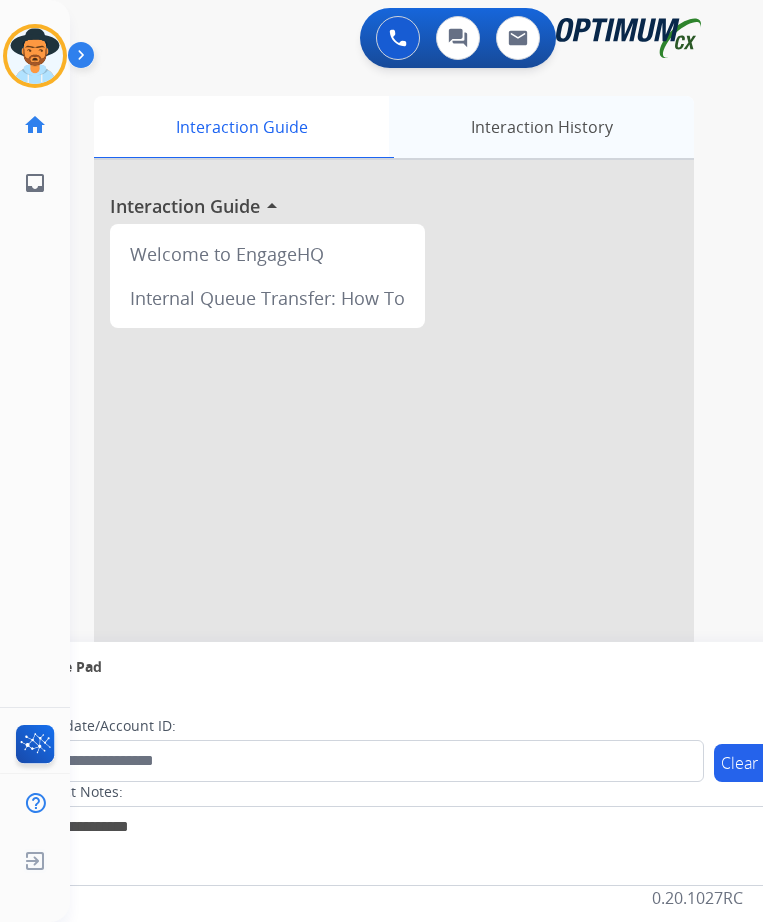 click on "Interaction History" at bounding box center (541, 127) 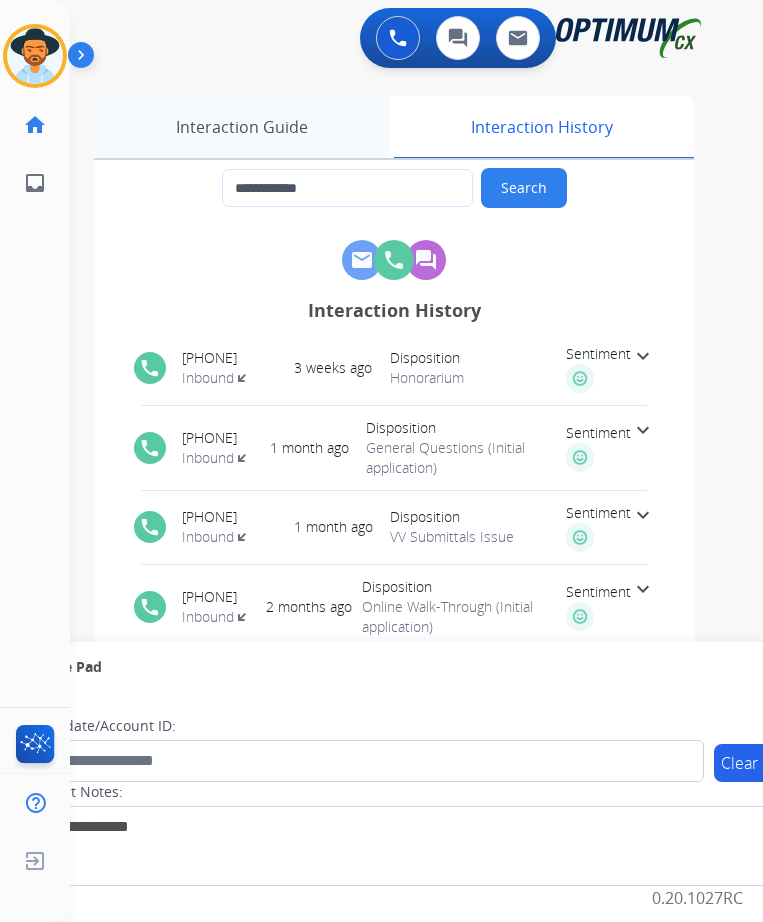 click on "Interaction Guide" at bounding box center (241, 127) 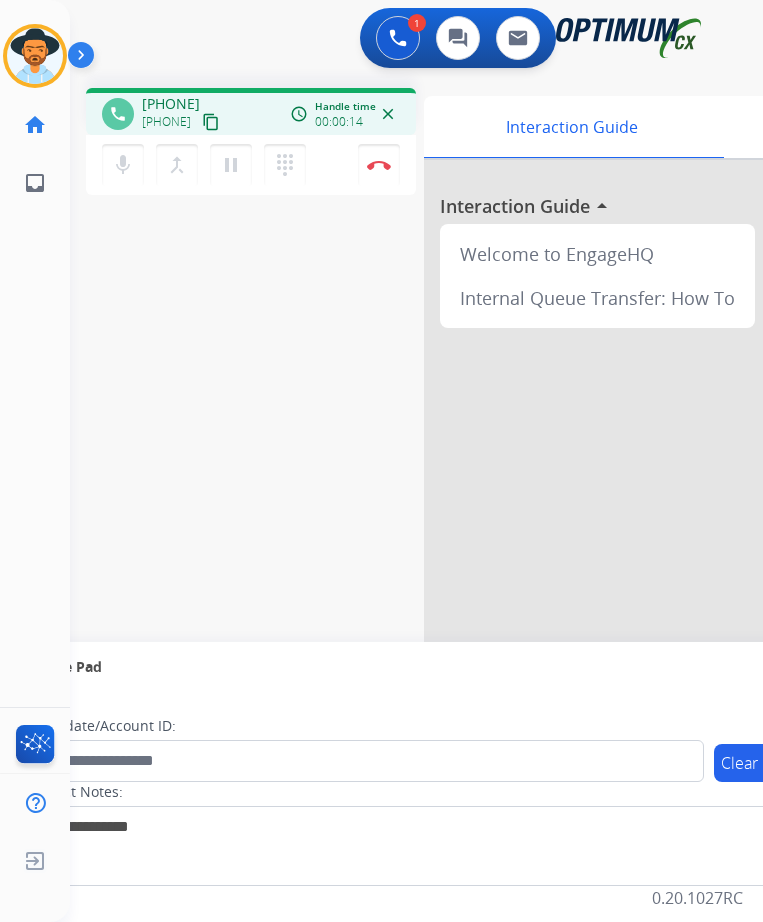 click on "+19739459270" at bounding box center [171, 104] 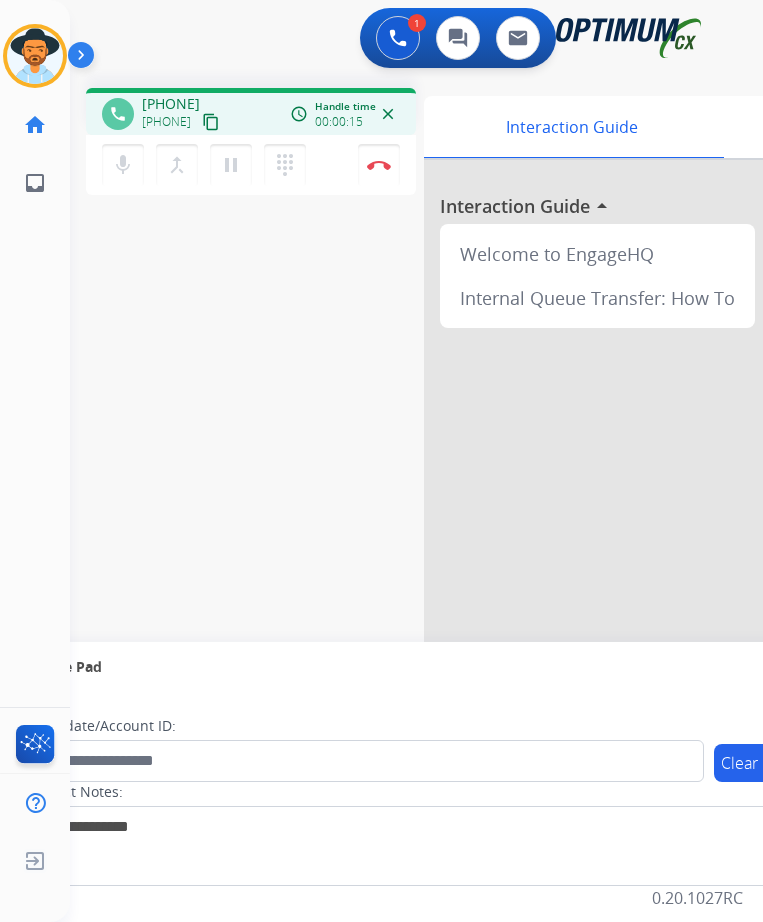 copy on "19739459270" 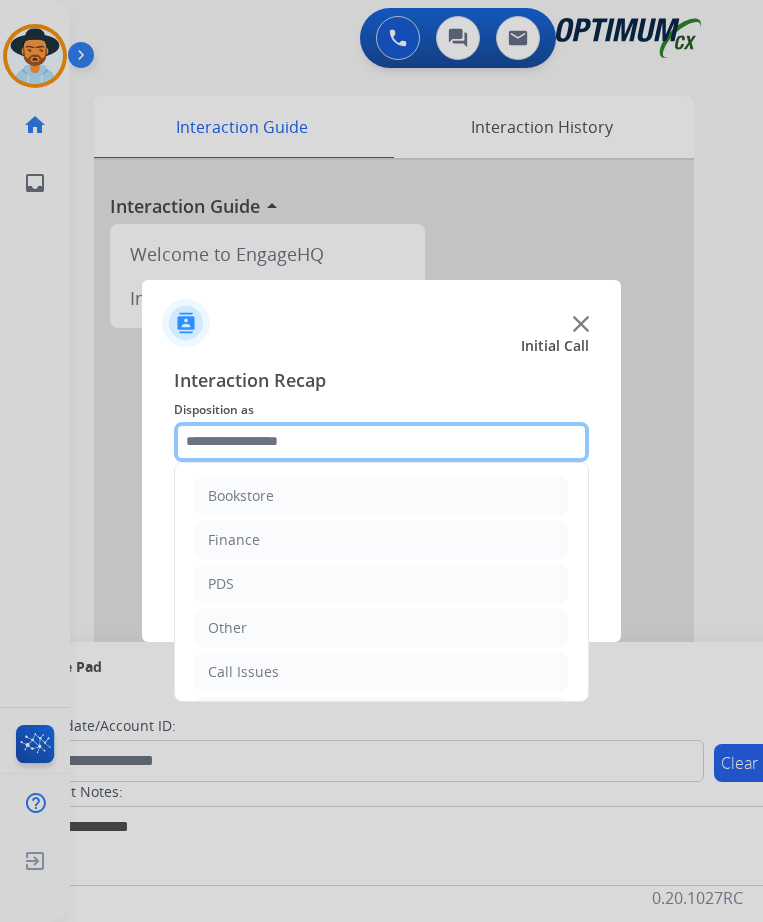click 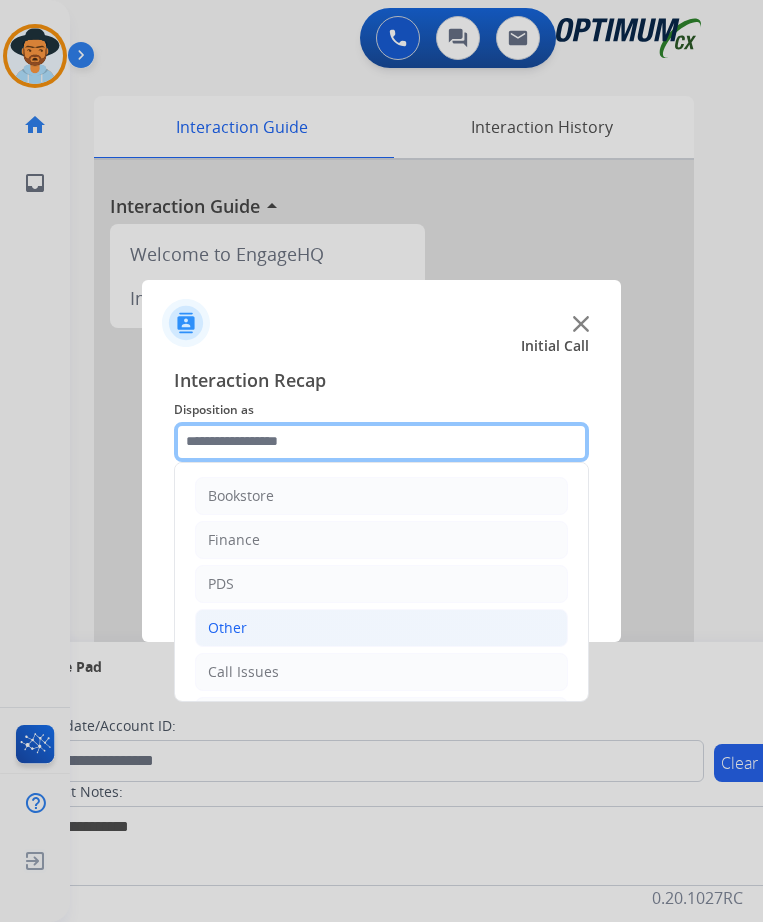 scroll, scrollTop: 136, scrollLeft: 0, axis: vertical 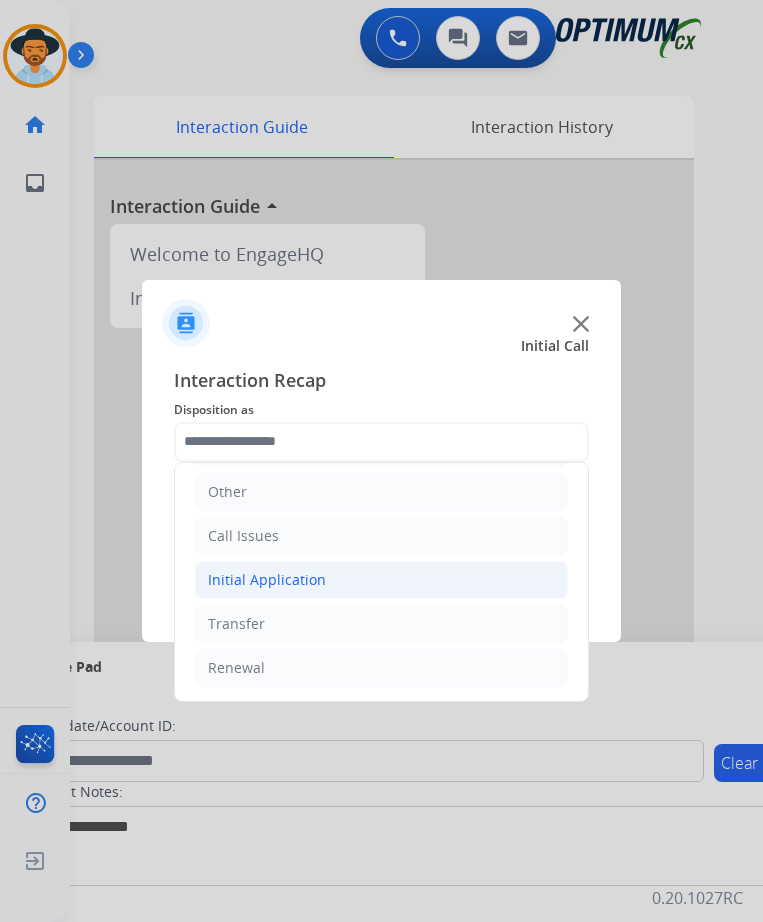 click on "Initial Application" 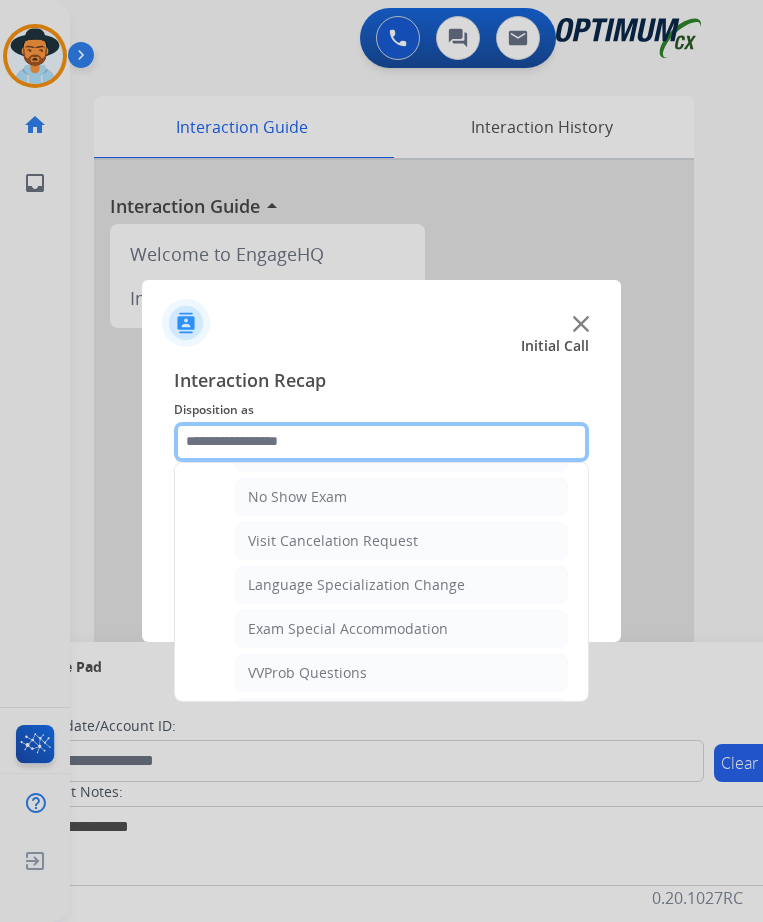 scroll, scrollTop: 1065, scrollLeft: 0, axis: vertical 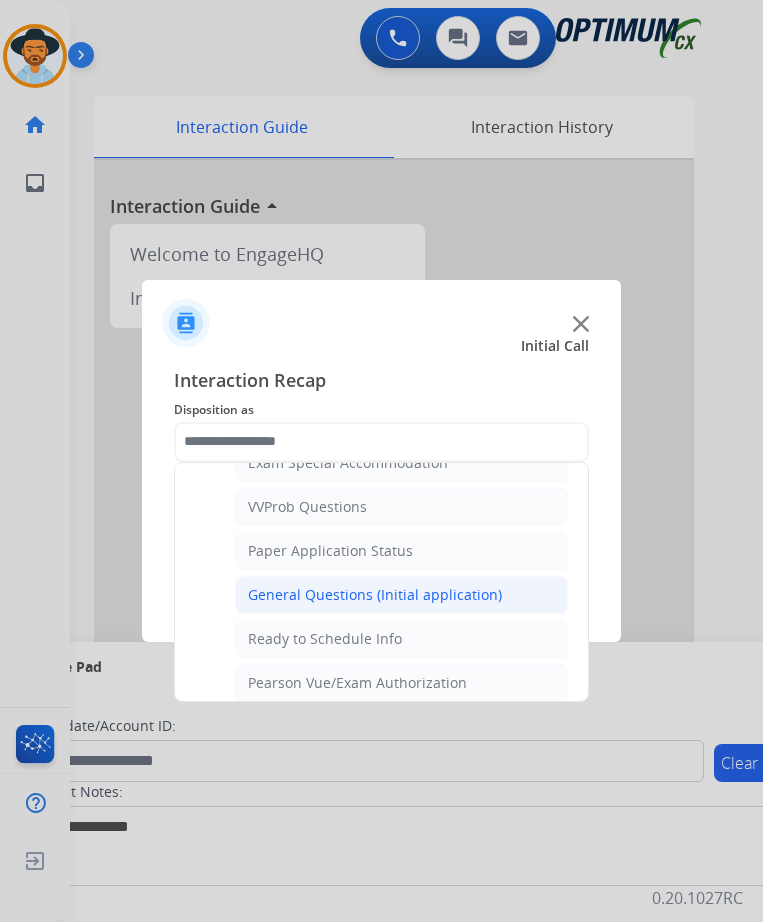 click on "General Questions (Initial application)" 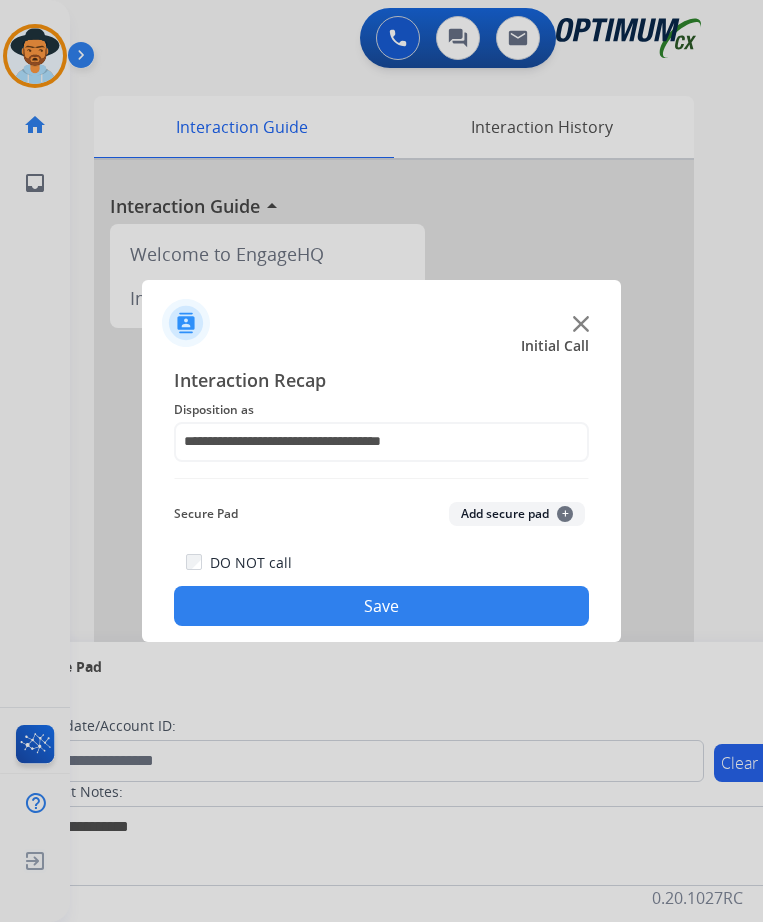 click on "Save" 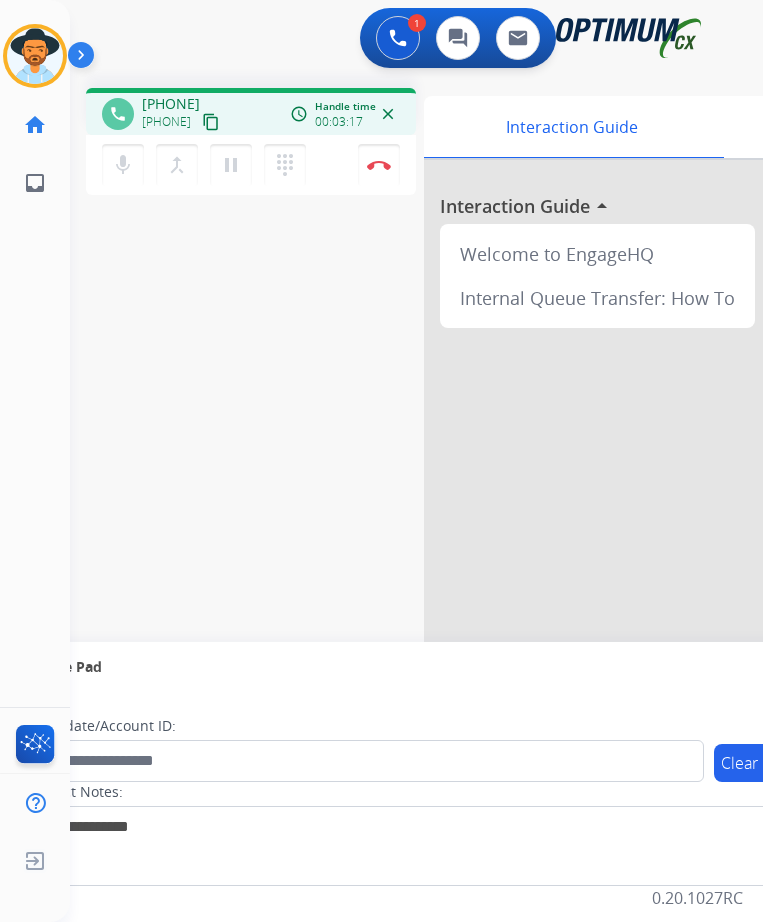 click on "+19854926026" at bounding box center (171, 104) 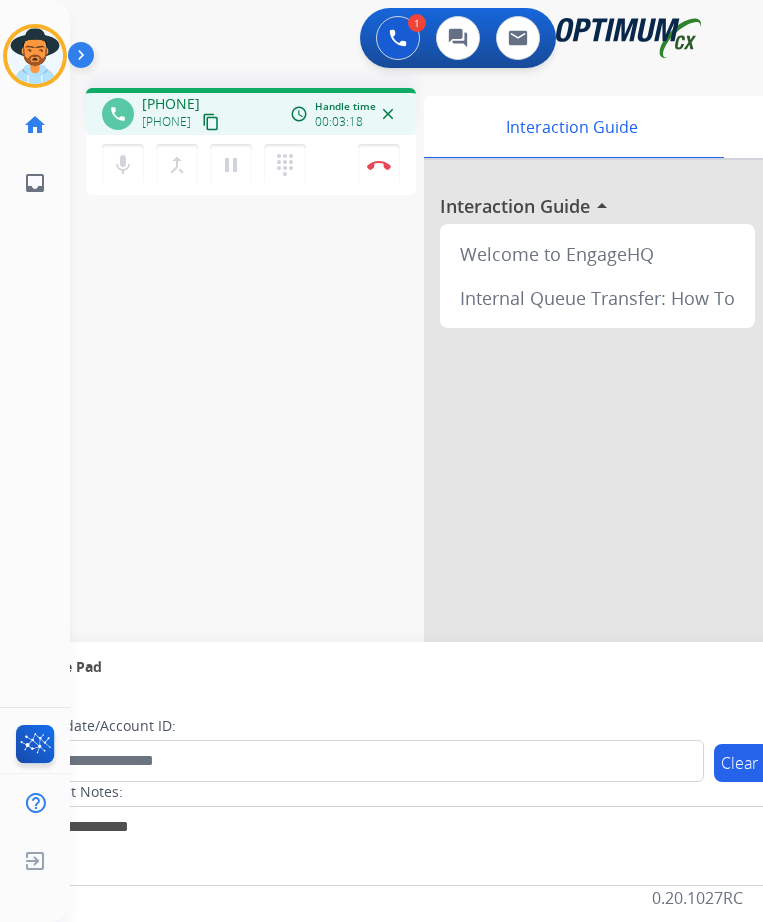 copy on "19854926026" 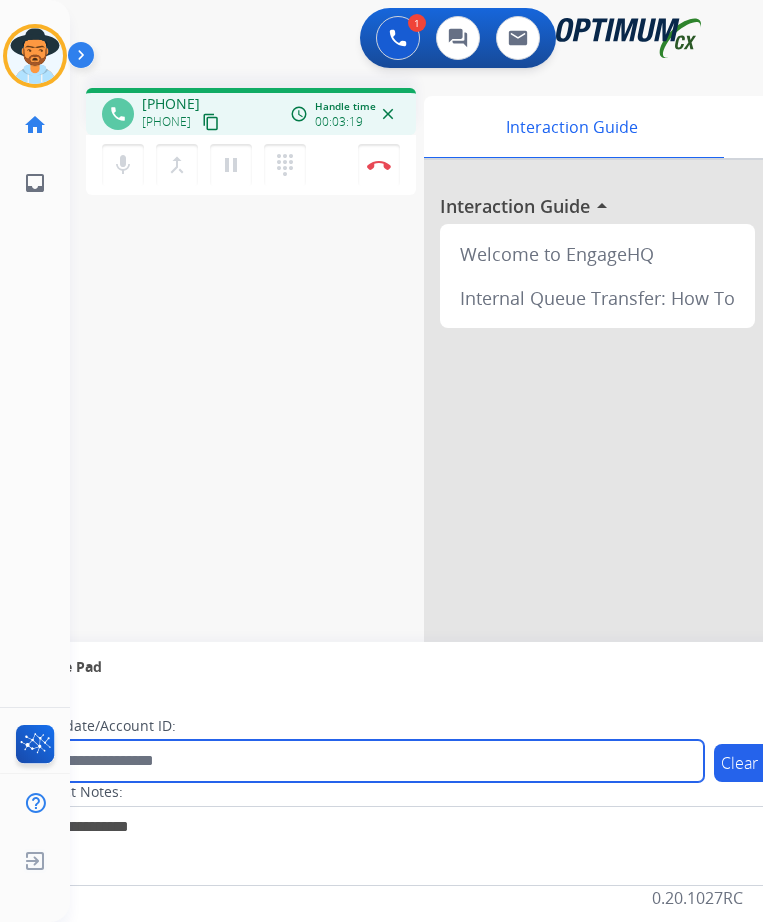 click at bounding box center [365, 761] 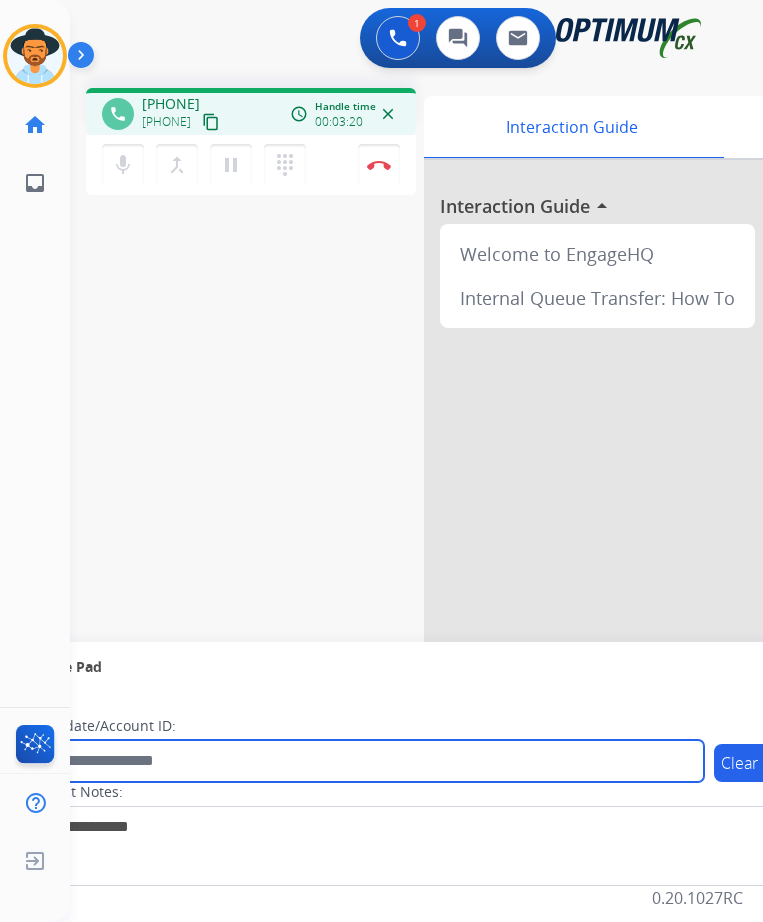 paste on "**********" 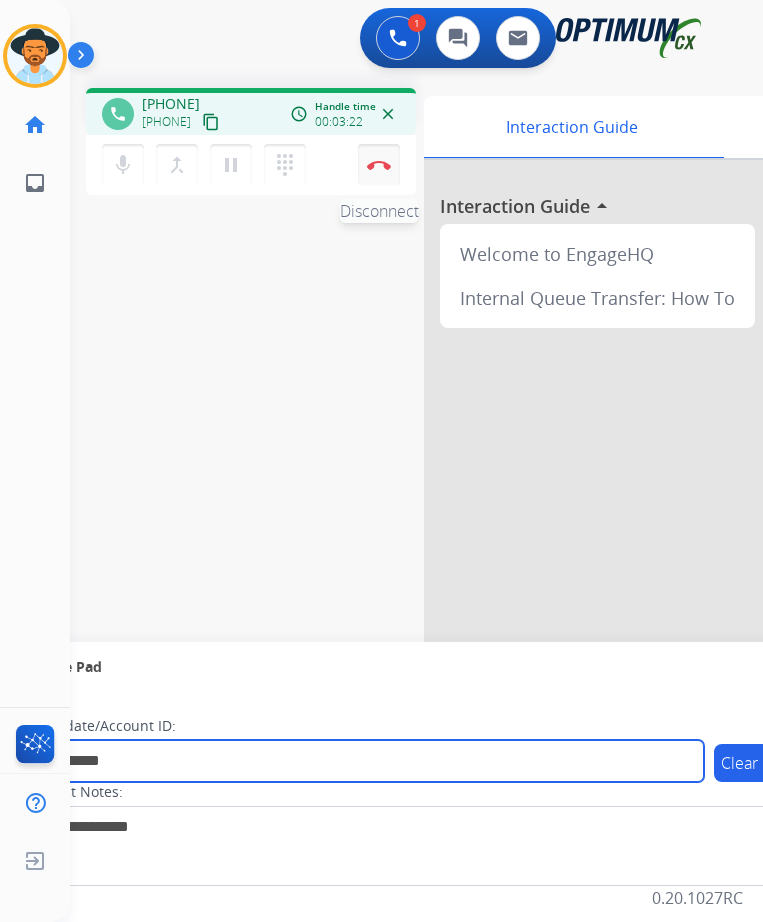 type on "**********" 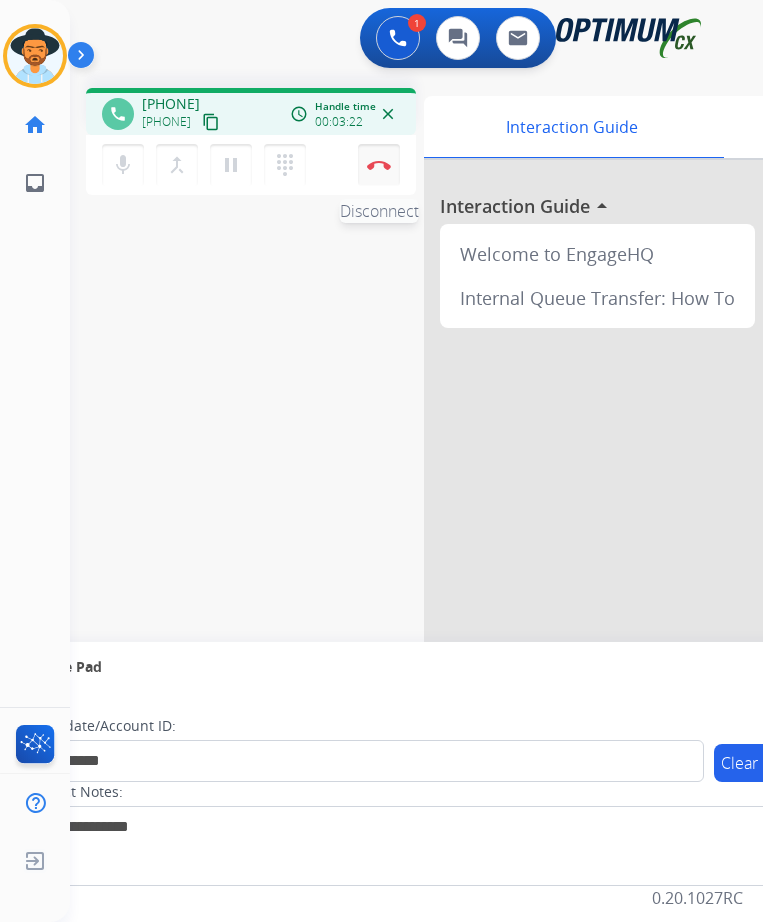 click at bounding box center [379, 165] 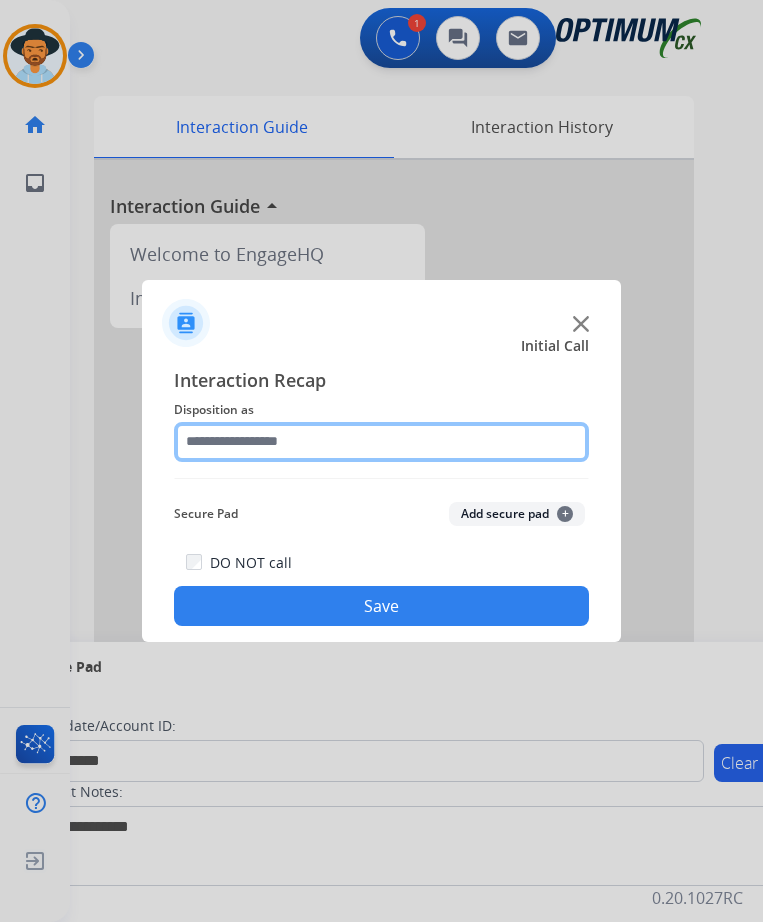 click 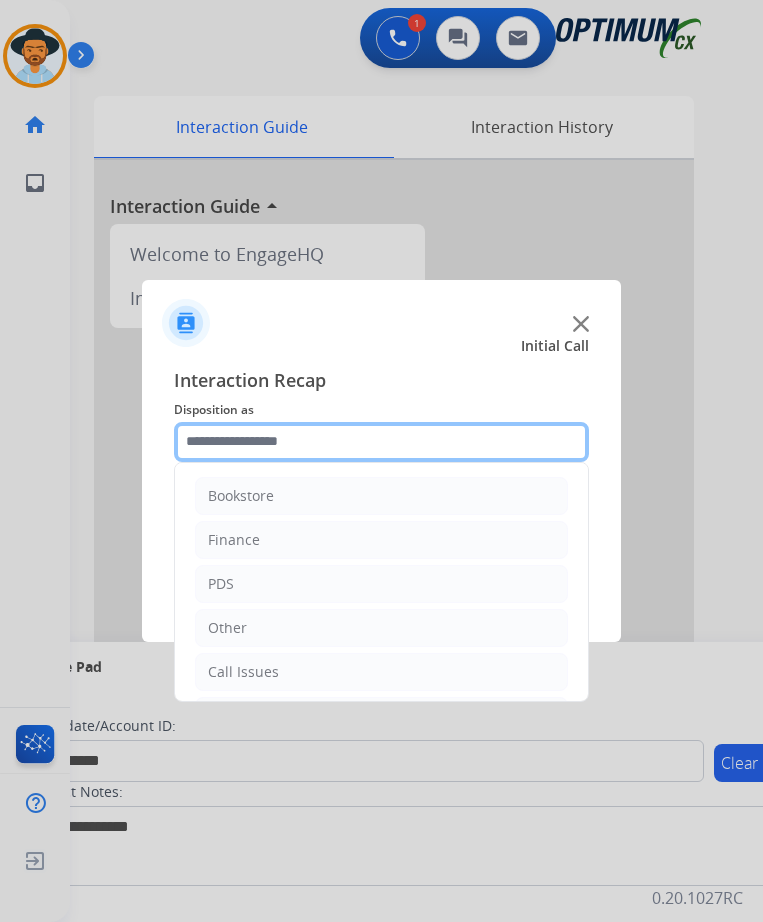 scroll, scrollTop: 136, scrollLeft: 0, axis: vertical 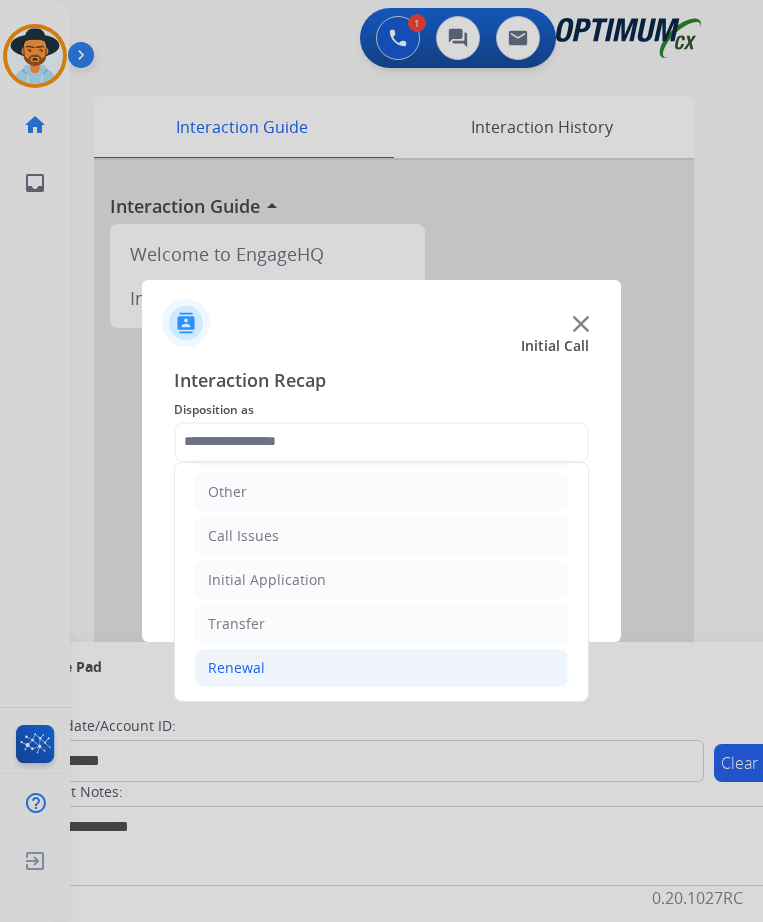 click on "Renewal" 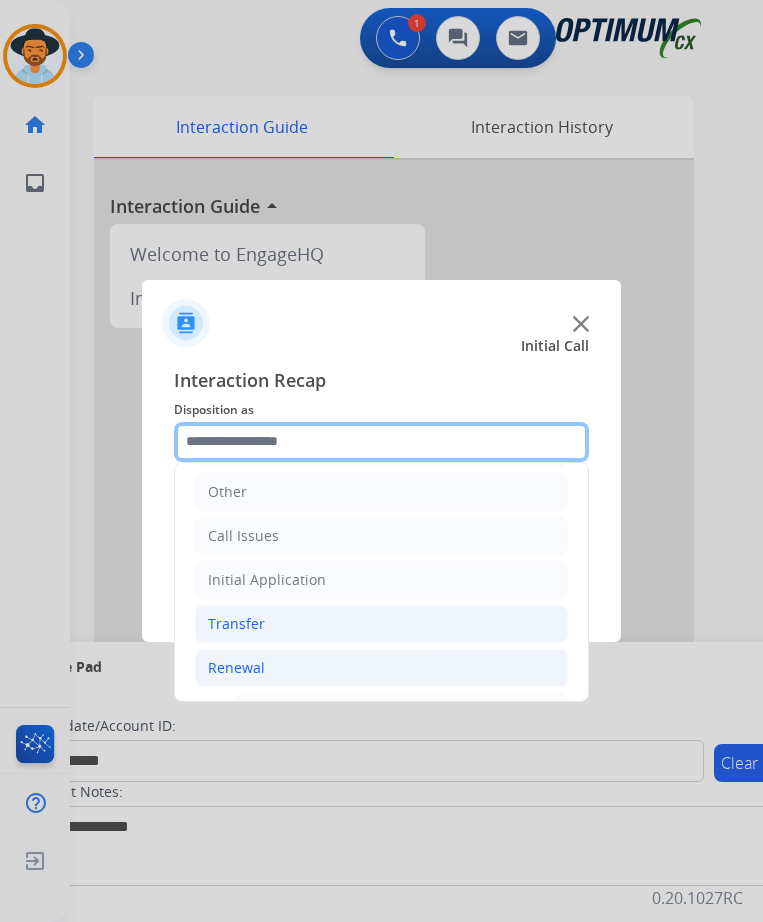 scroll, scrollTop: 636, scrollLeft: 0, axis: vertical 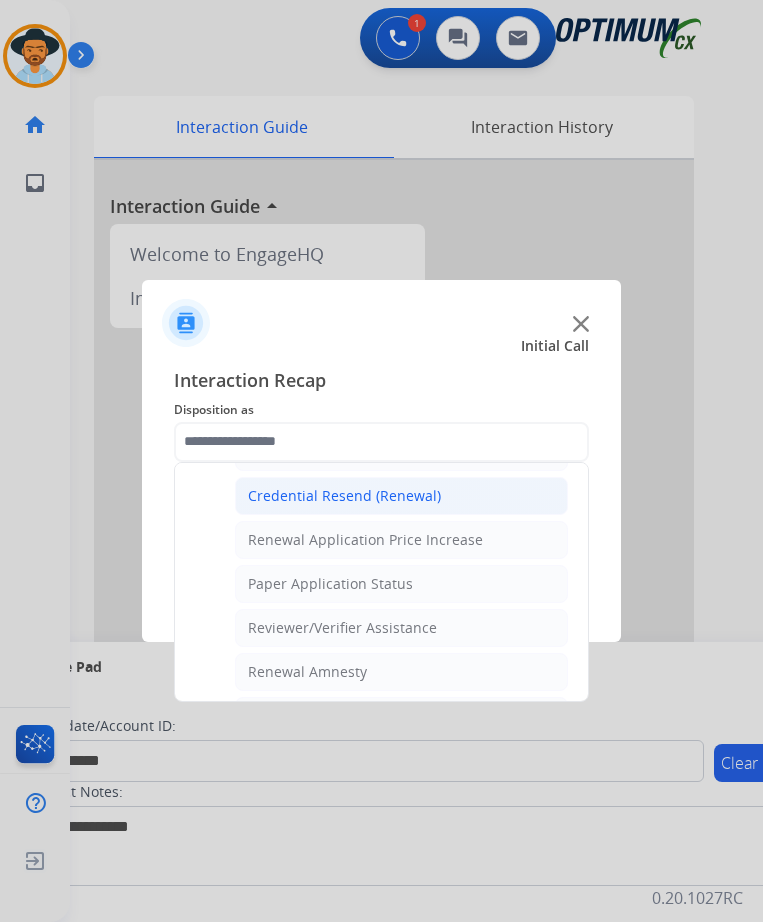 click on "Credential Resend (Renewal)" 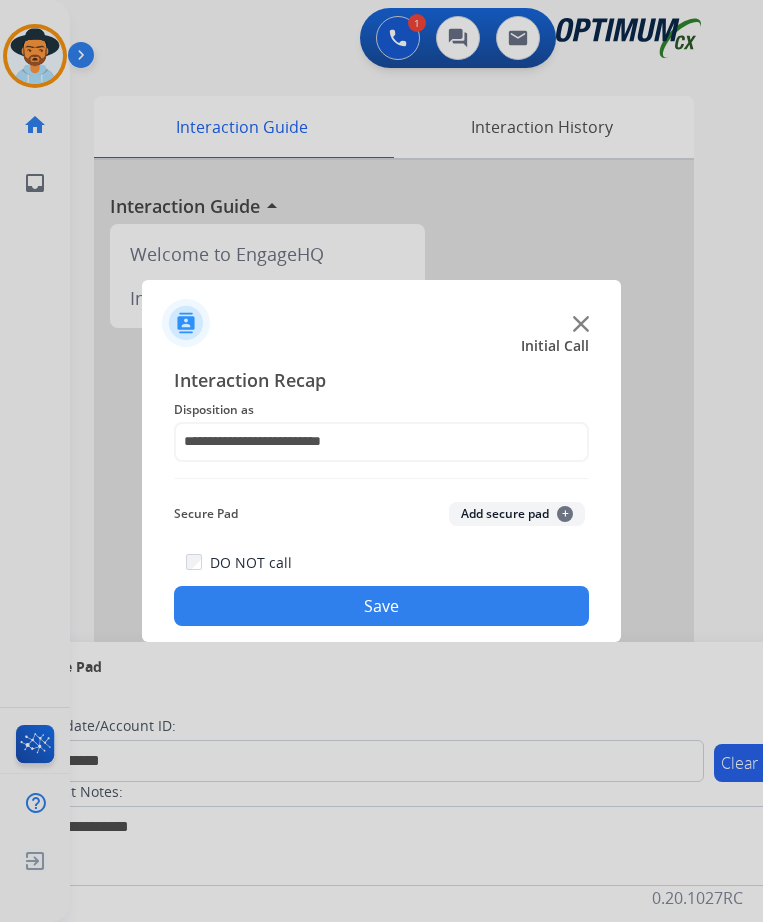 click on "Save" 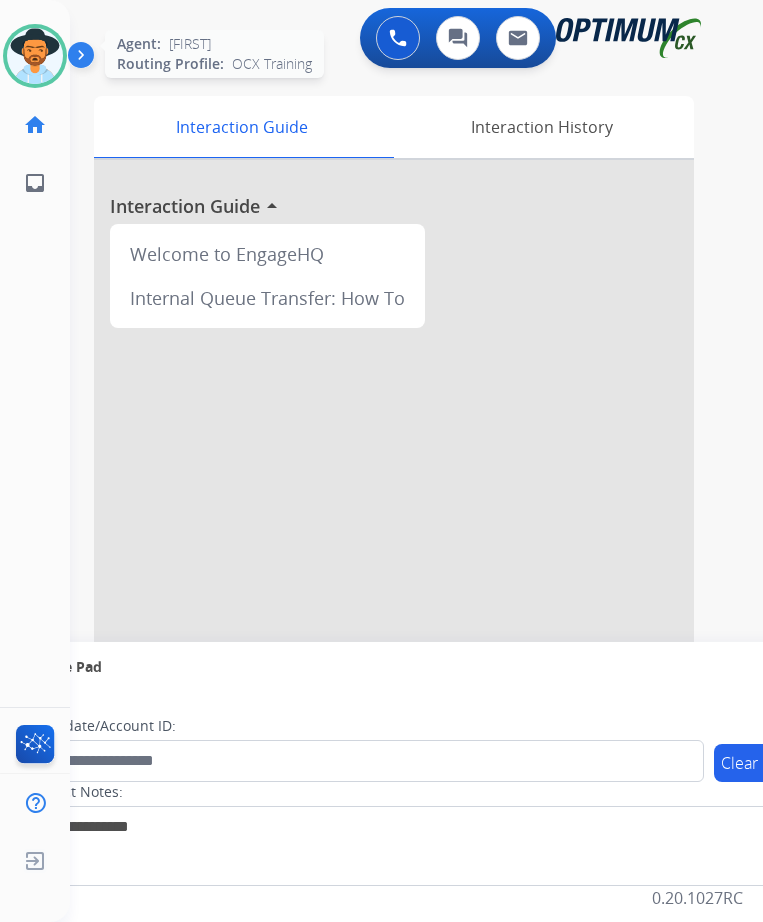 click at bounding box center [35, 56] 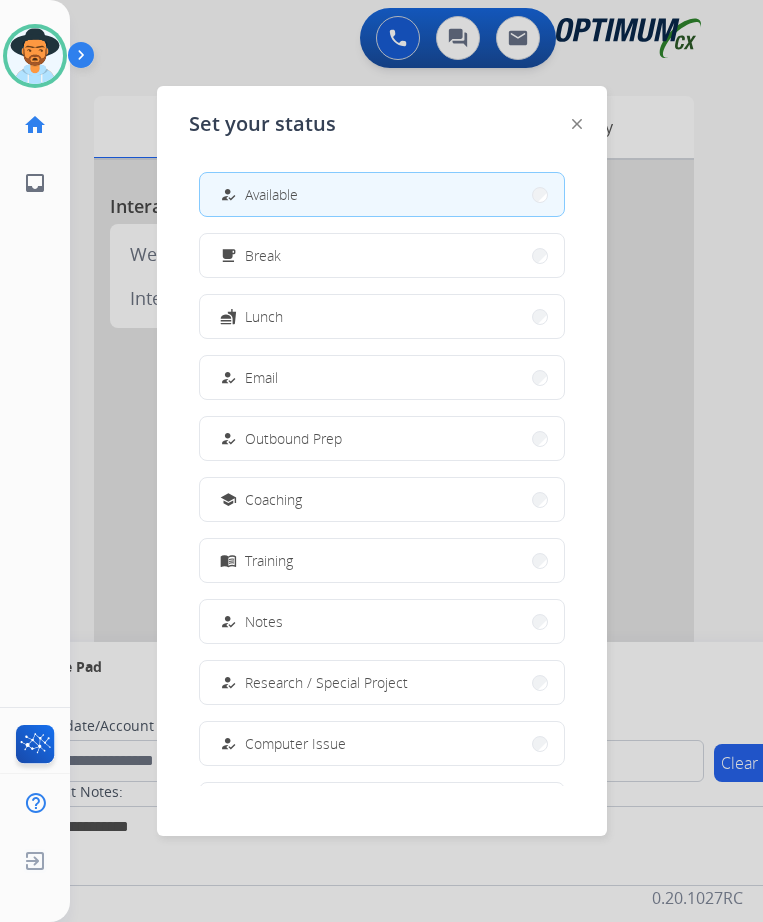 scroll, scrollTop: 189, scrollLeft: 0, axis: vertical 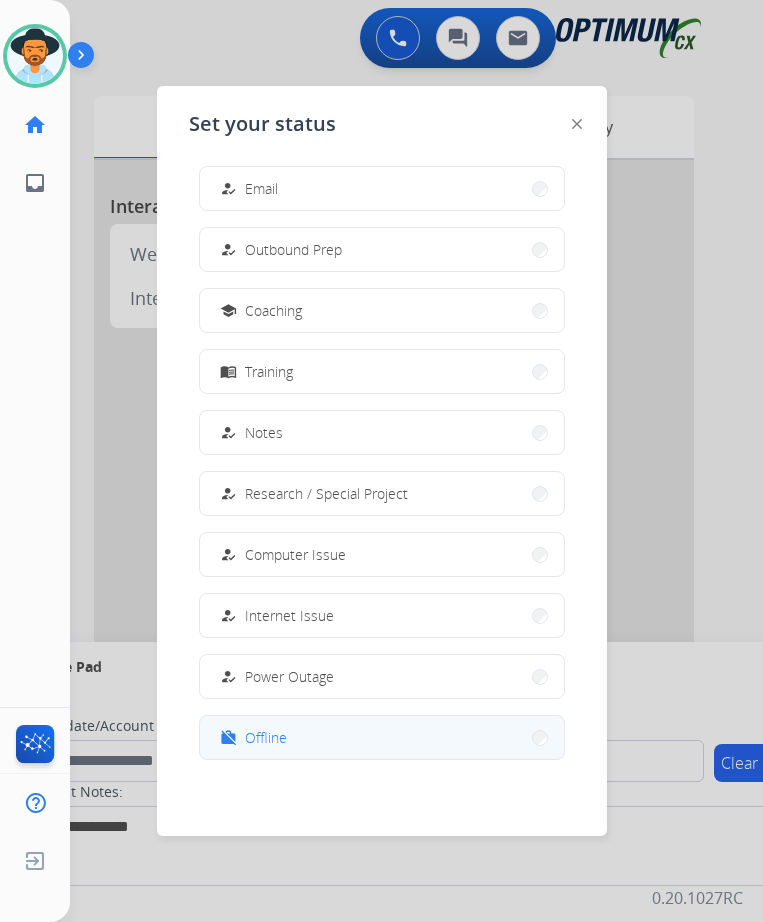 click on "Offline" at bounding box center (266, 737) 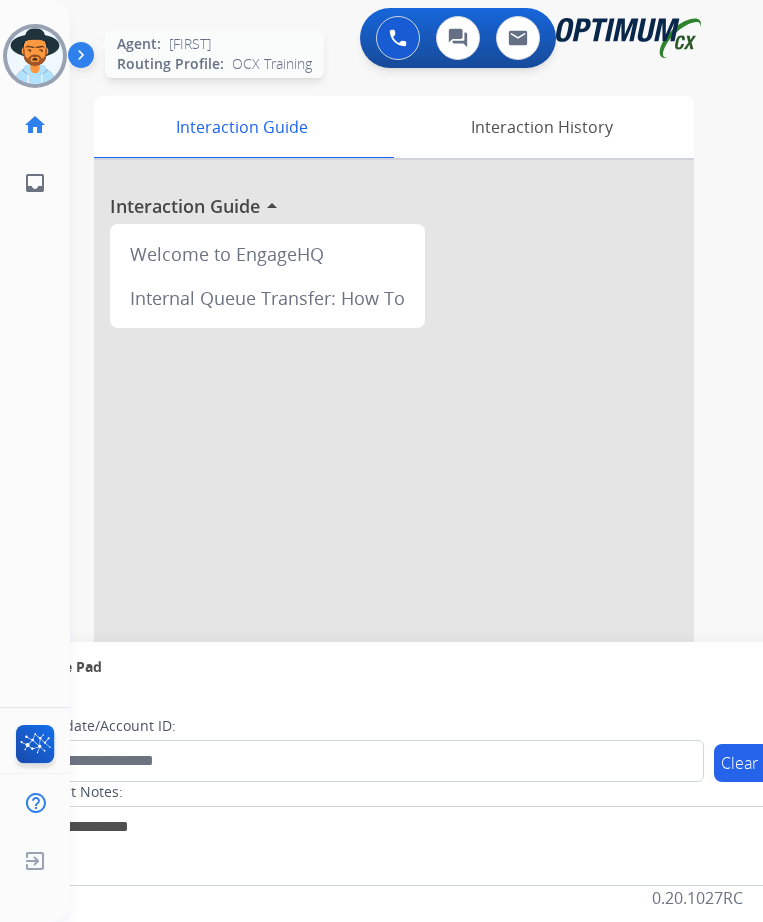 click at bounding box center [35, 56] 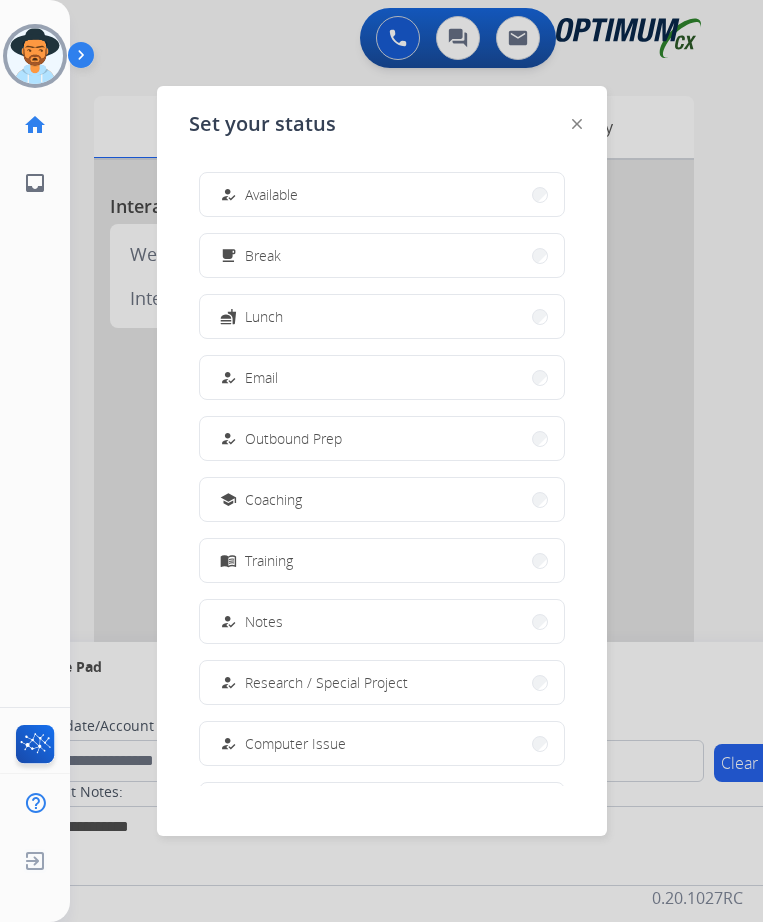 scroll, scrollTop: 189, scrollLeft: 0, axis: vertical 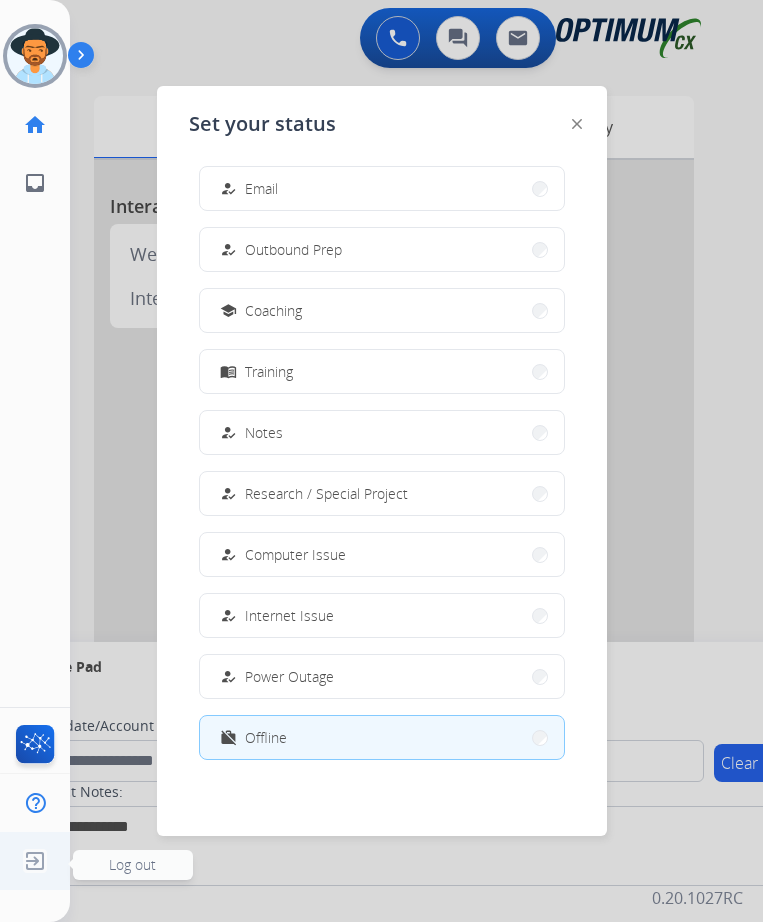 click 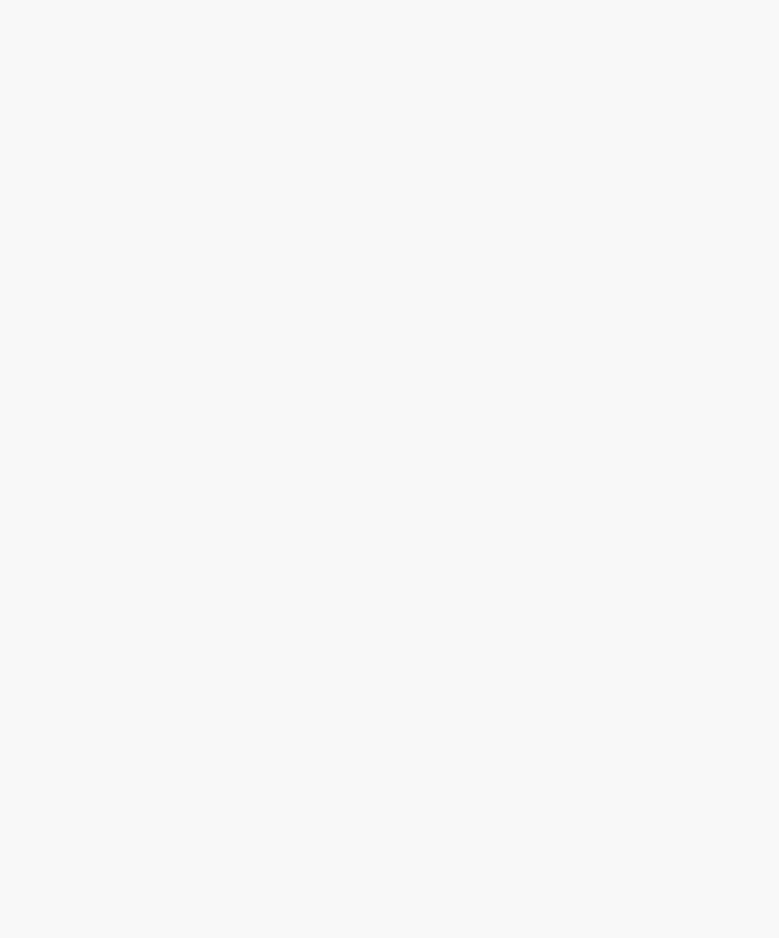 scroll, scrollTop: 0, scrollLeft: 0, axis: both 